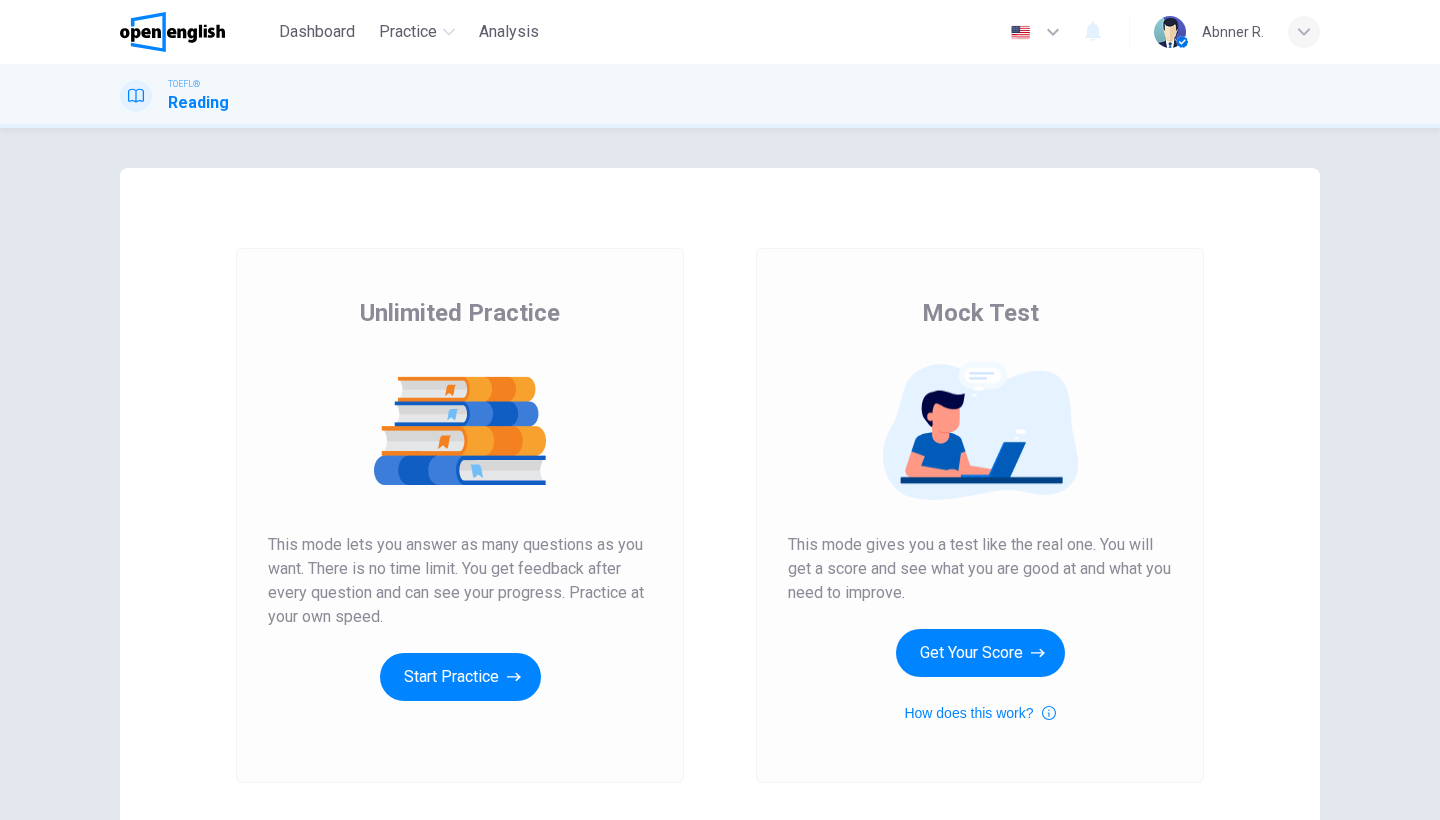 scroll, scrollTop: 0, scrollLeft: 0, axis: both 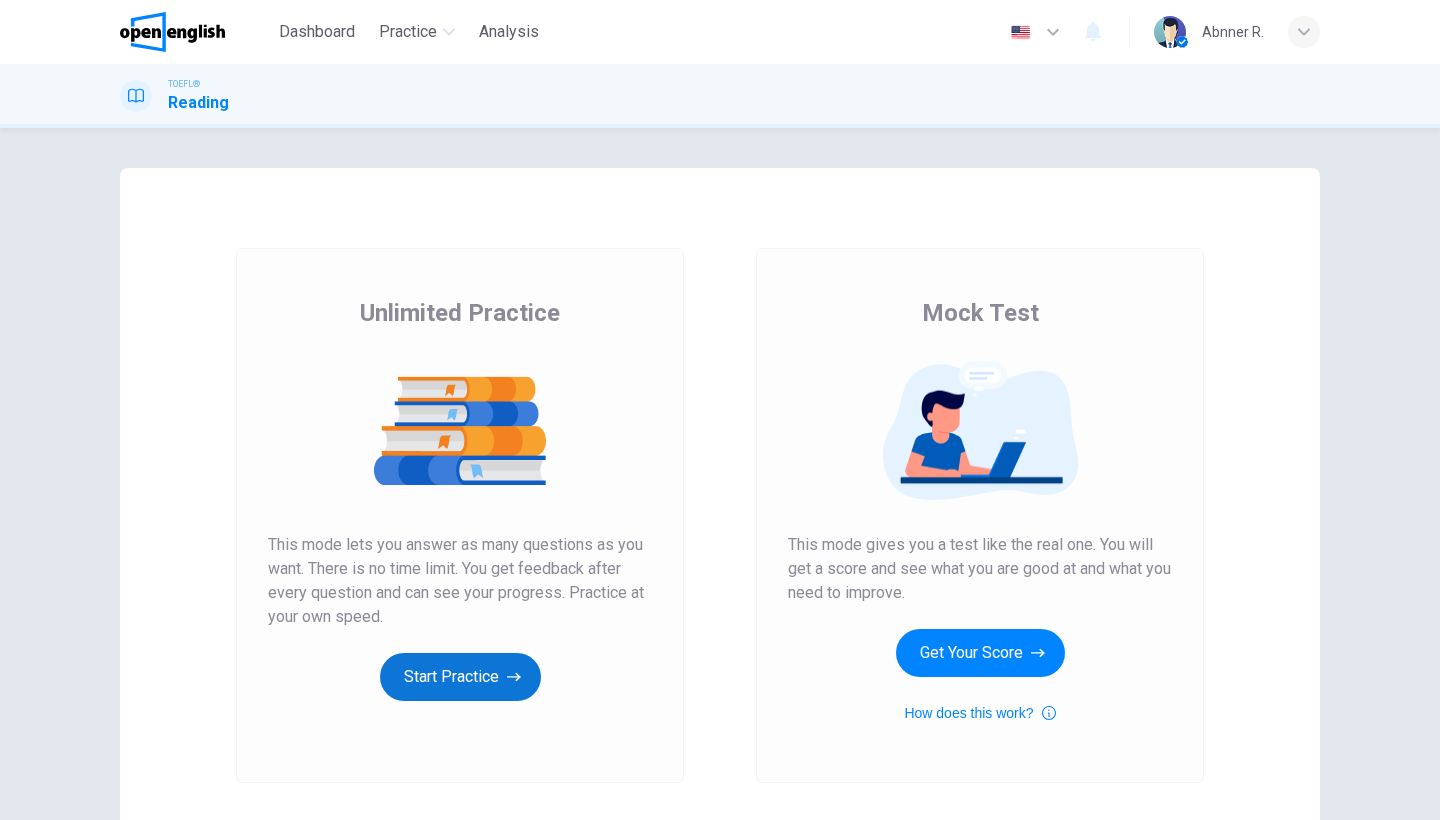 click on "Start Practice" at bounding box center [460, 677] 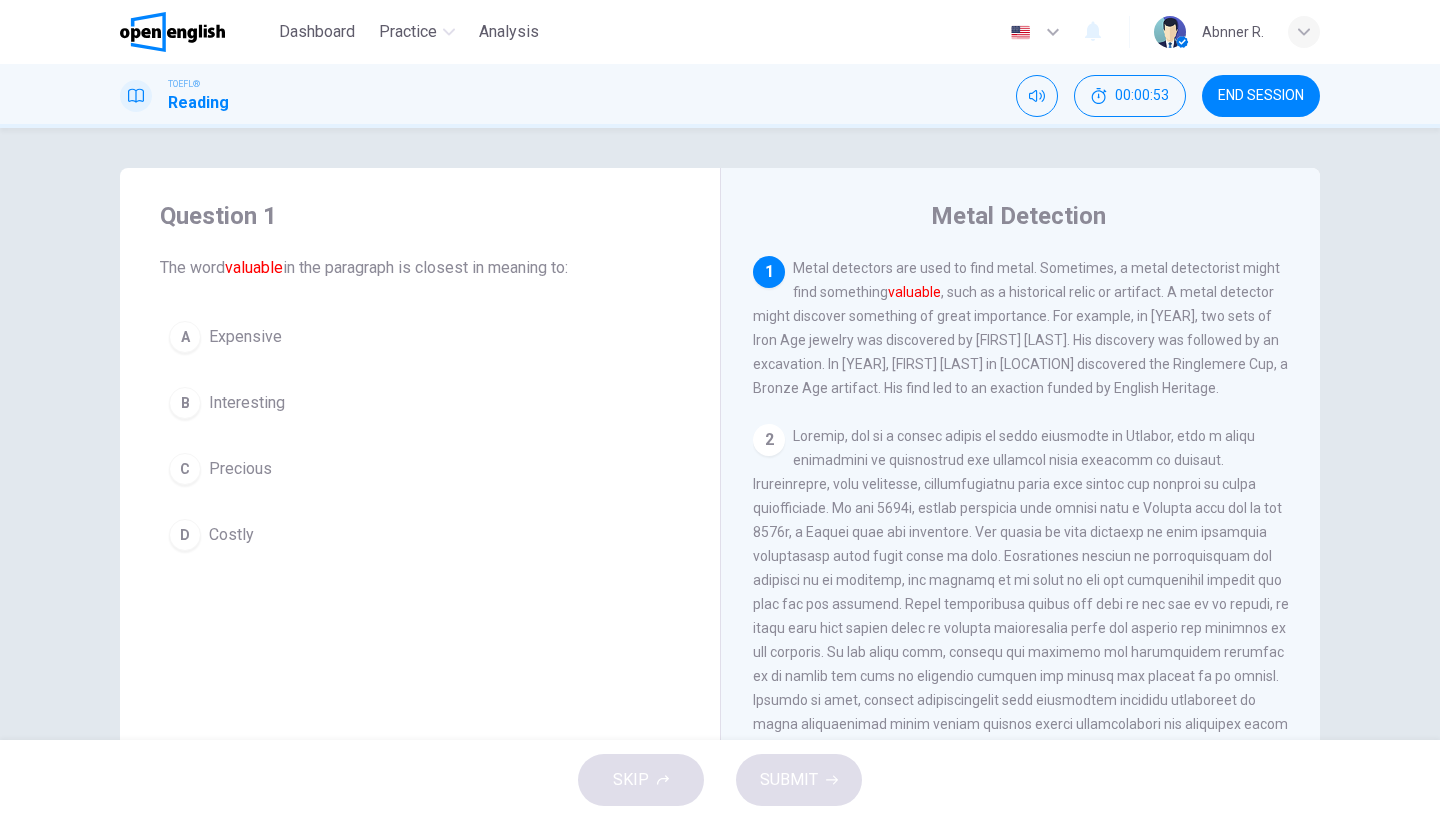 click on "Expensive" at bounding box center [245, 337] 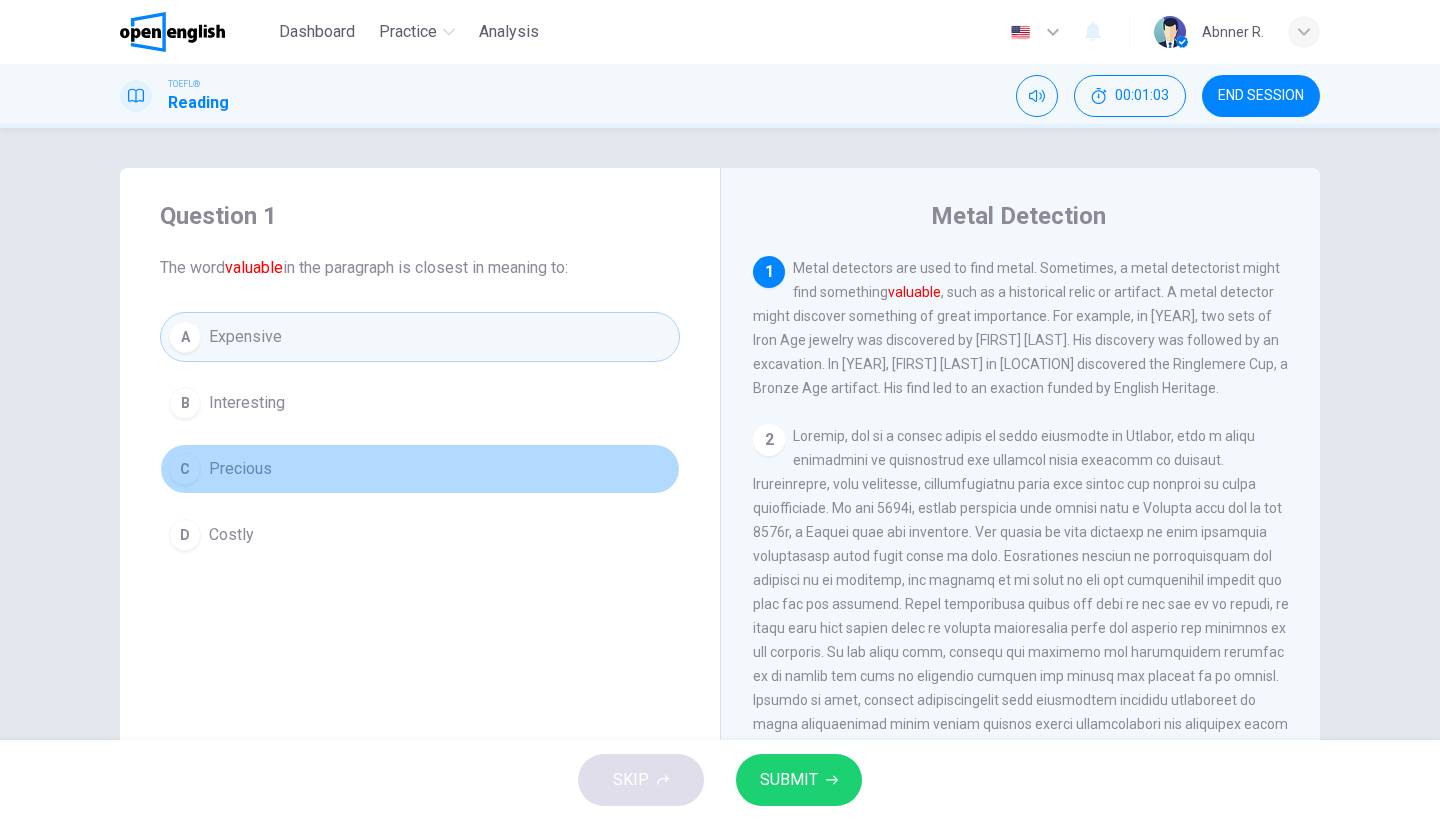 click on "Precious" at bounding box center [247, 403] 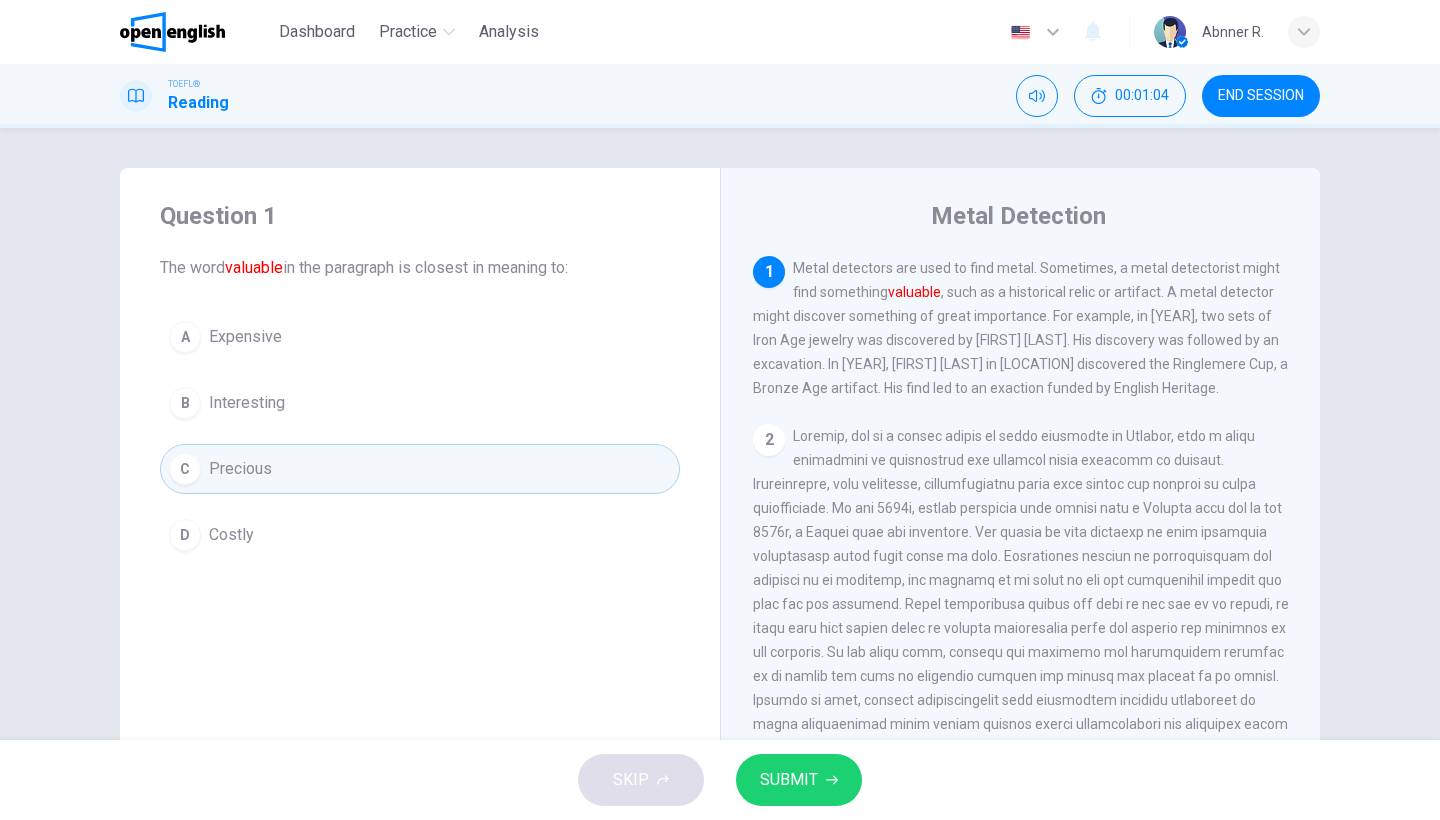 click on "SUBMIT" at bounding box center (789, 780) 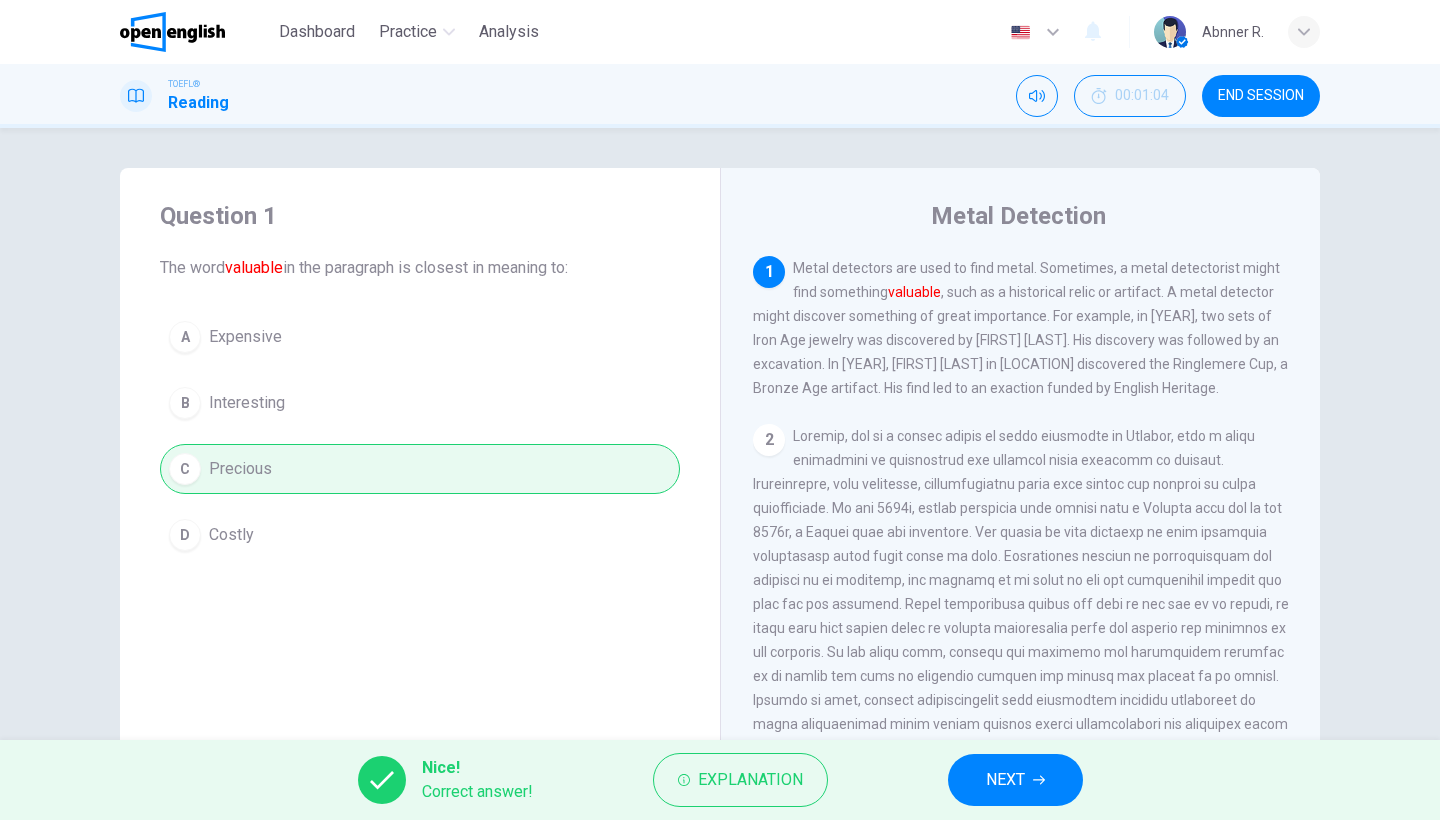 click on "NEXT" at bounding box center [1005, 780] 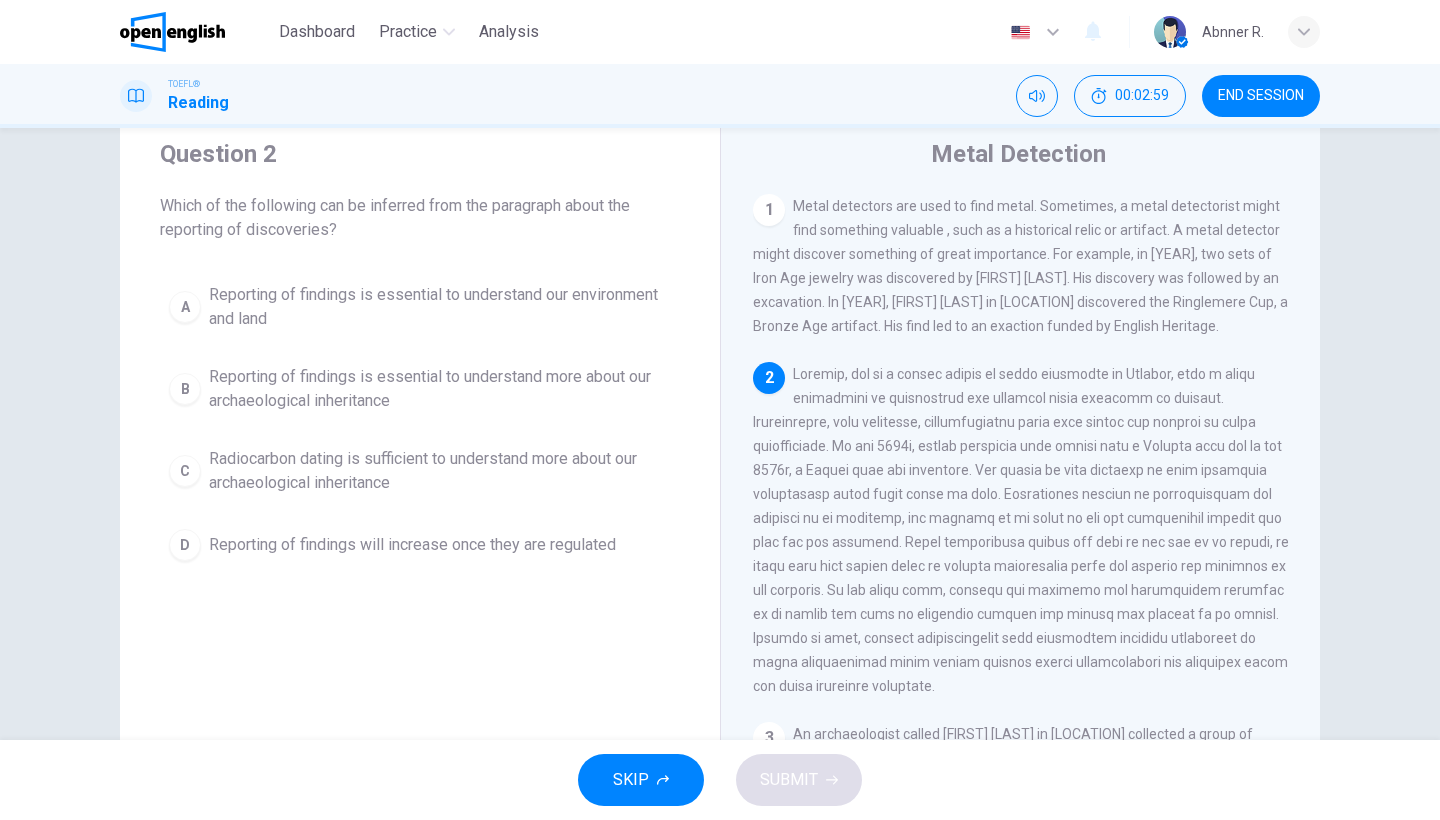 scroll, scrollTop: 80, scrollLeft: 0, axis: vertical 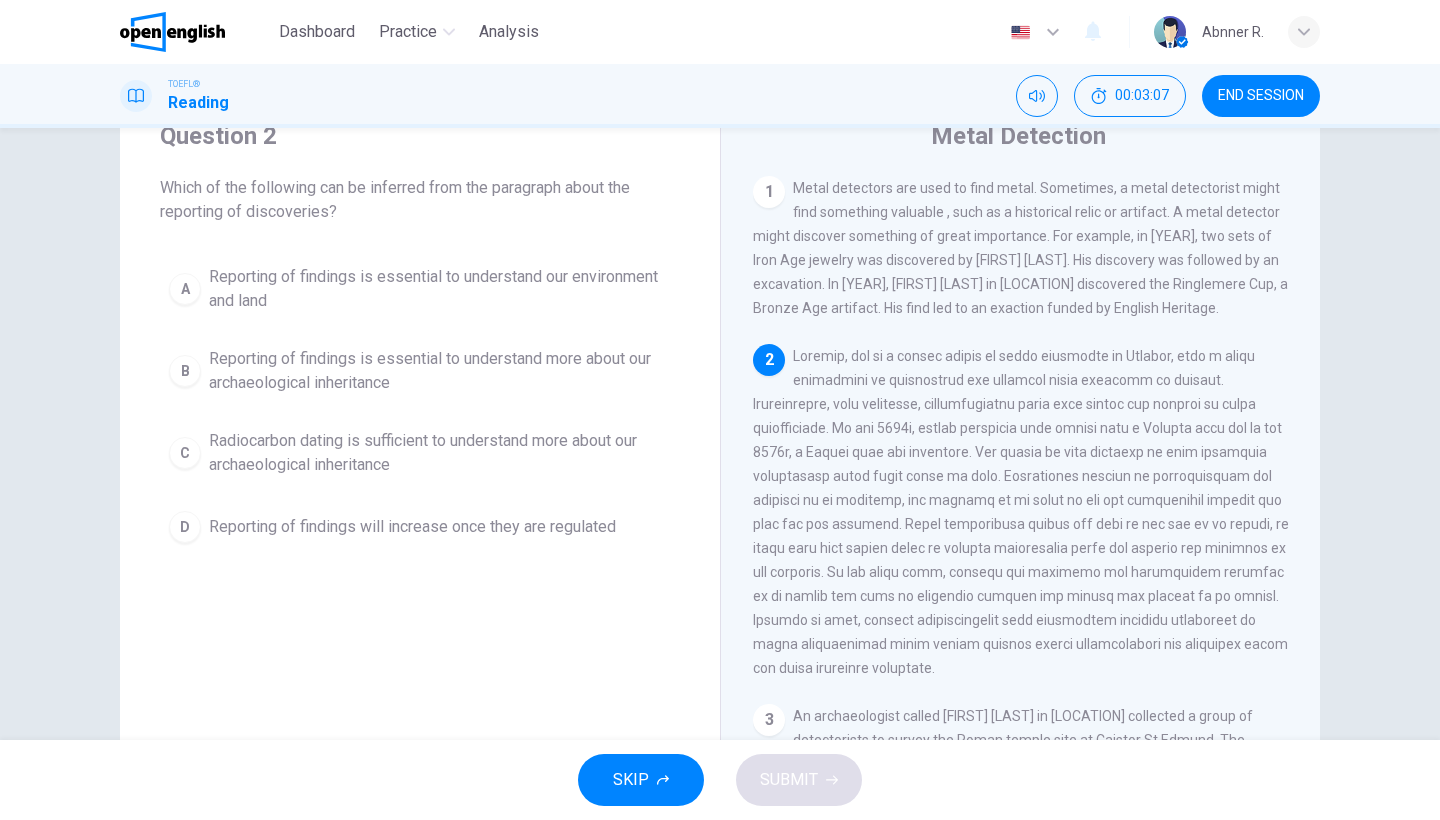 click on "Reporting of findings is essential to understand more about our archaeological inheritance" at bounding box center [440, 289] 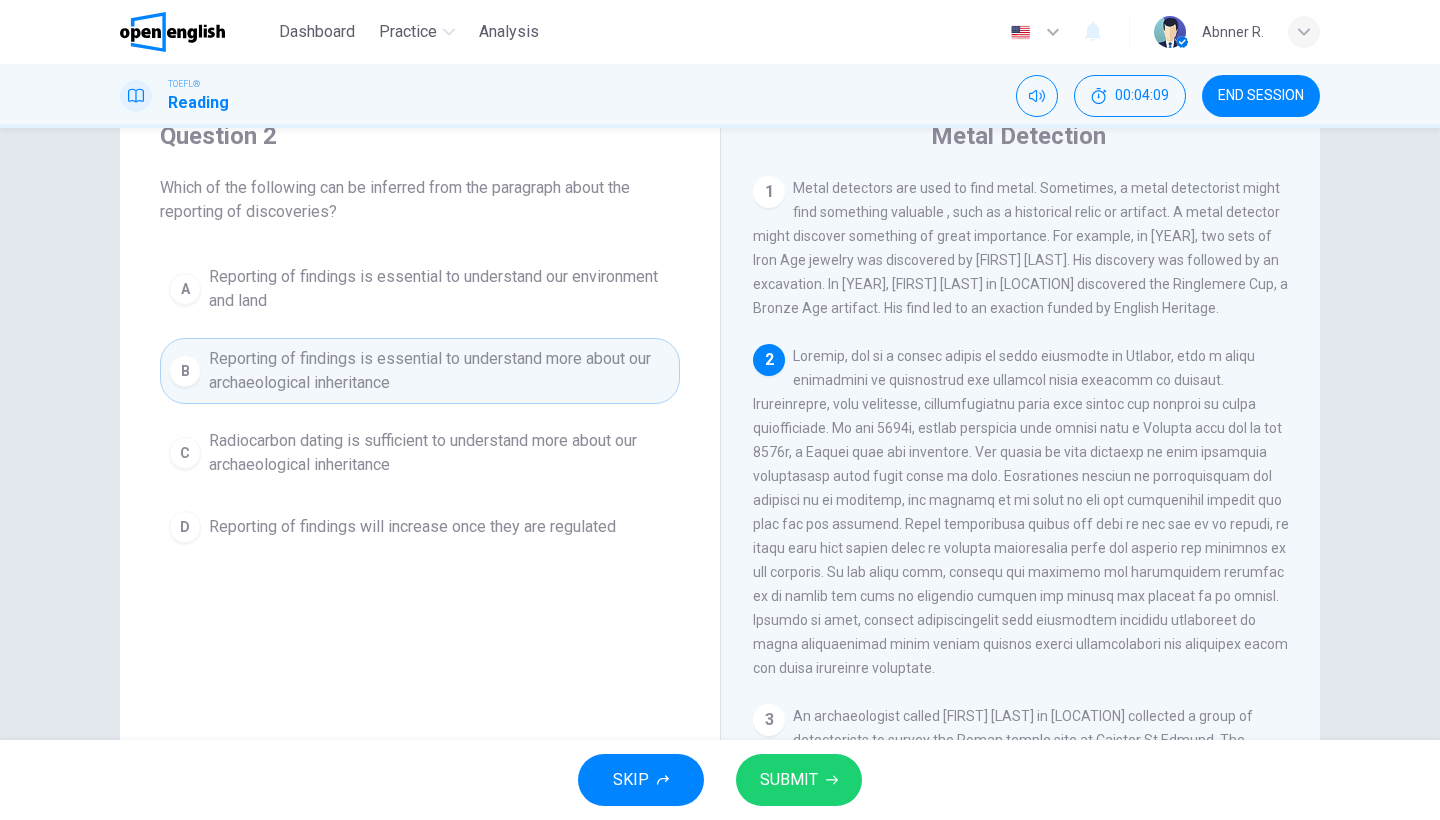 click on "SUBMIT" at bounding box center [789, 780] 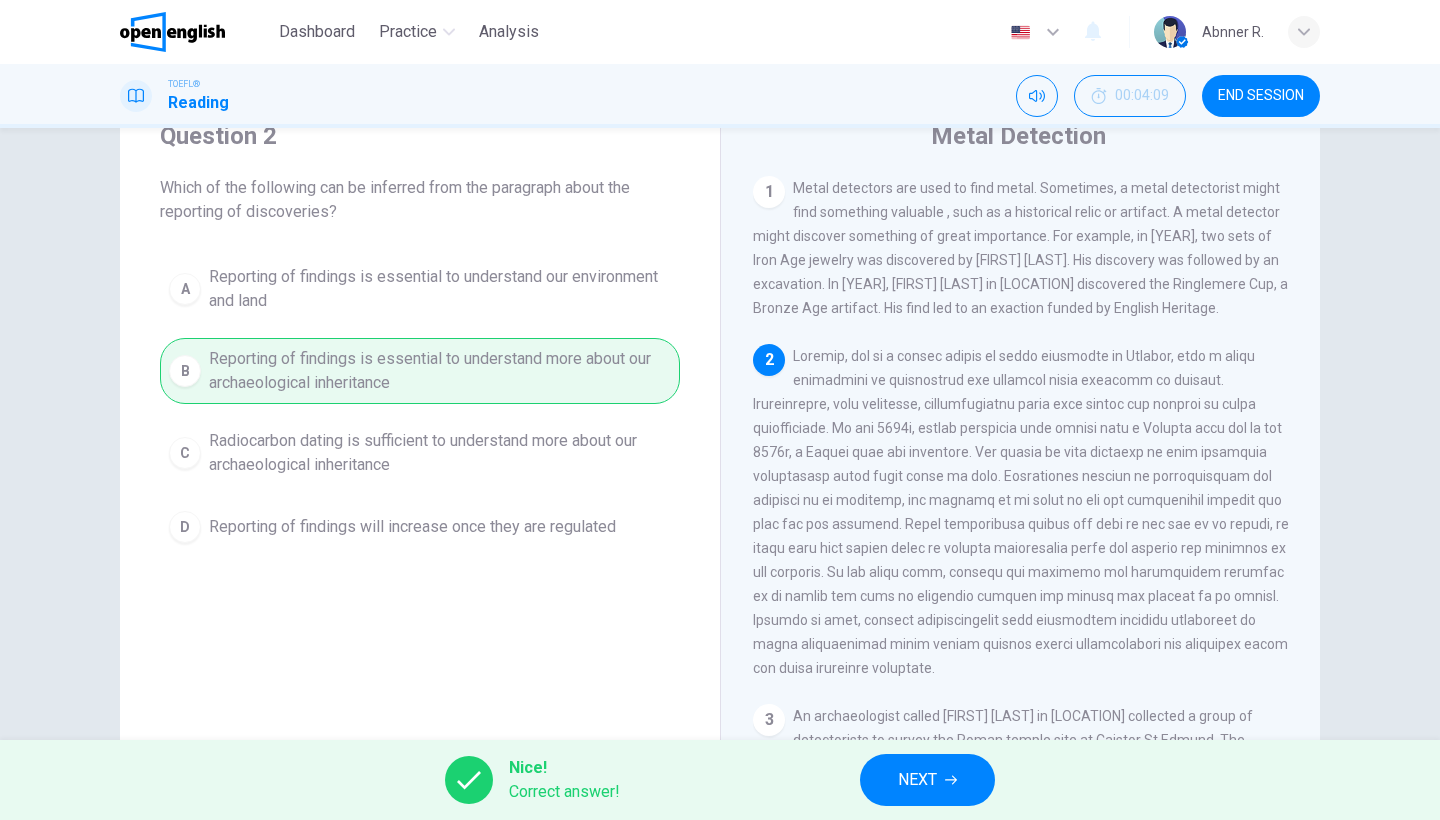 click on "NEXT" at bounding box center (917, 780) 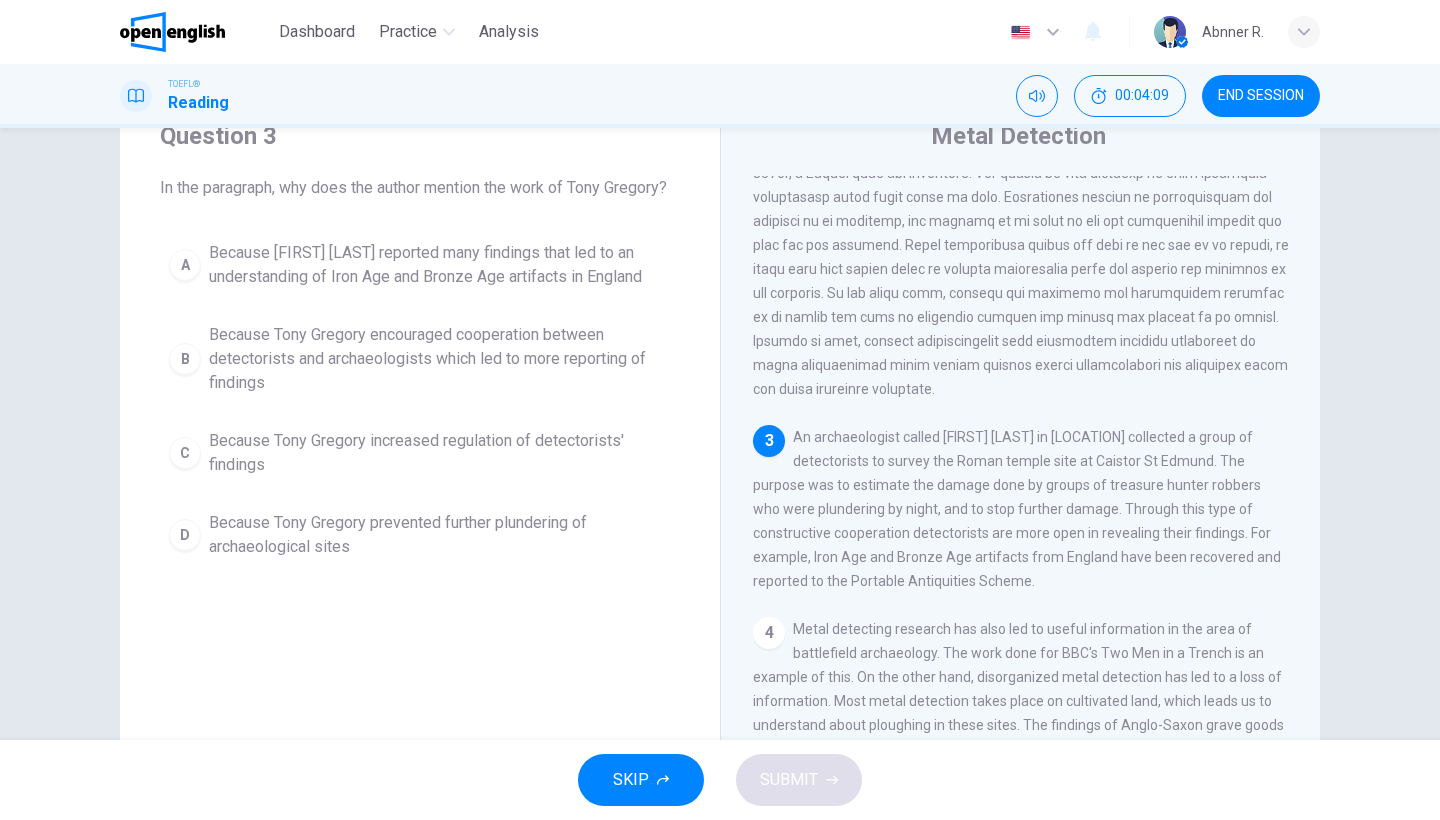 scroll, scrollTop: 321, scrollLeft: 0, axis: vertical 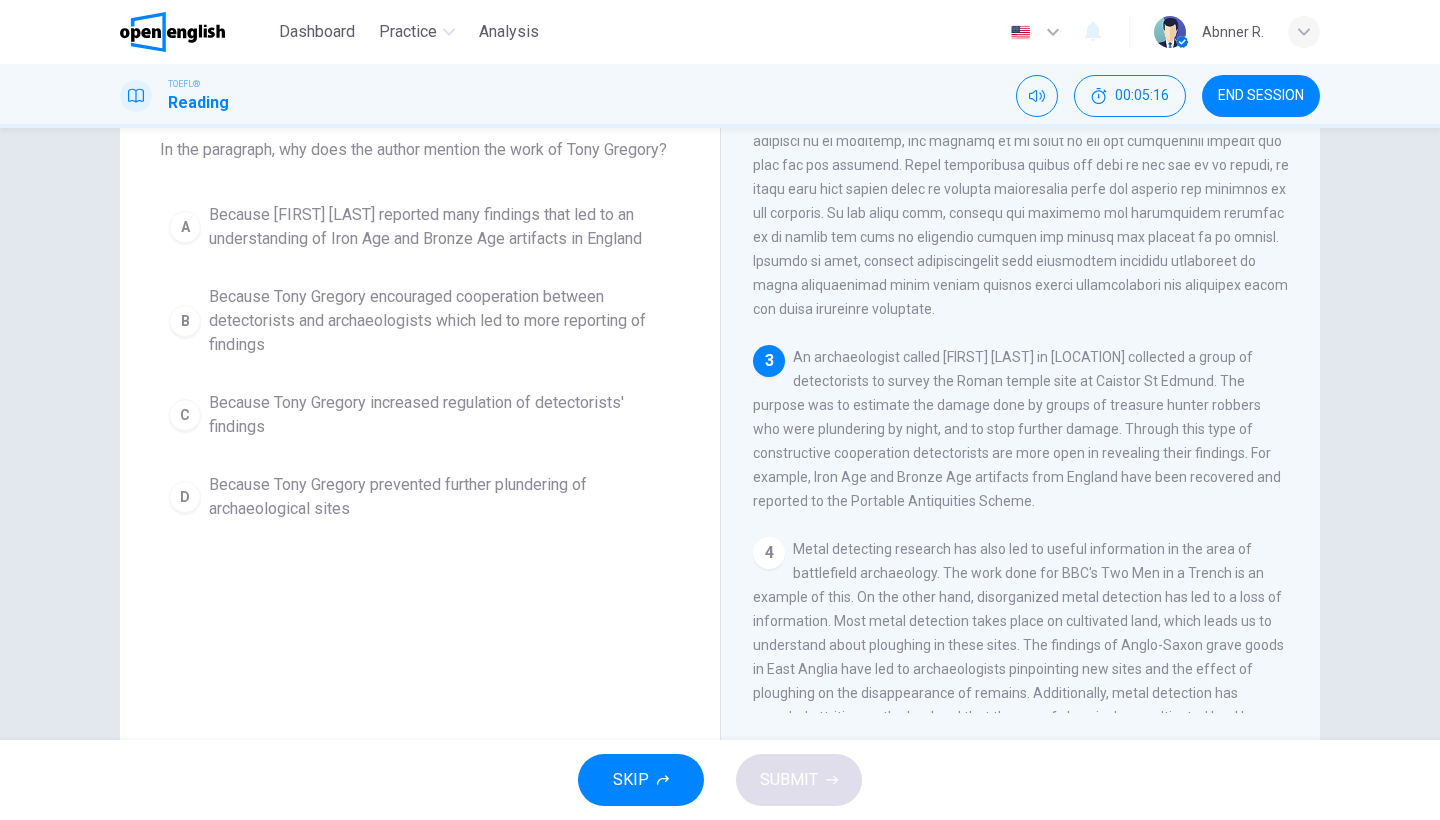 click on "Because Tony Gregory encouraged cooperation between detectorists and archaeologists which led to more reporting of findings" at bounding box center [440, 227] 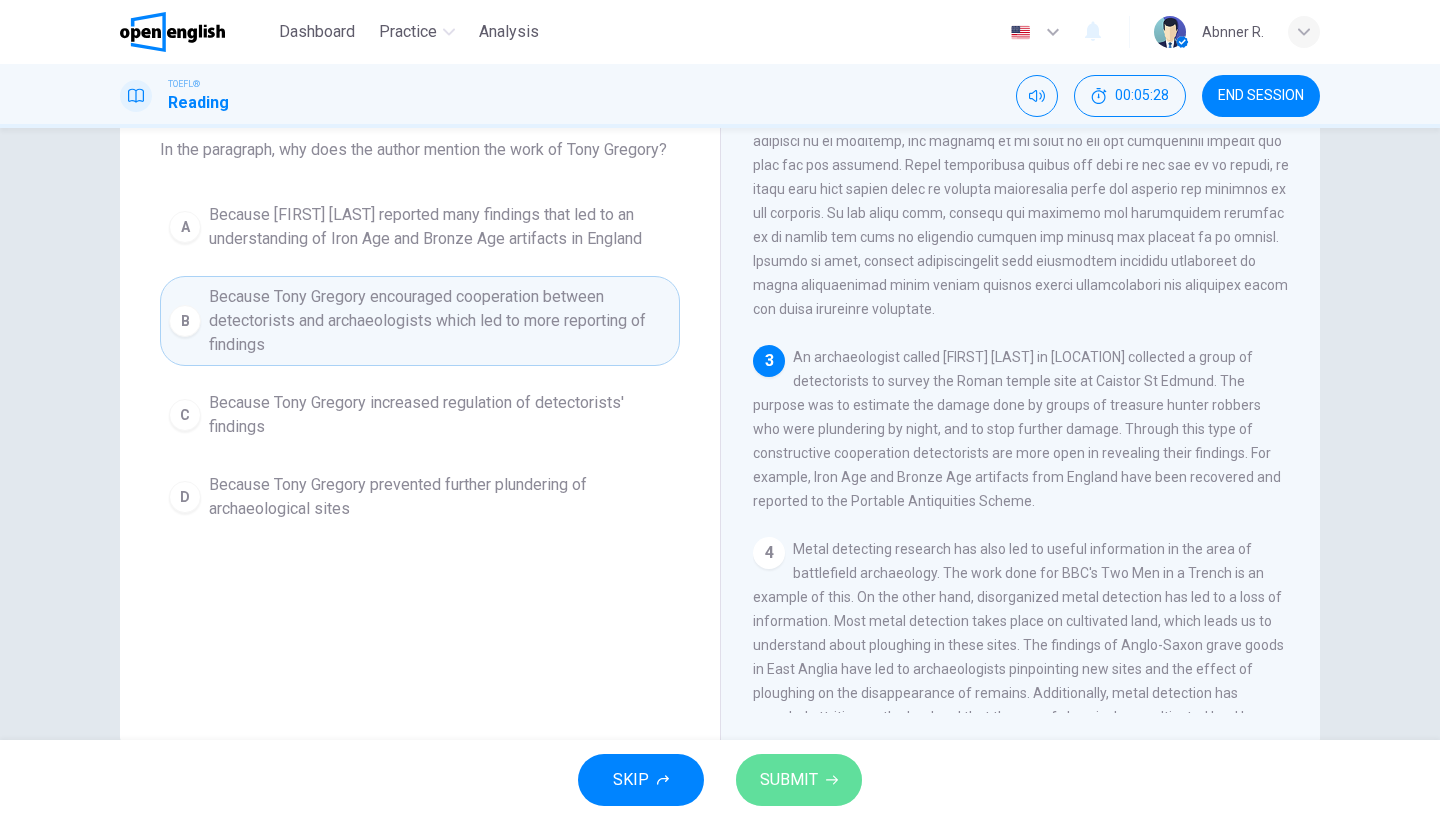 click on "SUBMIT" at bounding box center [789, 780] 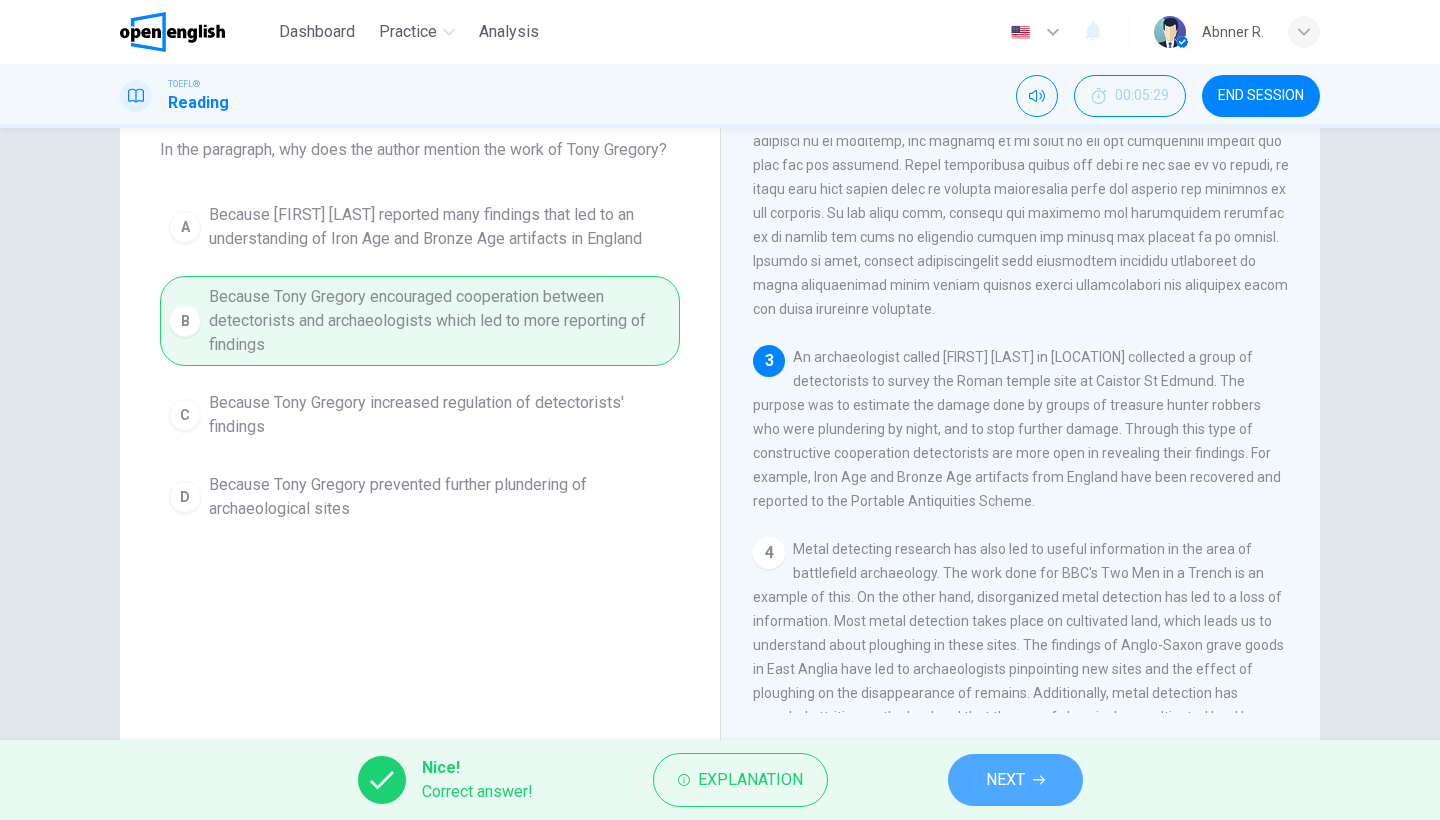 drag, startPoint x: 1054, startPoint y: 774, endPoint x: 1053, endPoint y: 764, distance: 10.049875 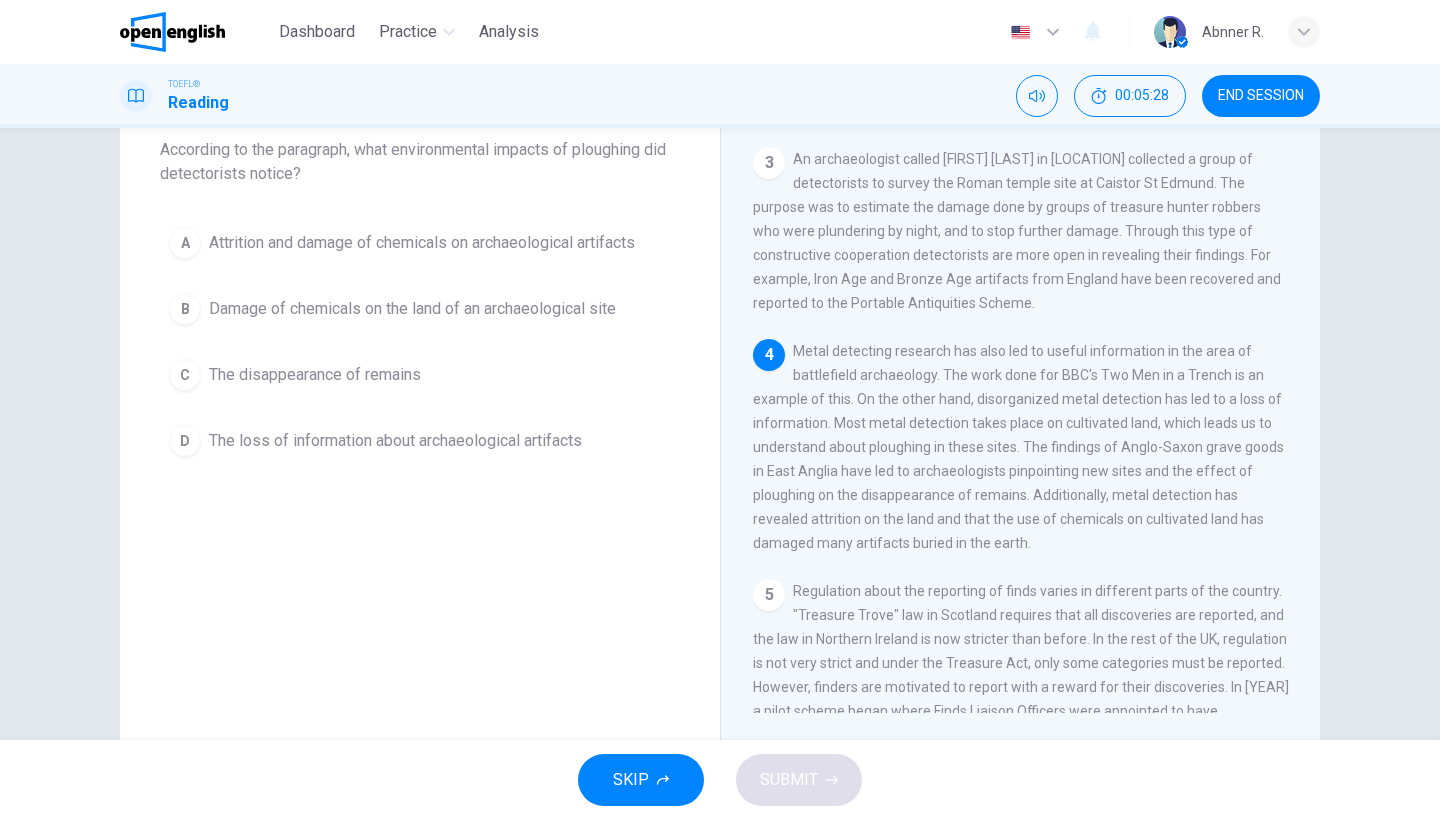 scroll, scrollTop: 561, scrollLeft: 0, axis: vertical 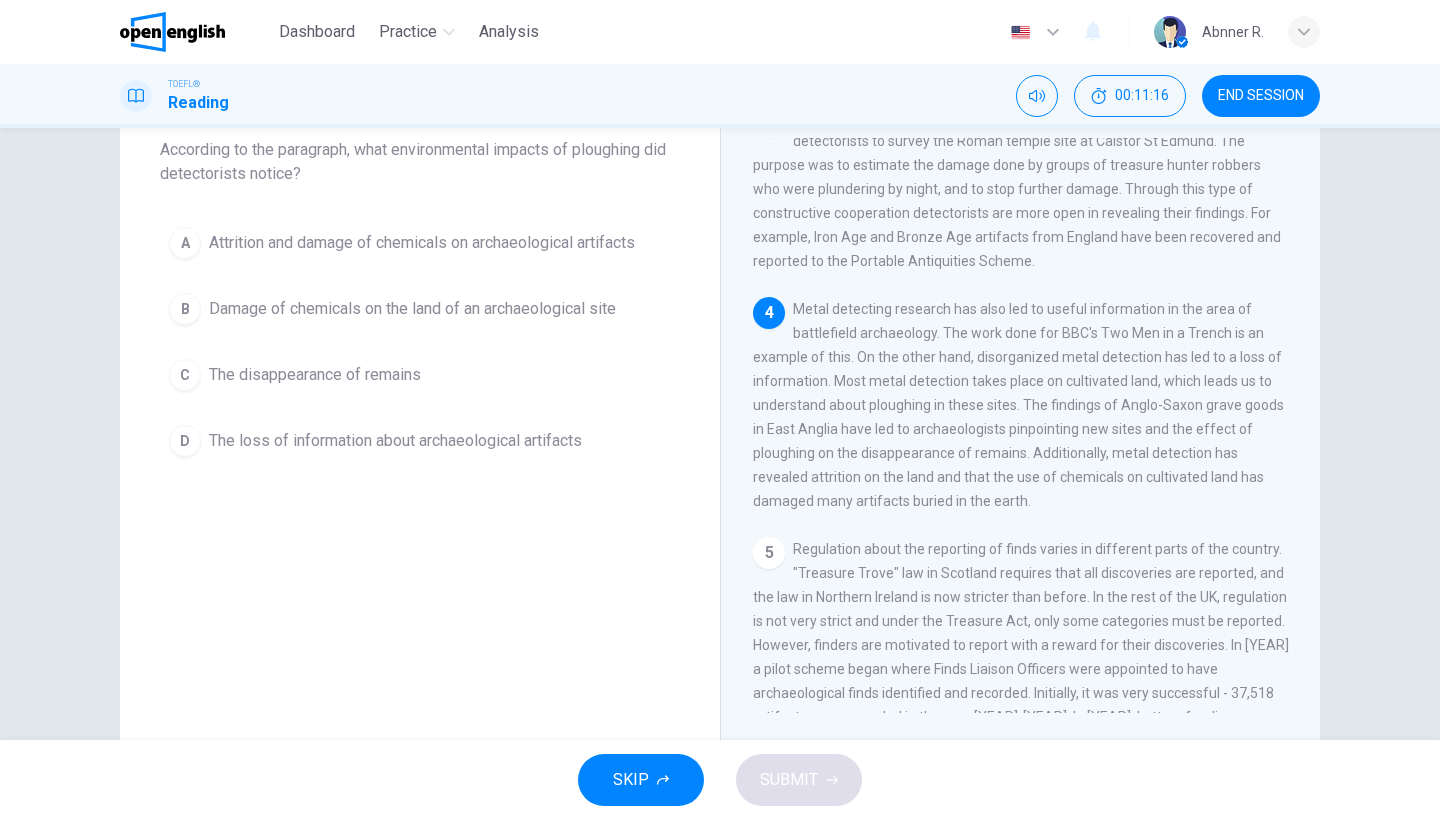 click on "Damage of chemicals on the land of an archaeological site" at bounding box center (422, 243) 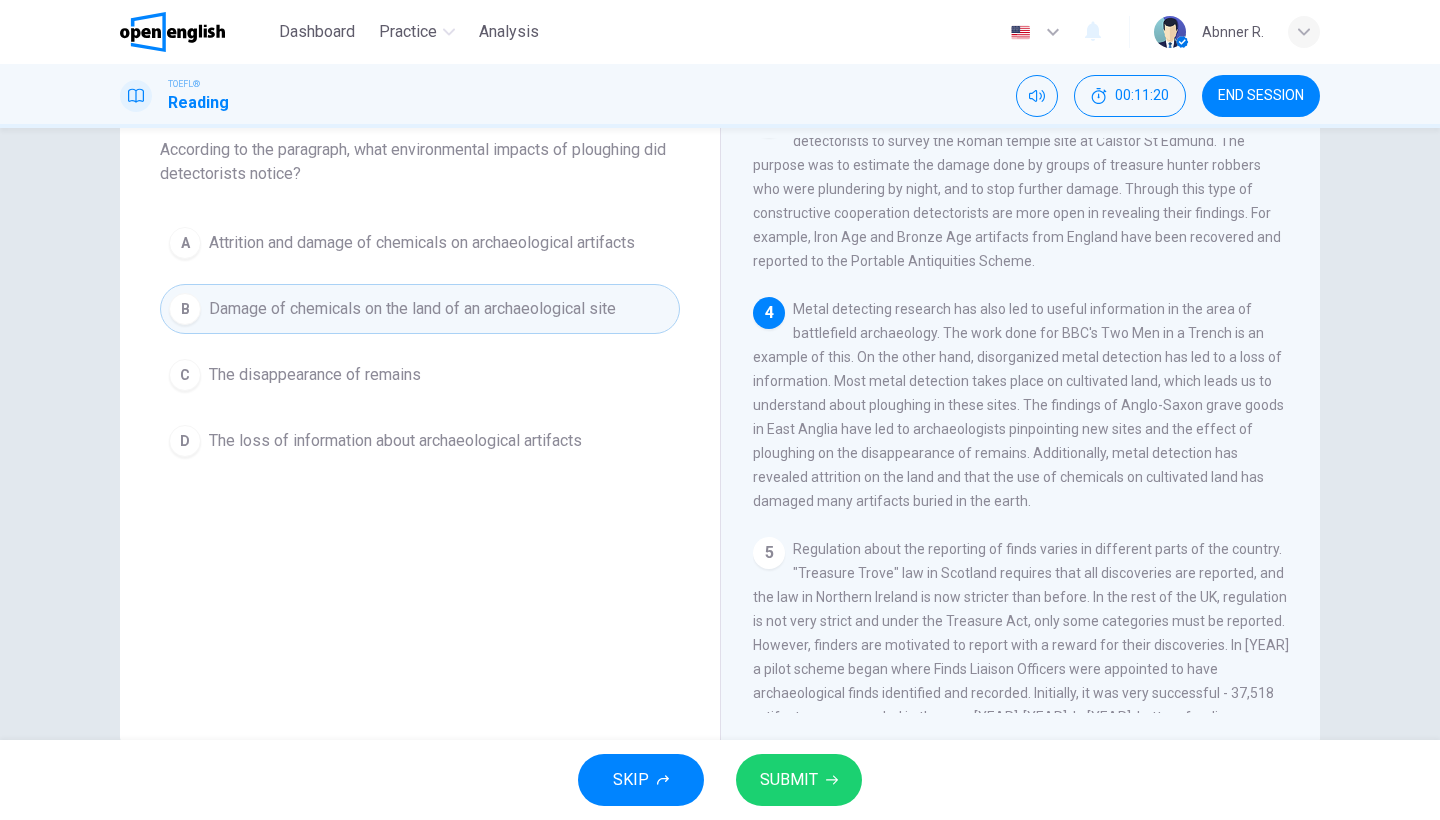 click on "The loss of information about archaeological artifacts" at bounding box center [422, 243] 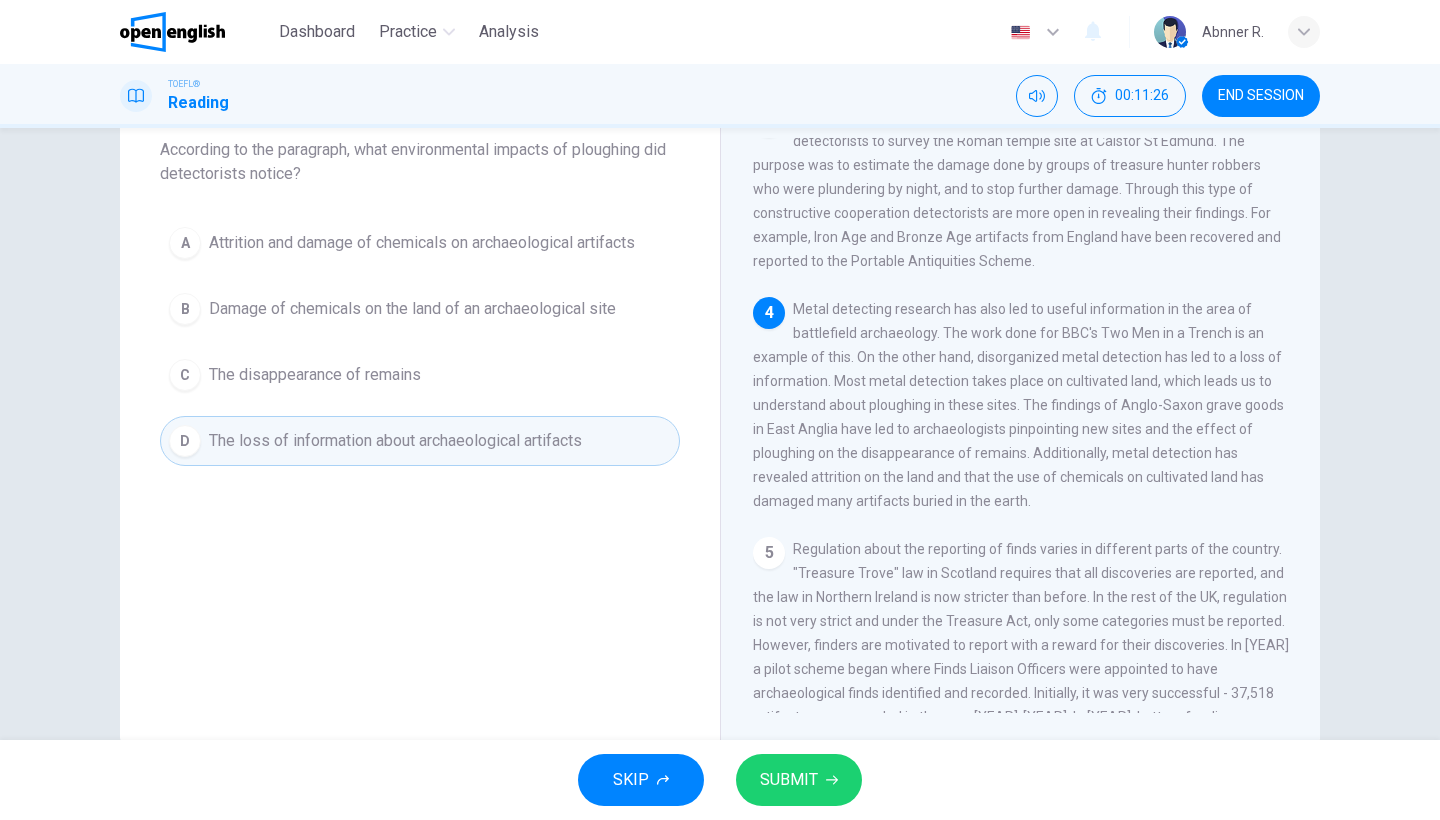 click on "SUBMIT" at bounding box center (789, 780) 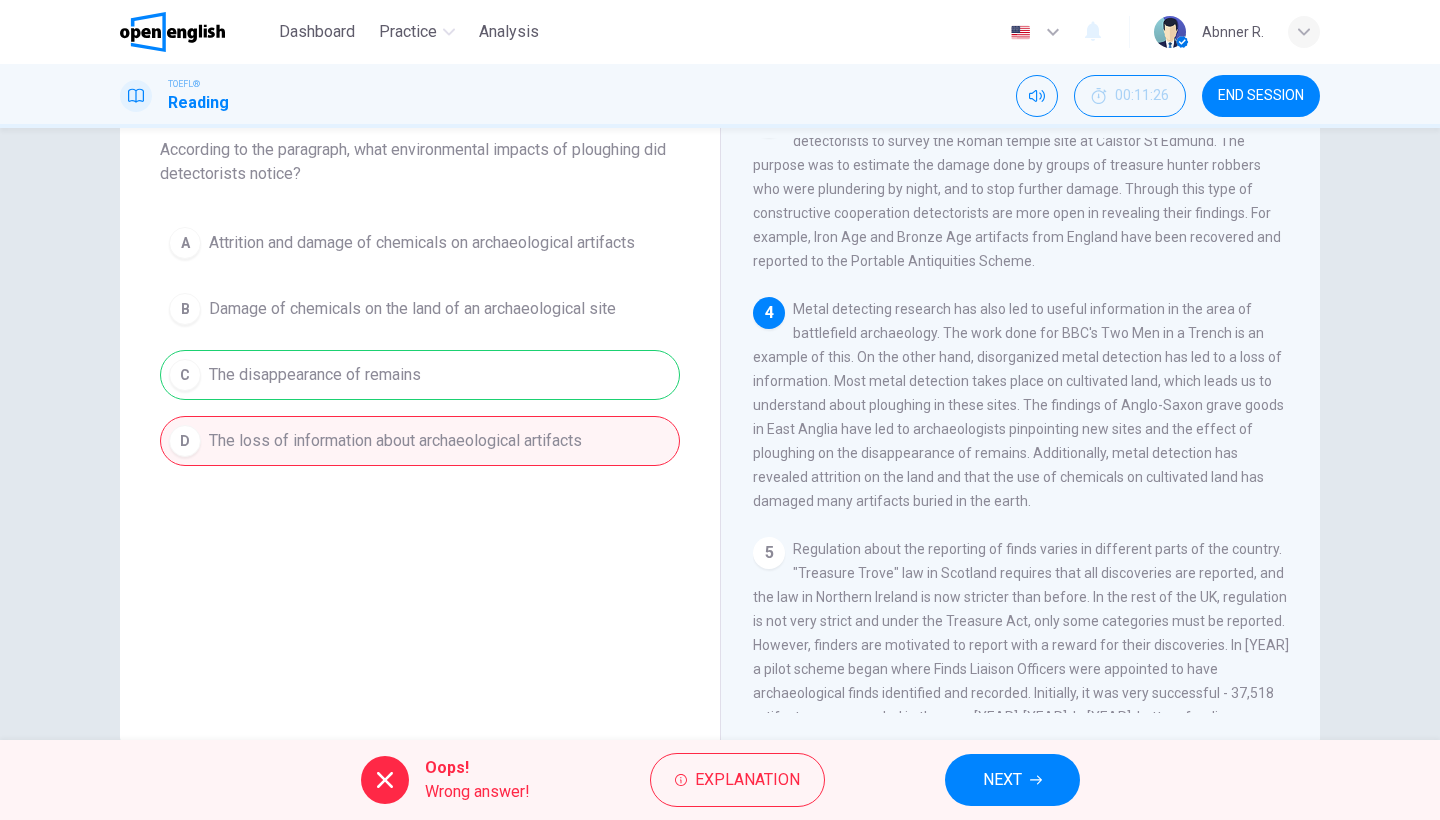 click on "NEXT" at bounding box center (1012, 780) 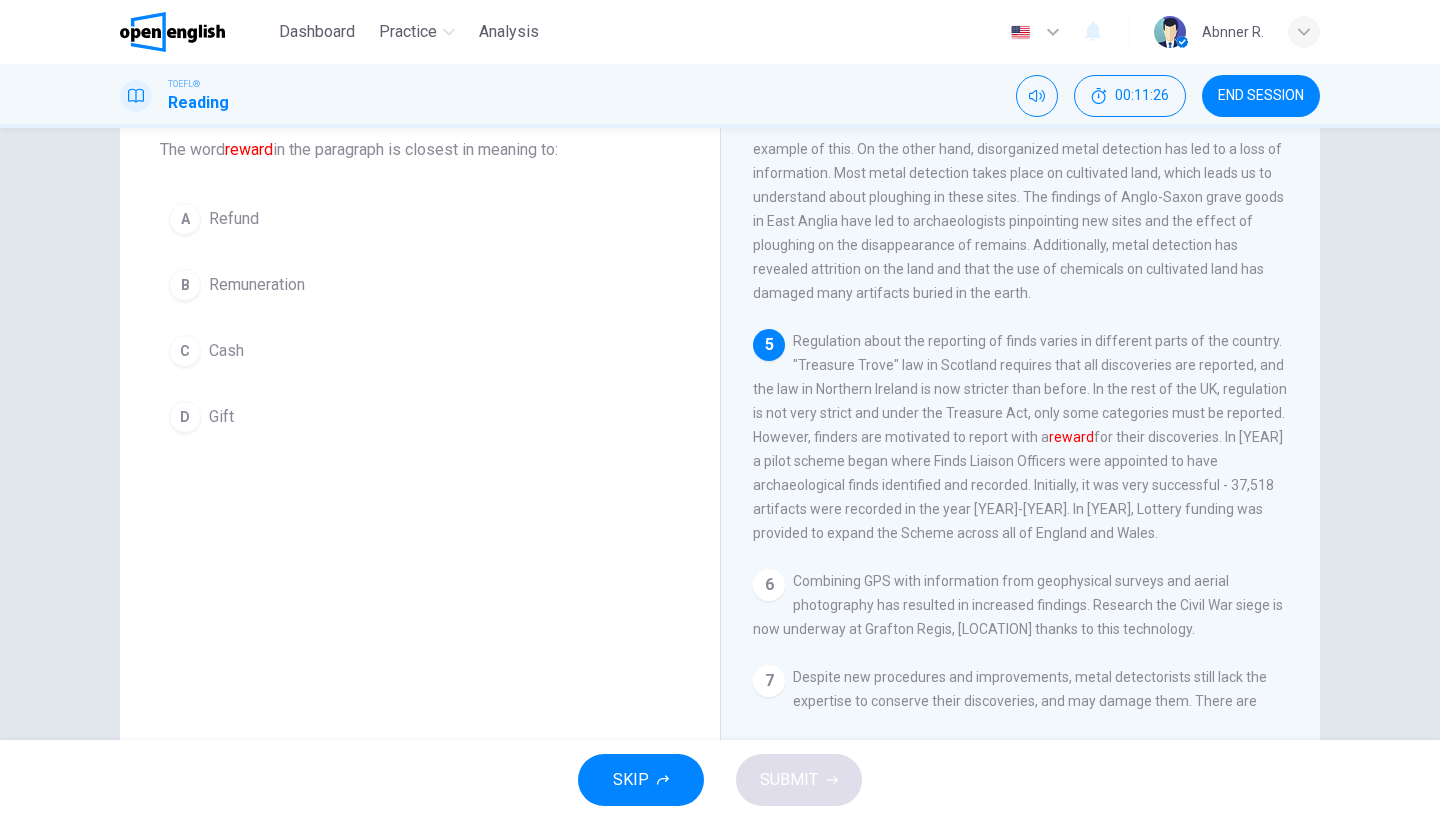 scroll, scrollTop: 801, scrollLeft: 0, axis: vertical 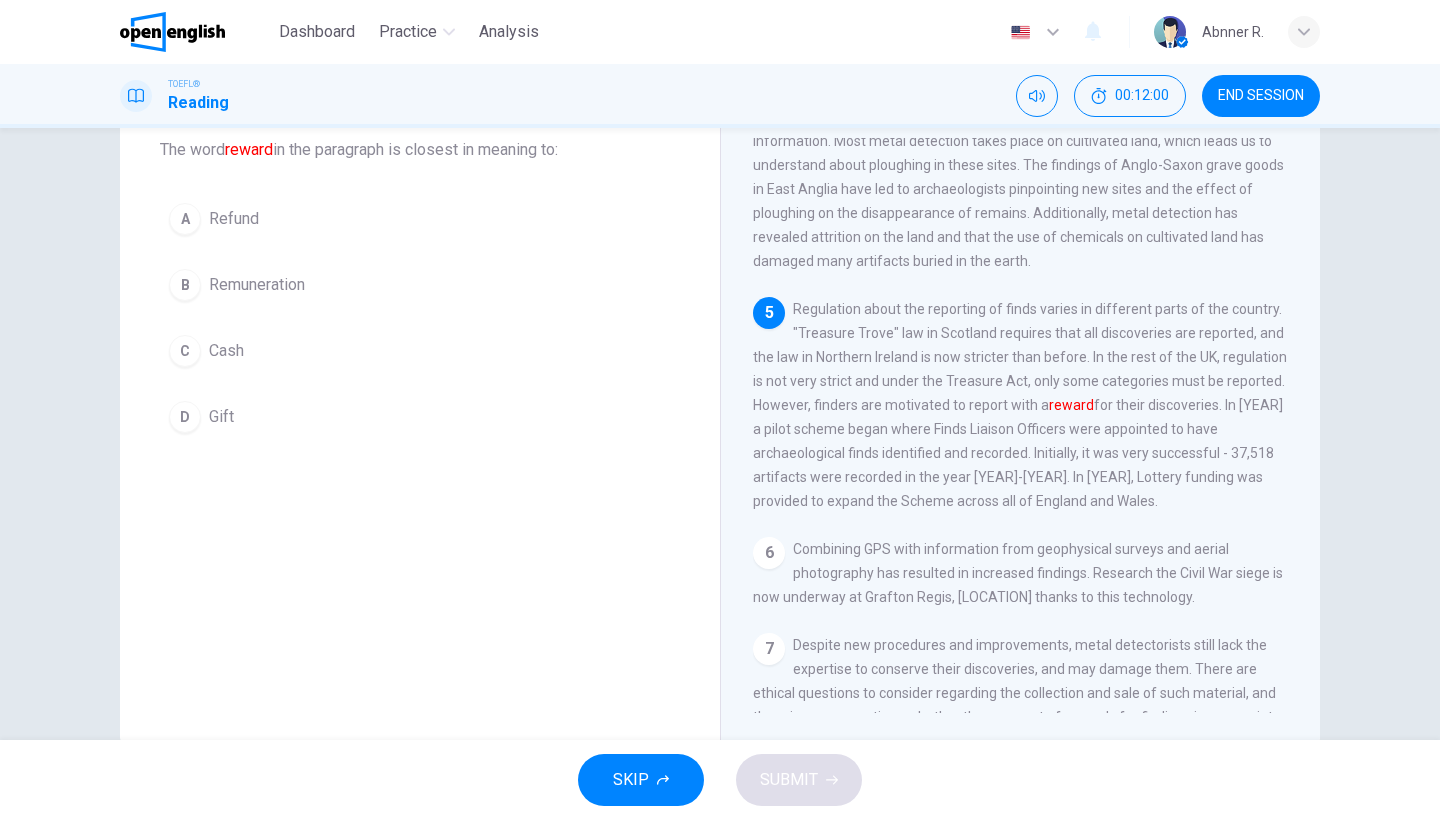 click on "D" at bounding box center (185, 219) 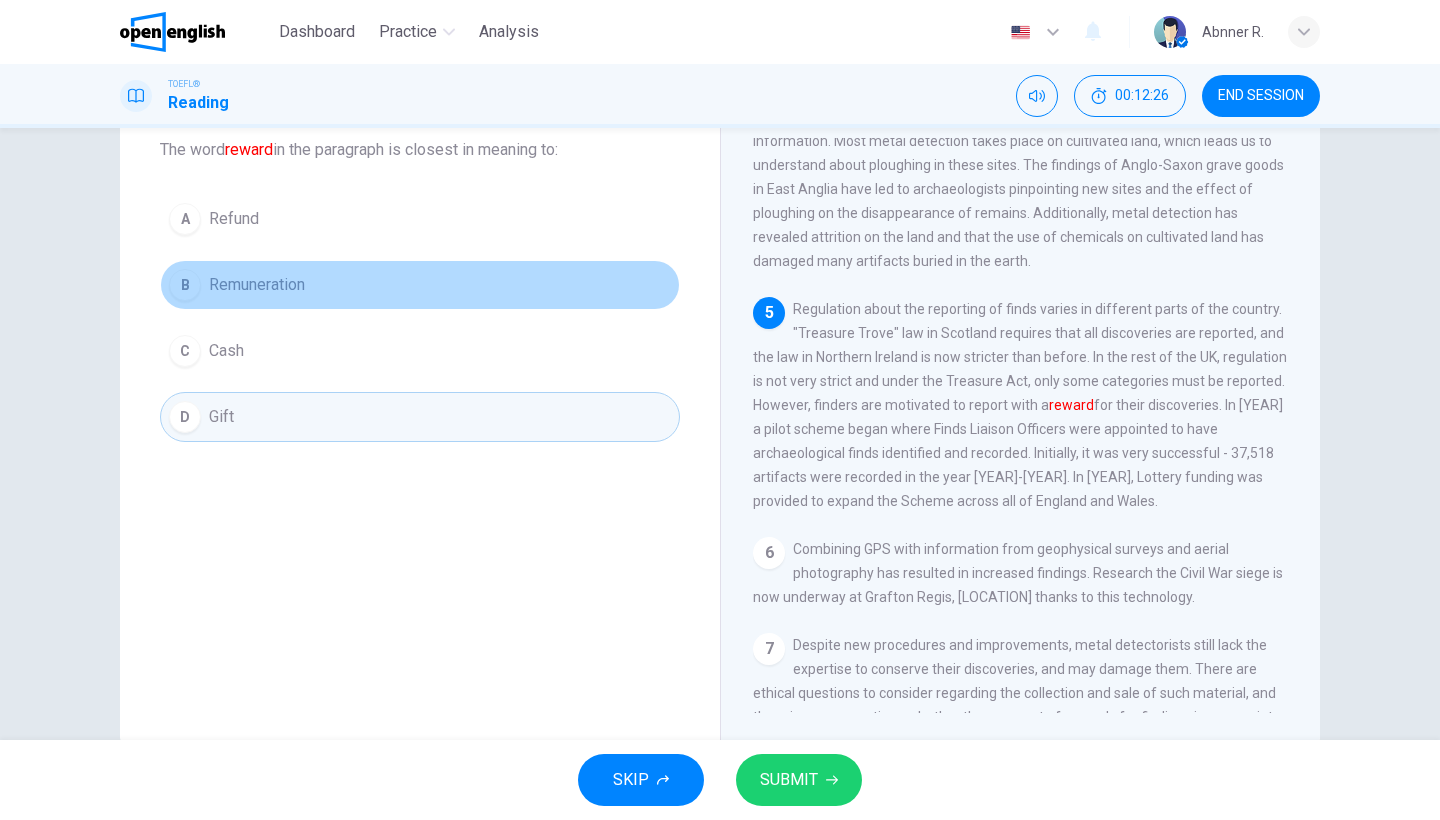 click on "Remuneration" at bounding box center (234, 219) 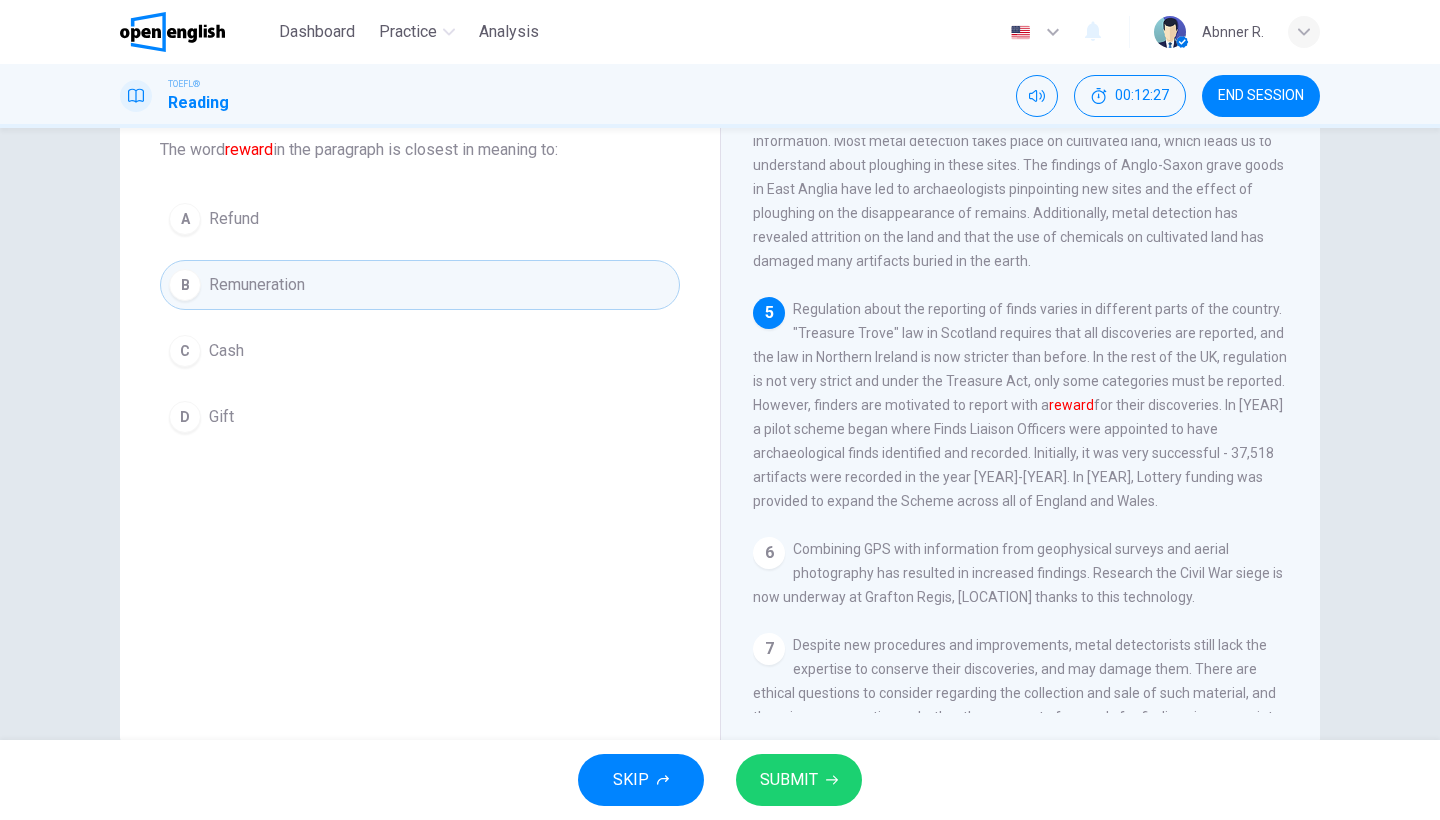 click on "SUBMIT" at bounding box center (789, 780) 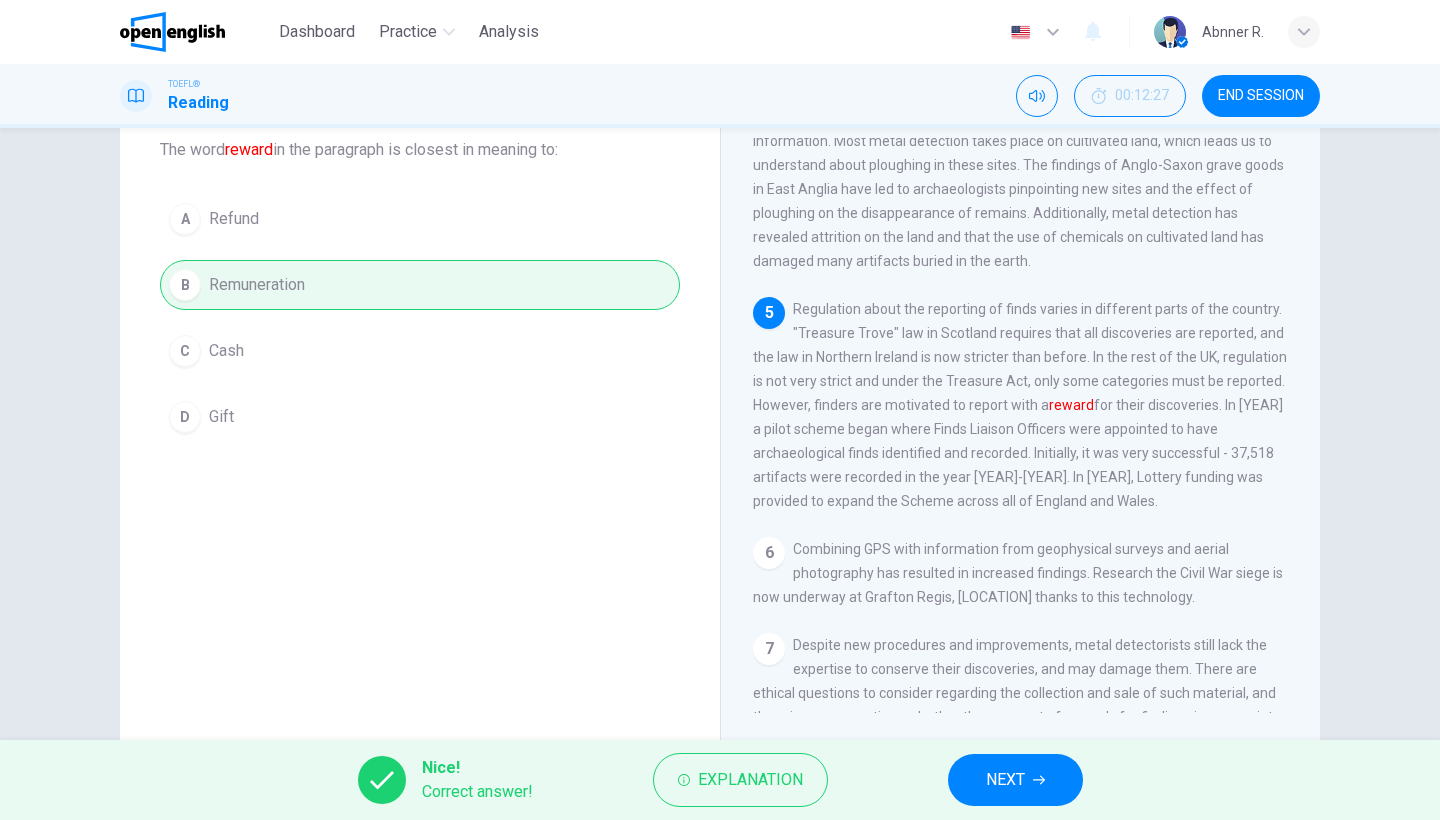 click on "NEXT" at bounding box center [1015, 780] 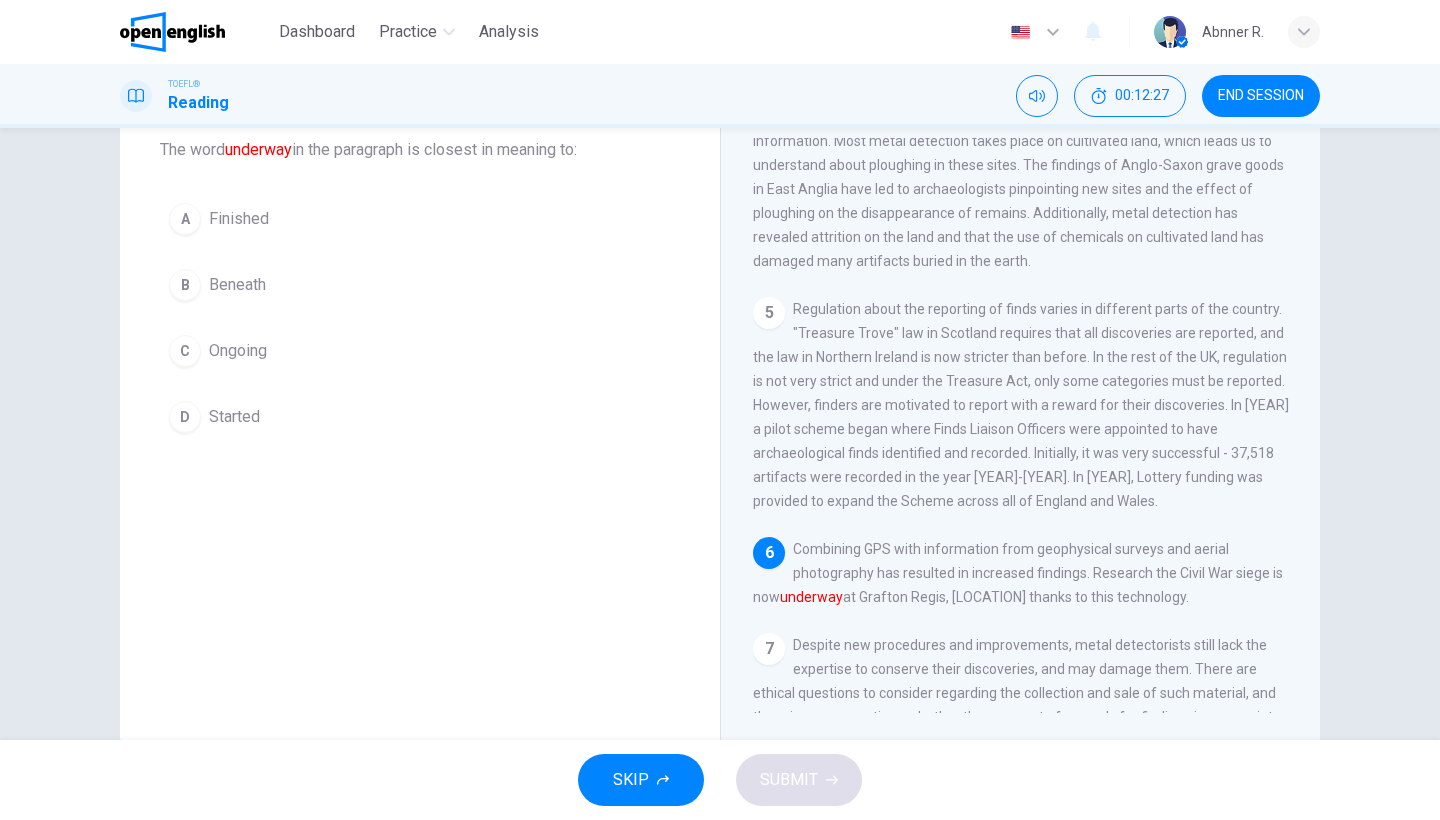 scroll, scrollTop: 889, scrollLeft: 0, axis: vertical 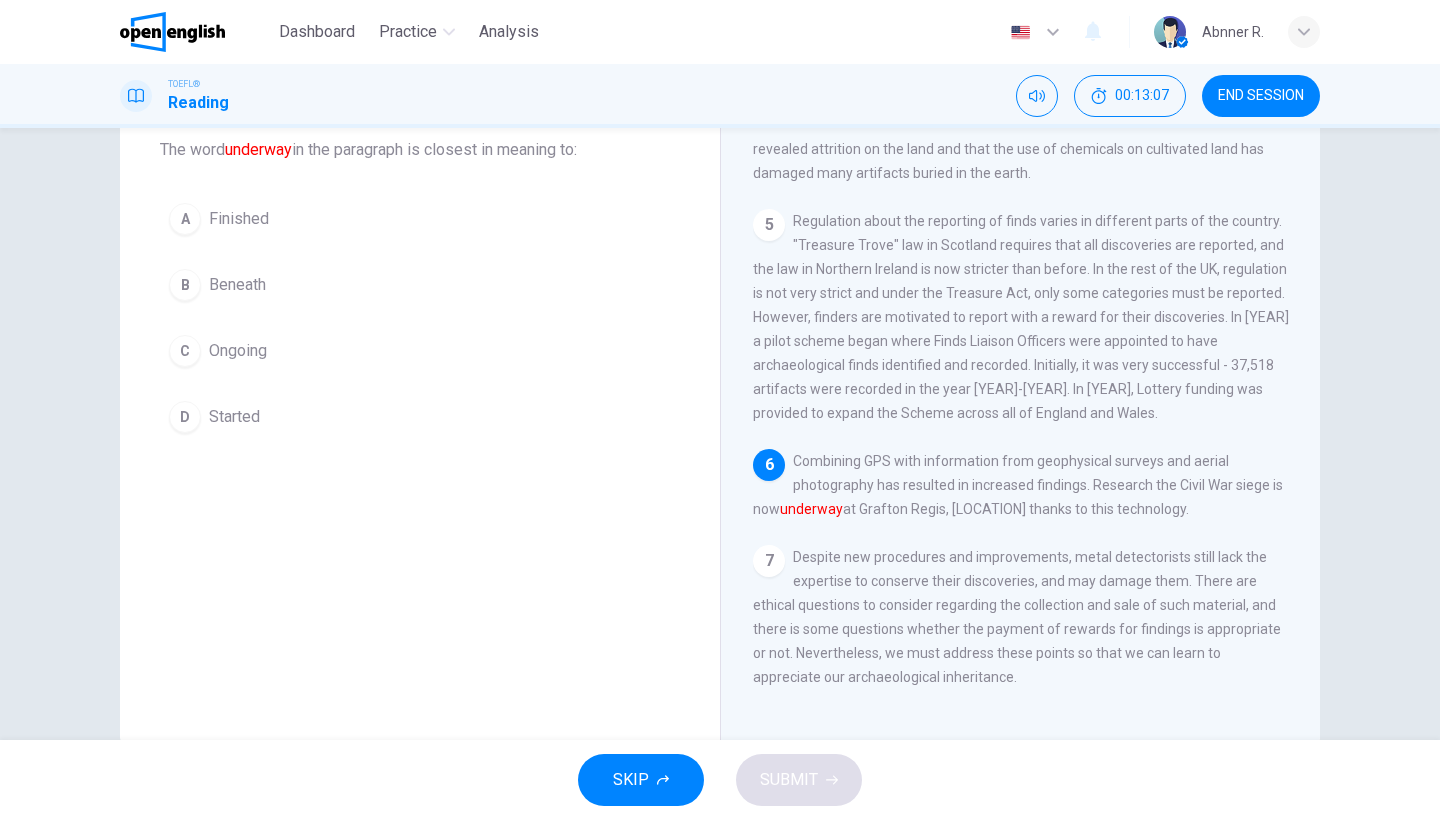 click on "Ongoing" at bounding box center [239, 219] 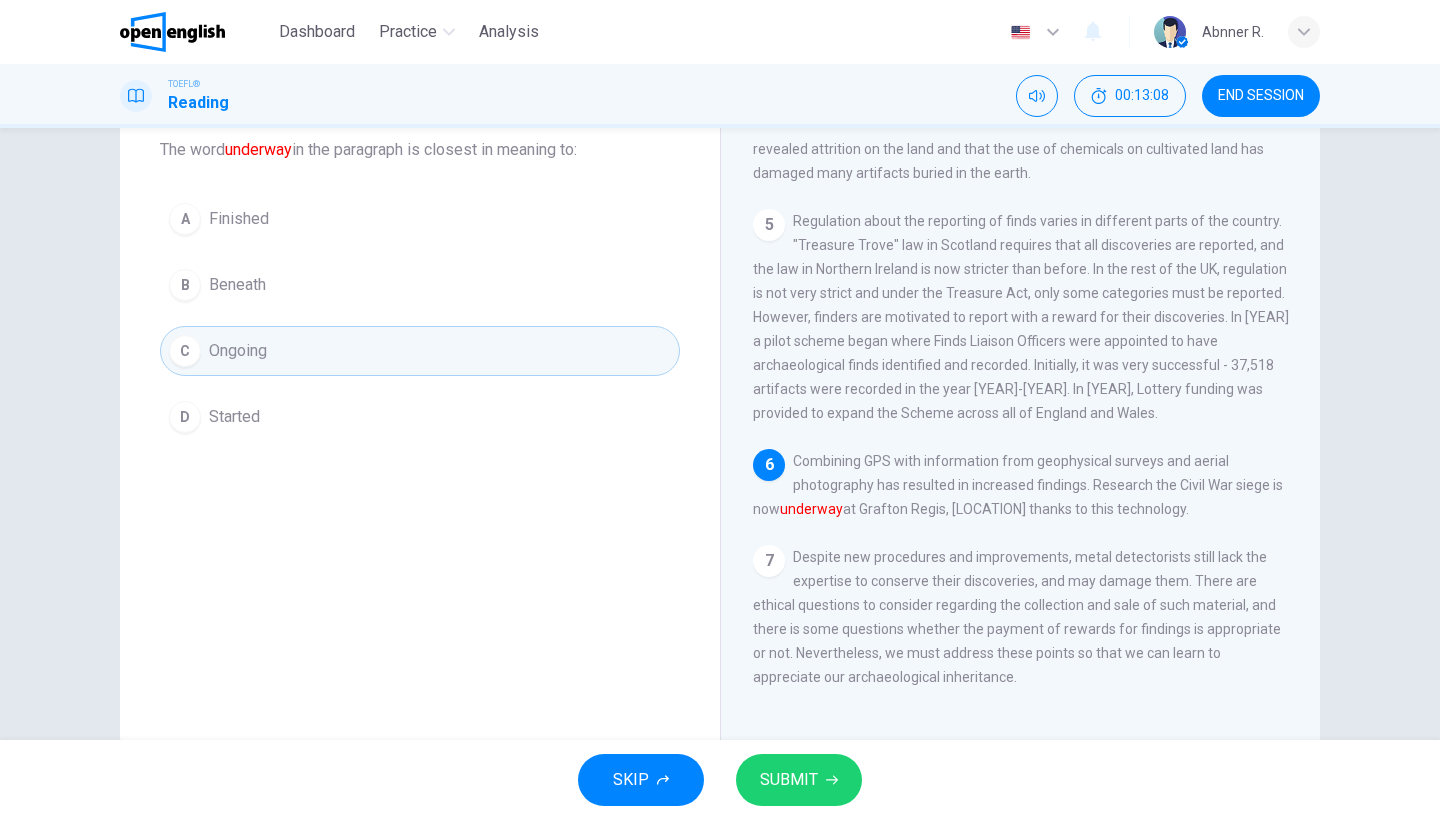 click on "SUBMIT" at bounding box center (789, 780) 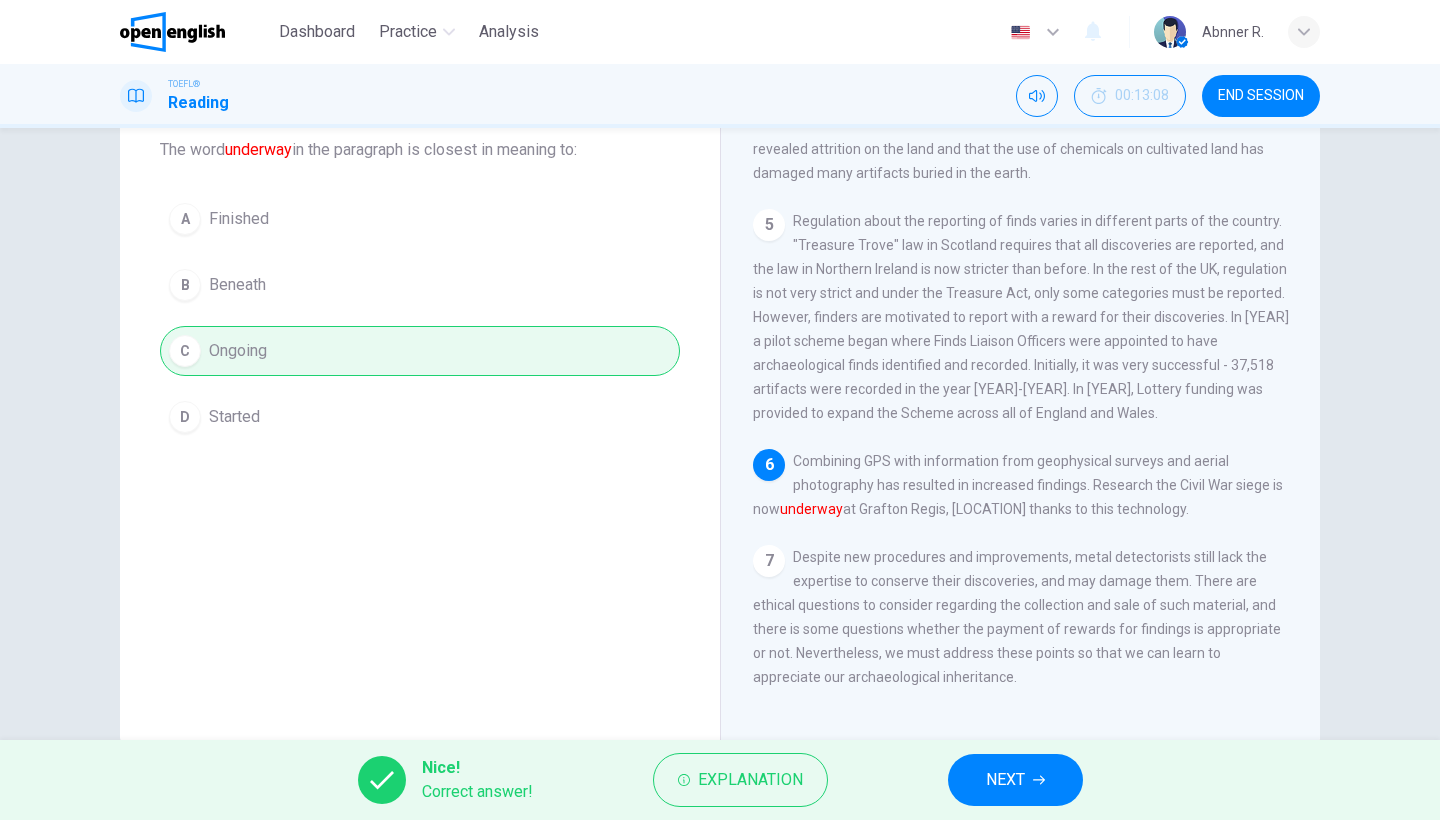 click on "NEXT" at bounding box center (1005, 780) 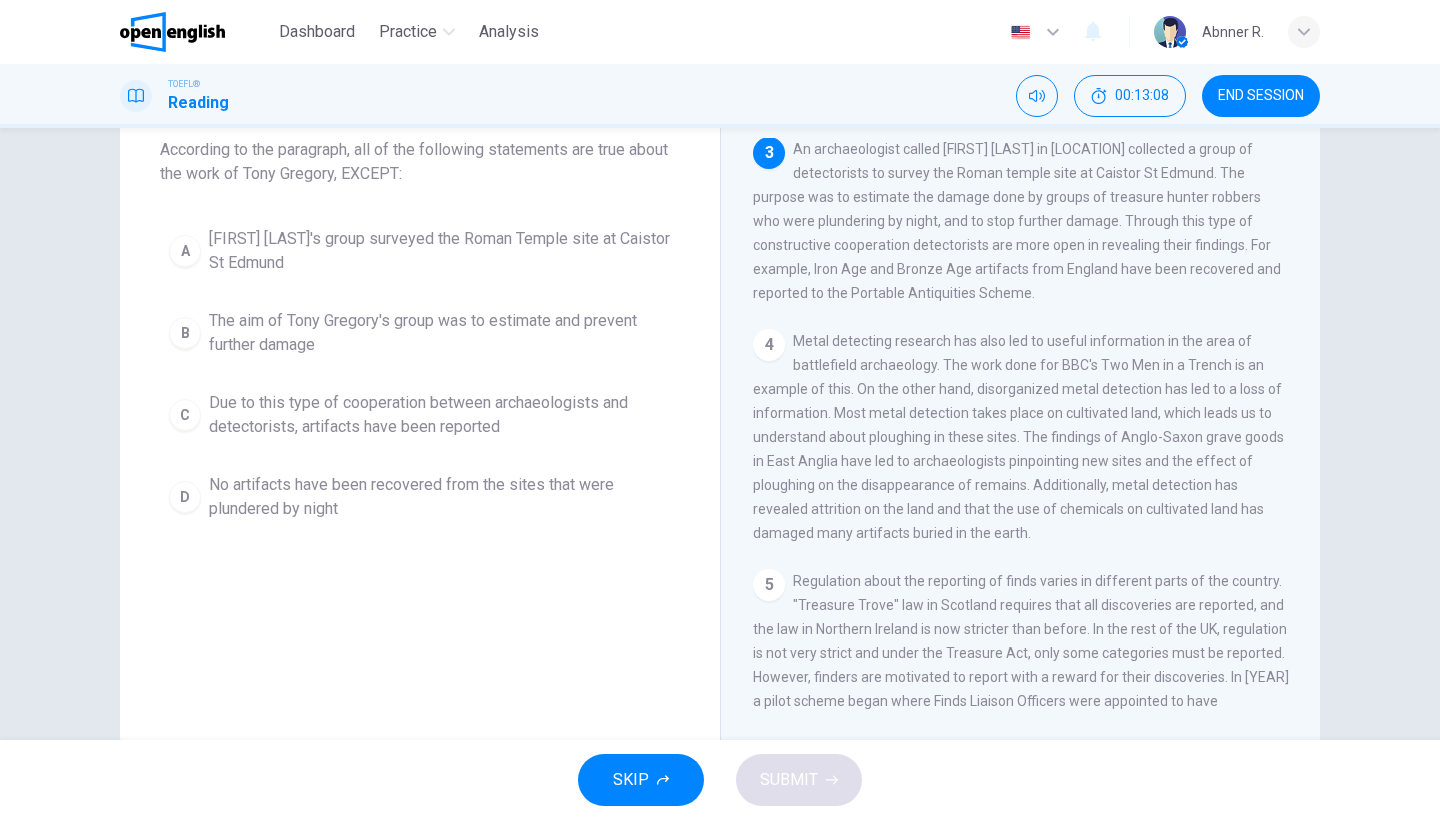 scroll, scrollTop: 528, scrollLeft: 0, axis: vertical 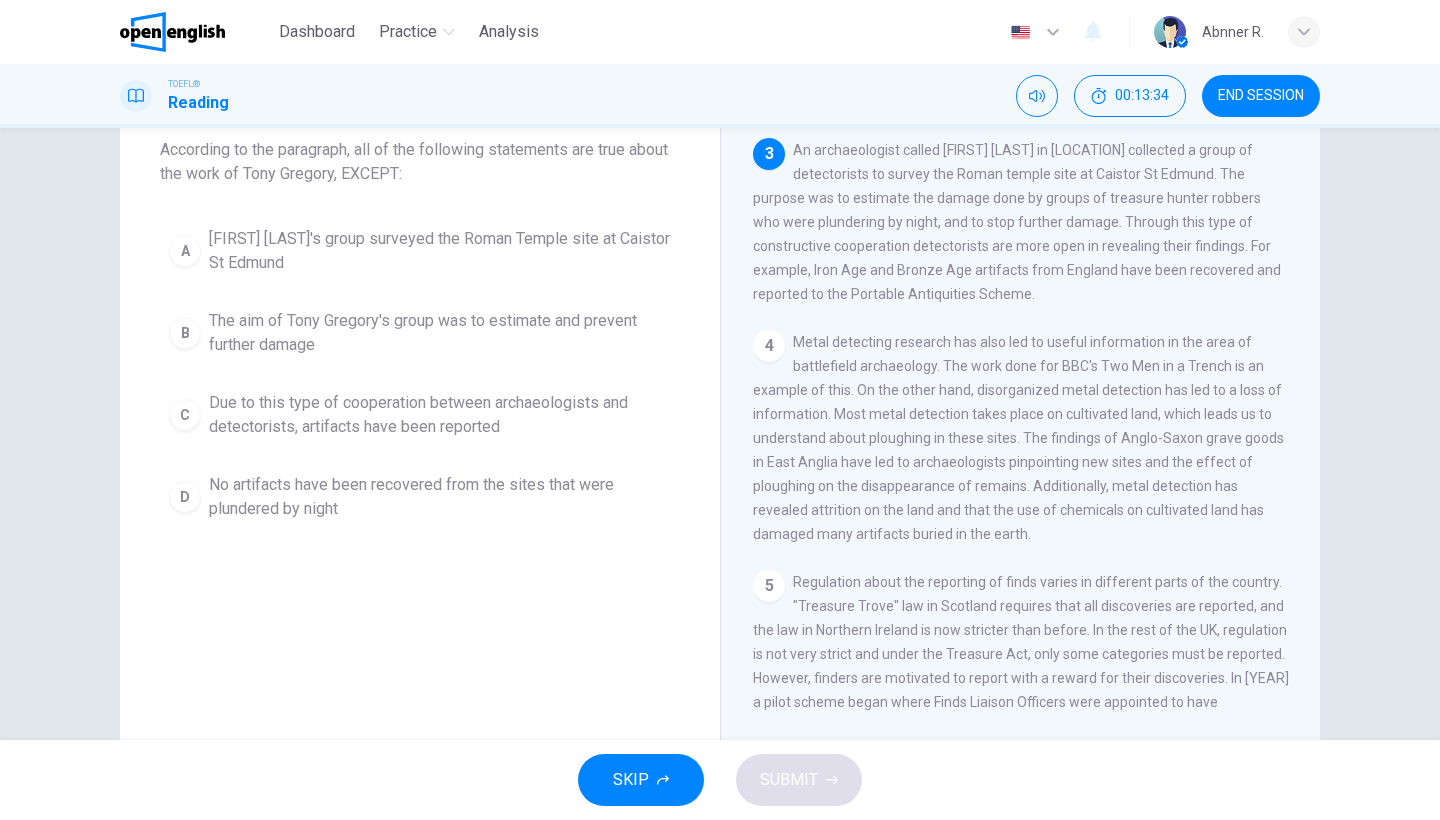 click on "[FIRST] [LAST]'s group surveyed the Roman Temple site at Caistor St Edmund" at bounding box center (440, 251) 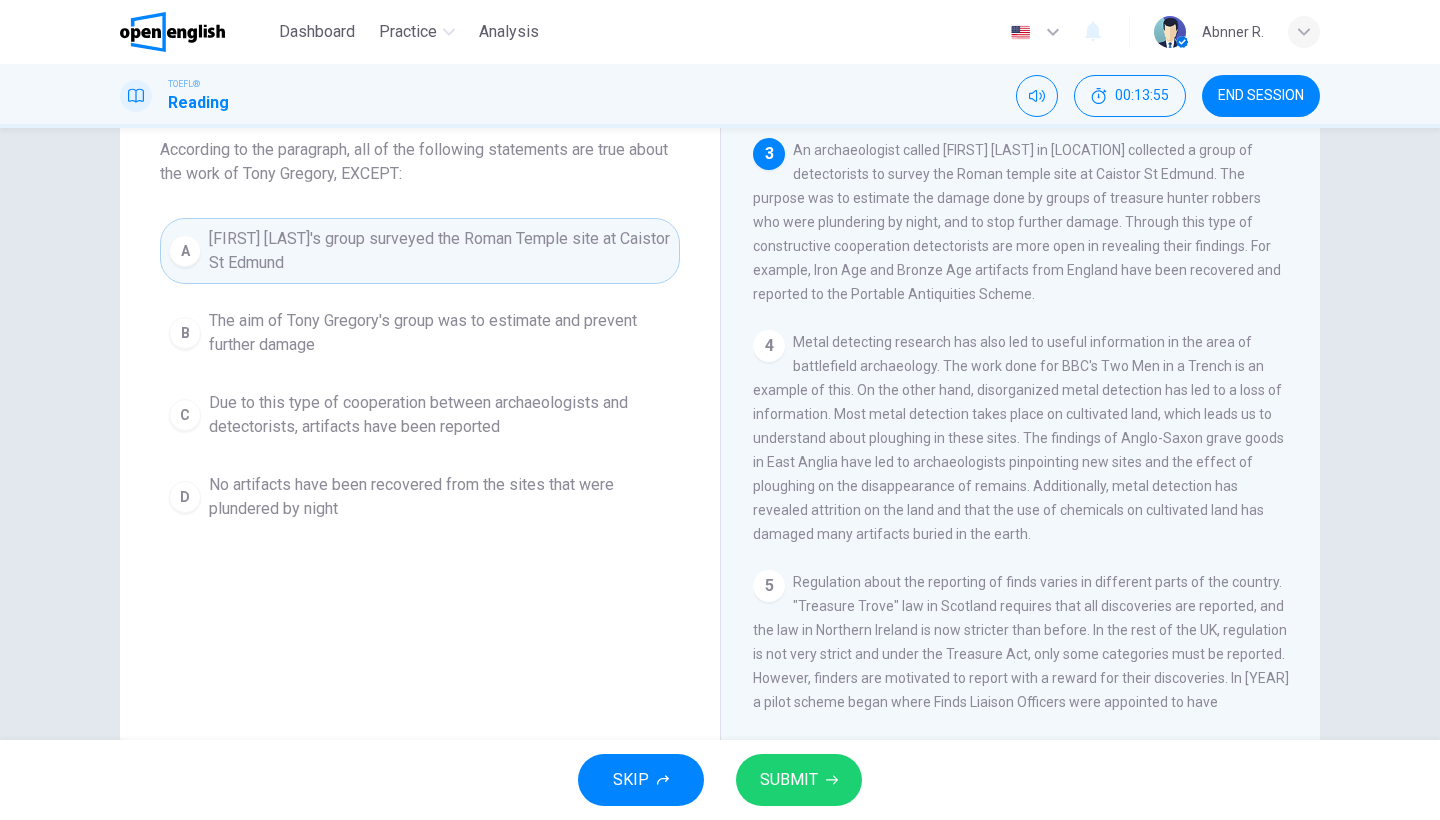 drag, startPoint x: 538, startPoint y: 317, endPoint x: 544, endPoint y: 337, distance: 20.880613 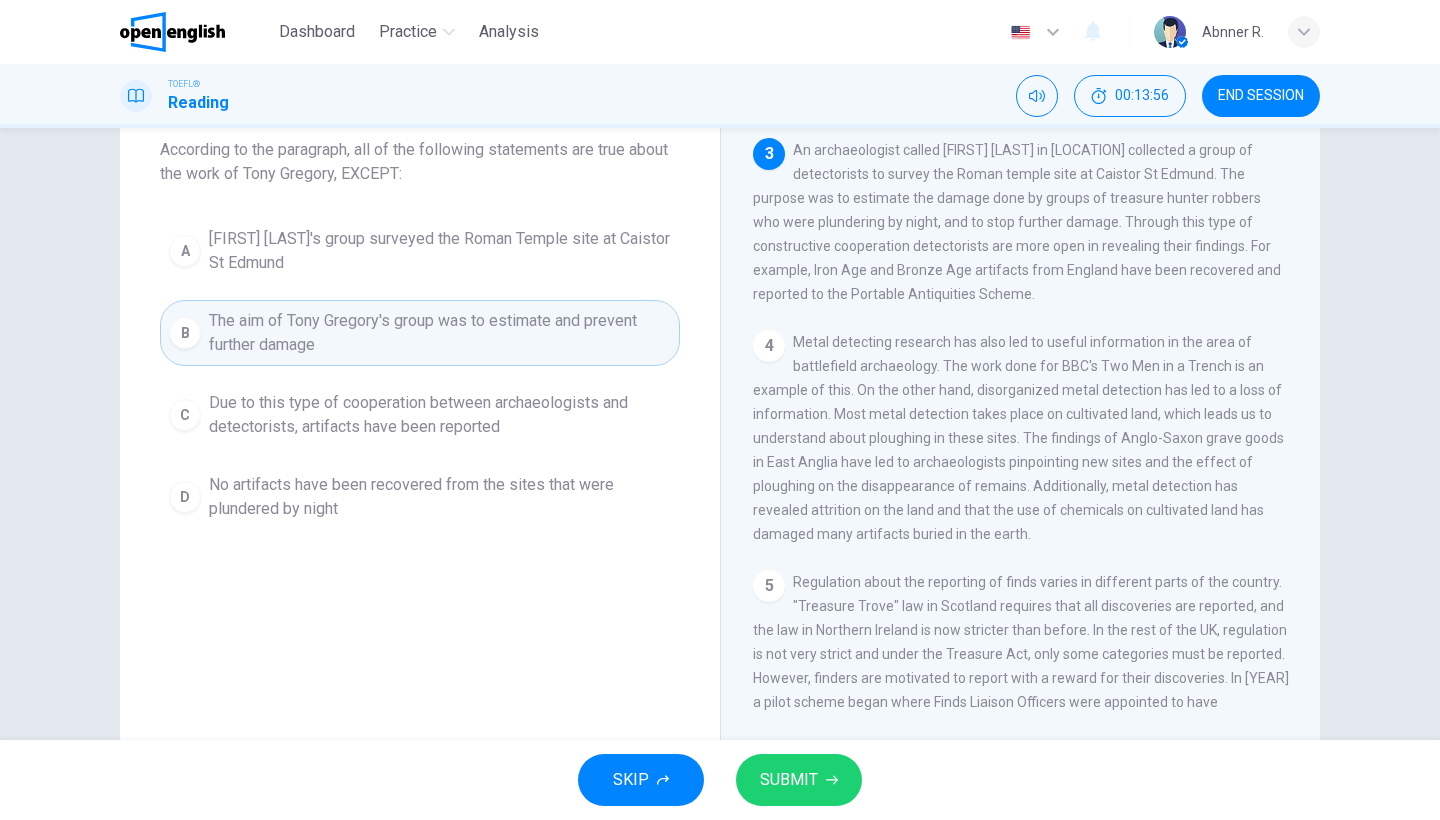click on "SUBMIT" at bounding box center [789, 780] 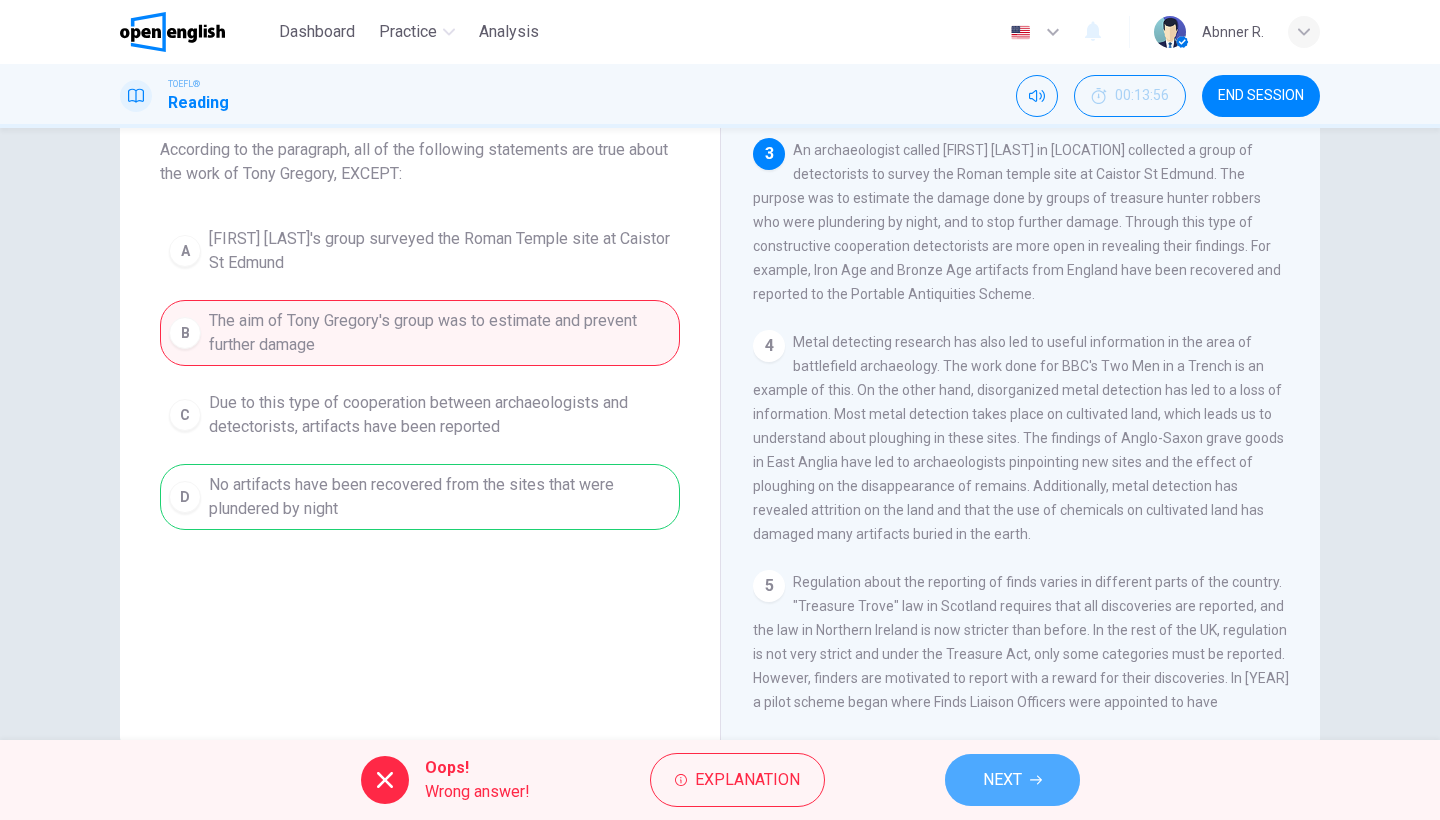 click on "NEXT" at bounding box center [1012, 780] 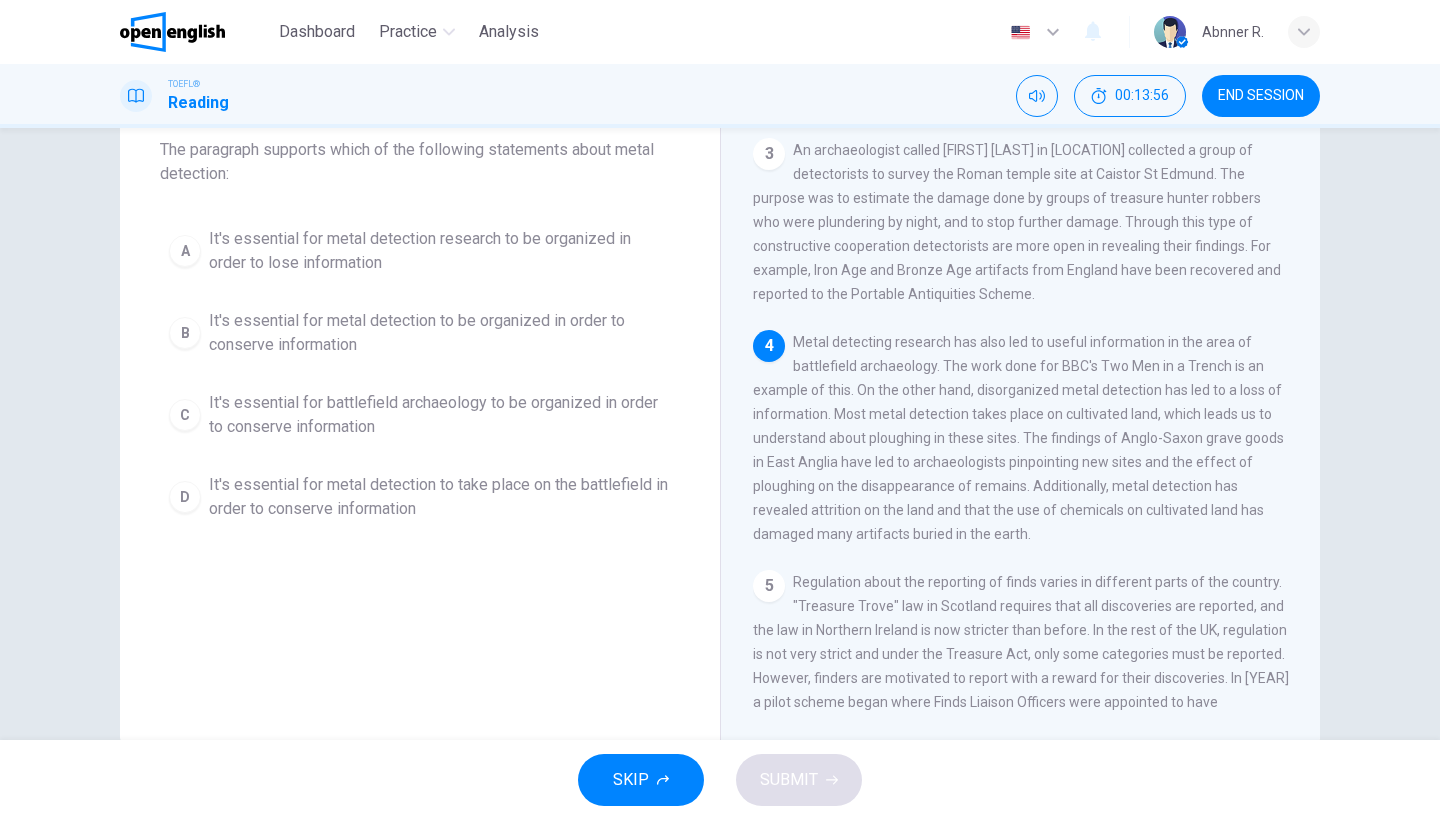 scroll, scrollTop: 561, scrollLeft: 0, axis: vertical 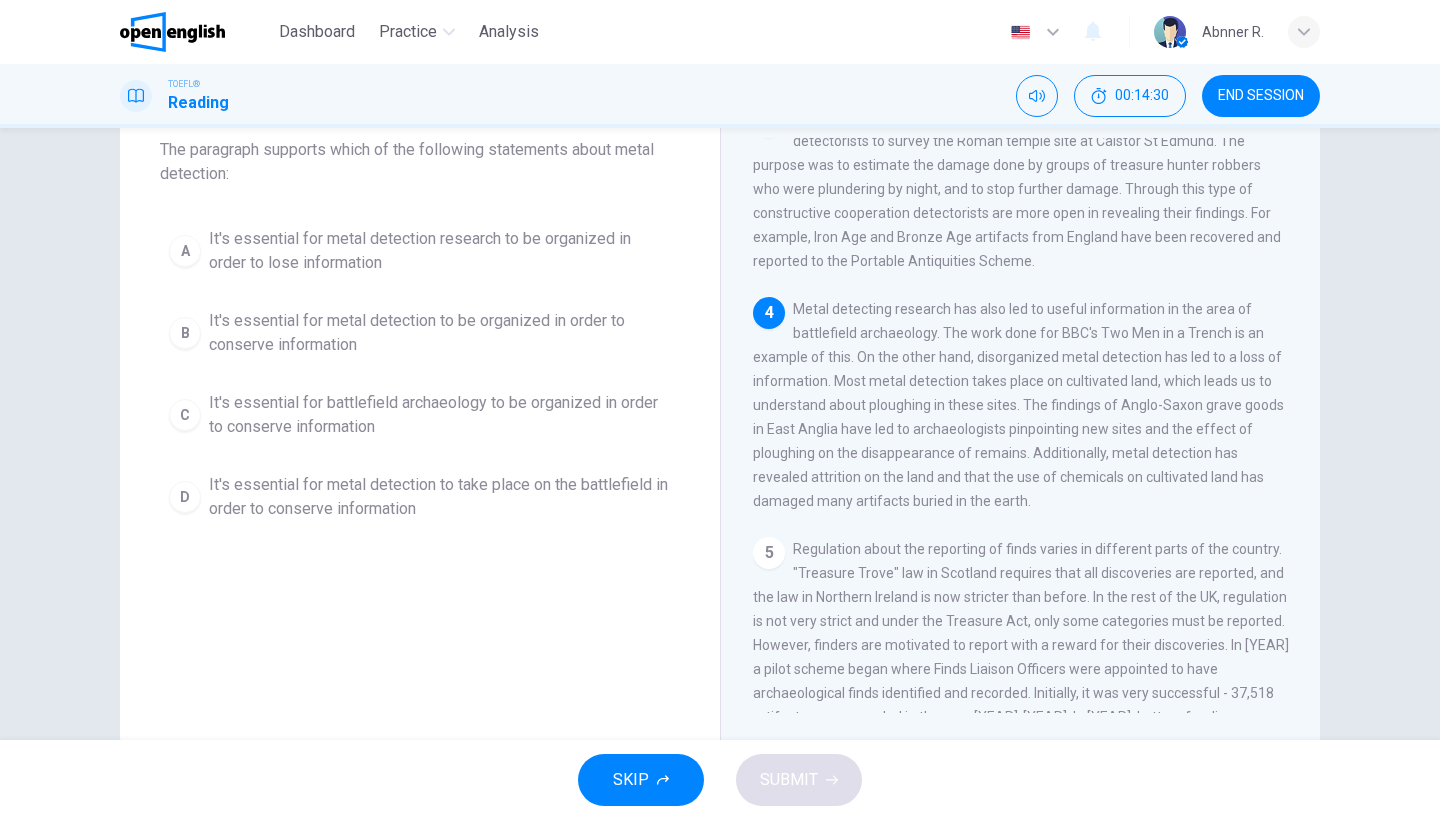 click on "B It's essential for metal detection to be organized in order to conserve information" at bounding box center [420, 333] 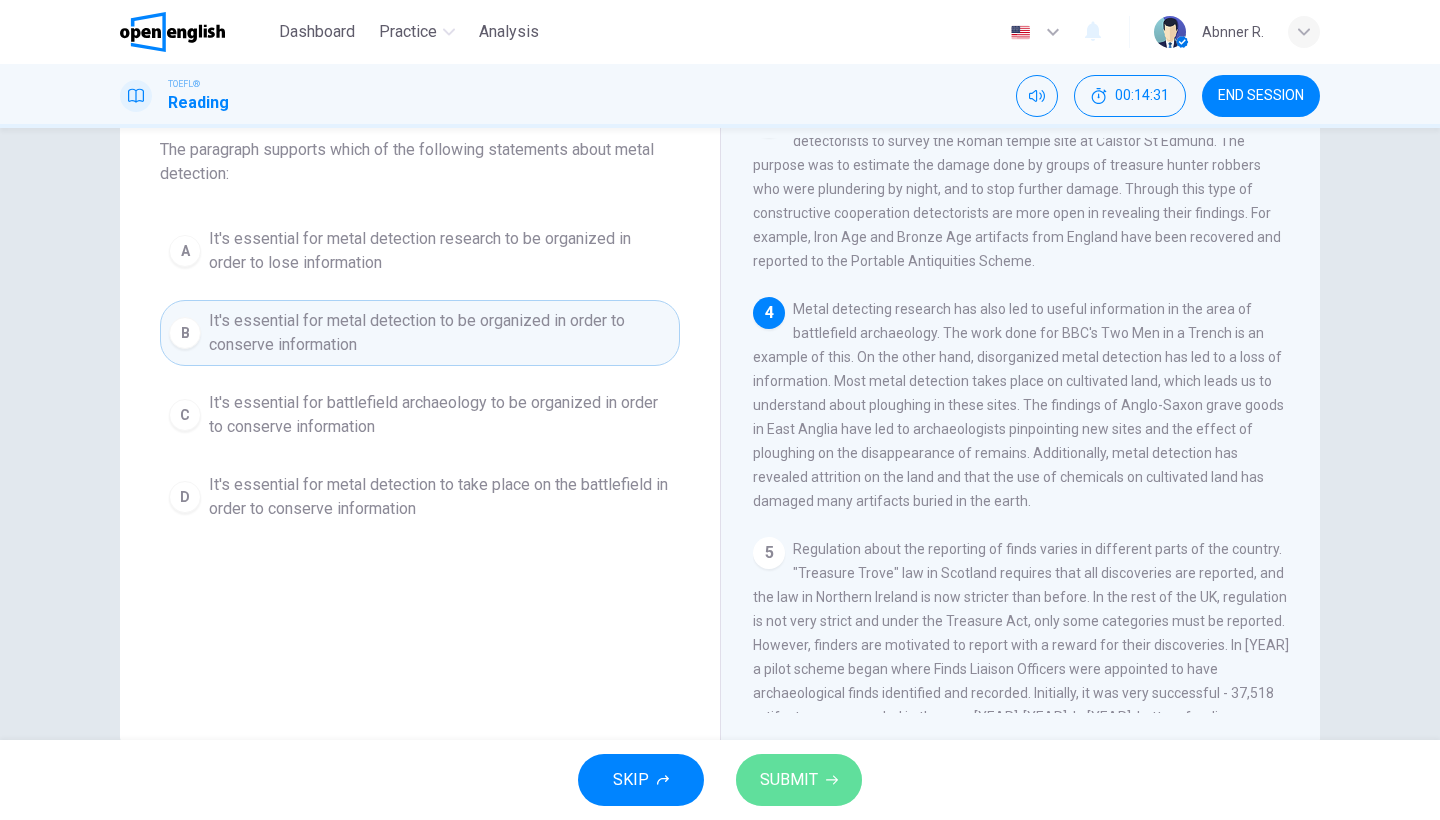 click on "SUBMIT" at bounding box center (799, 780) 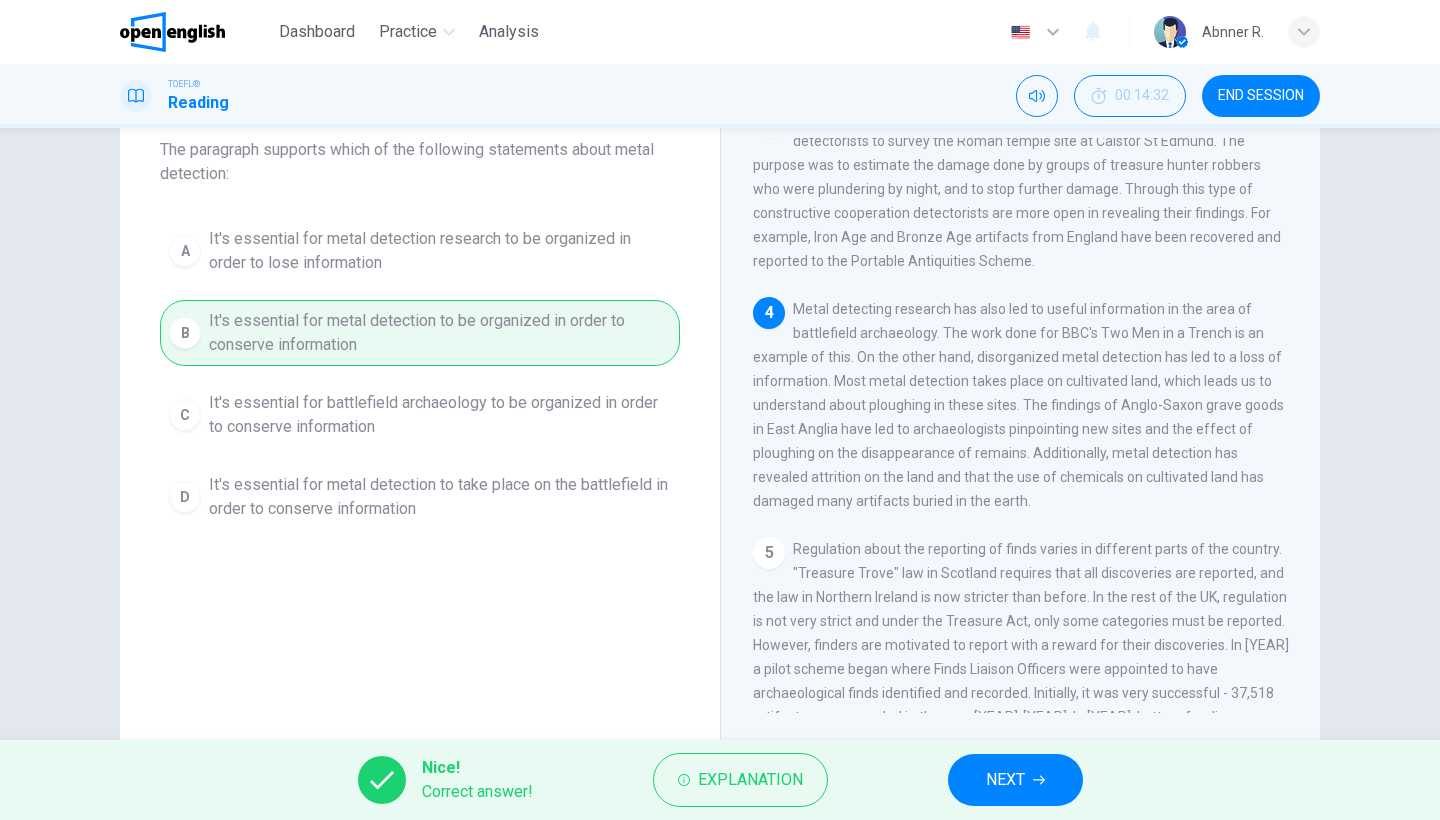 click at bounding box center [1039, 780] 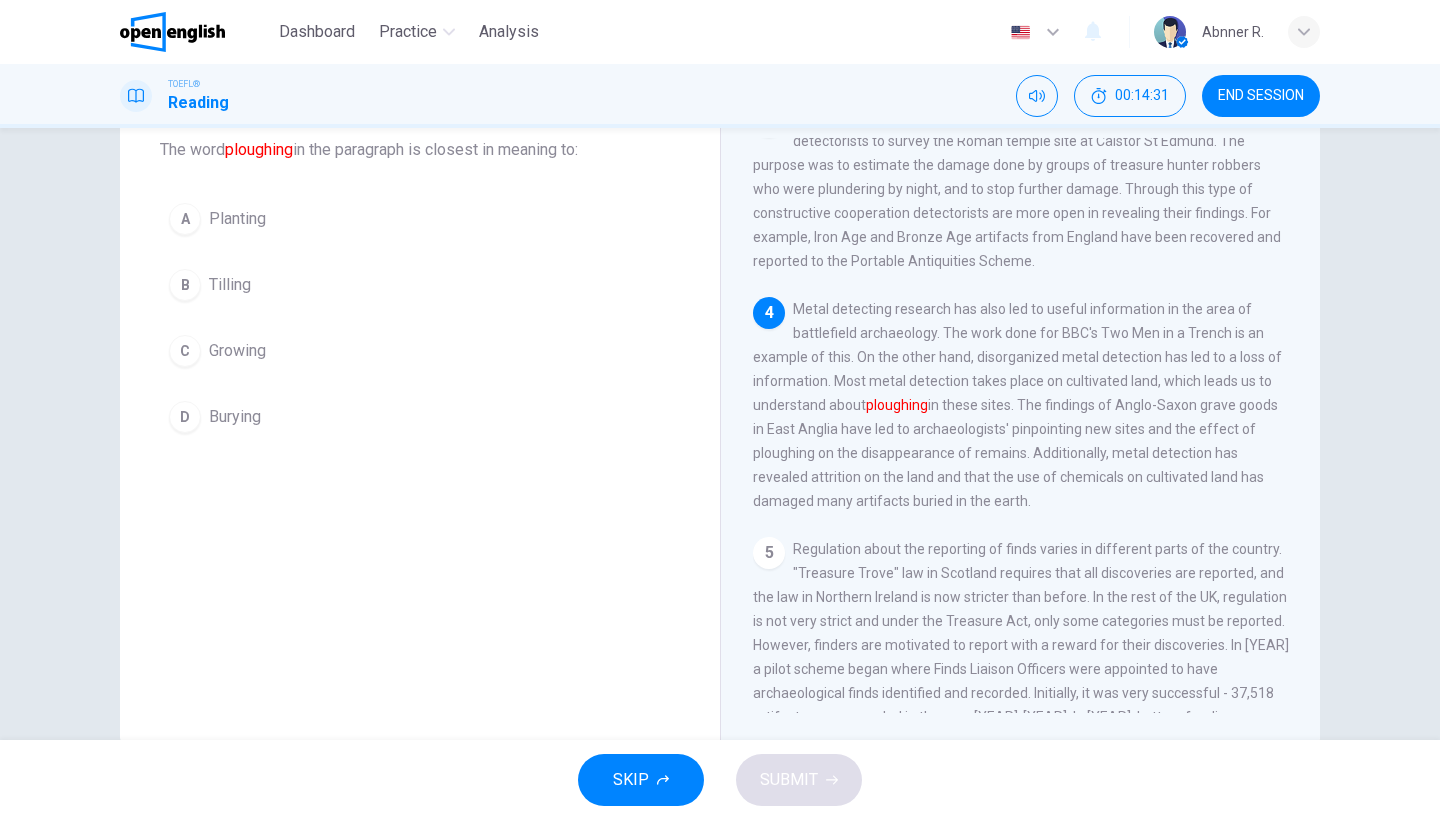 scroll, scrollTop: 720, scrollLeft: 0, axis: vertical 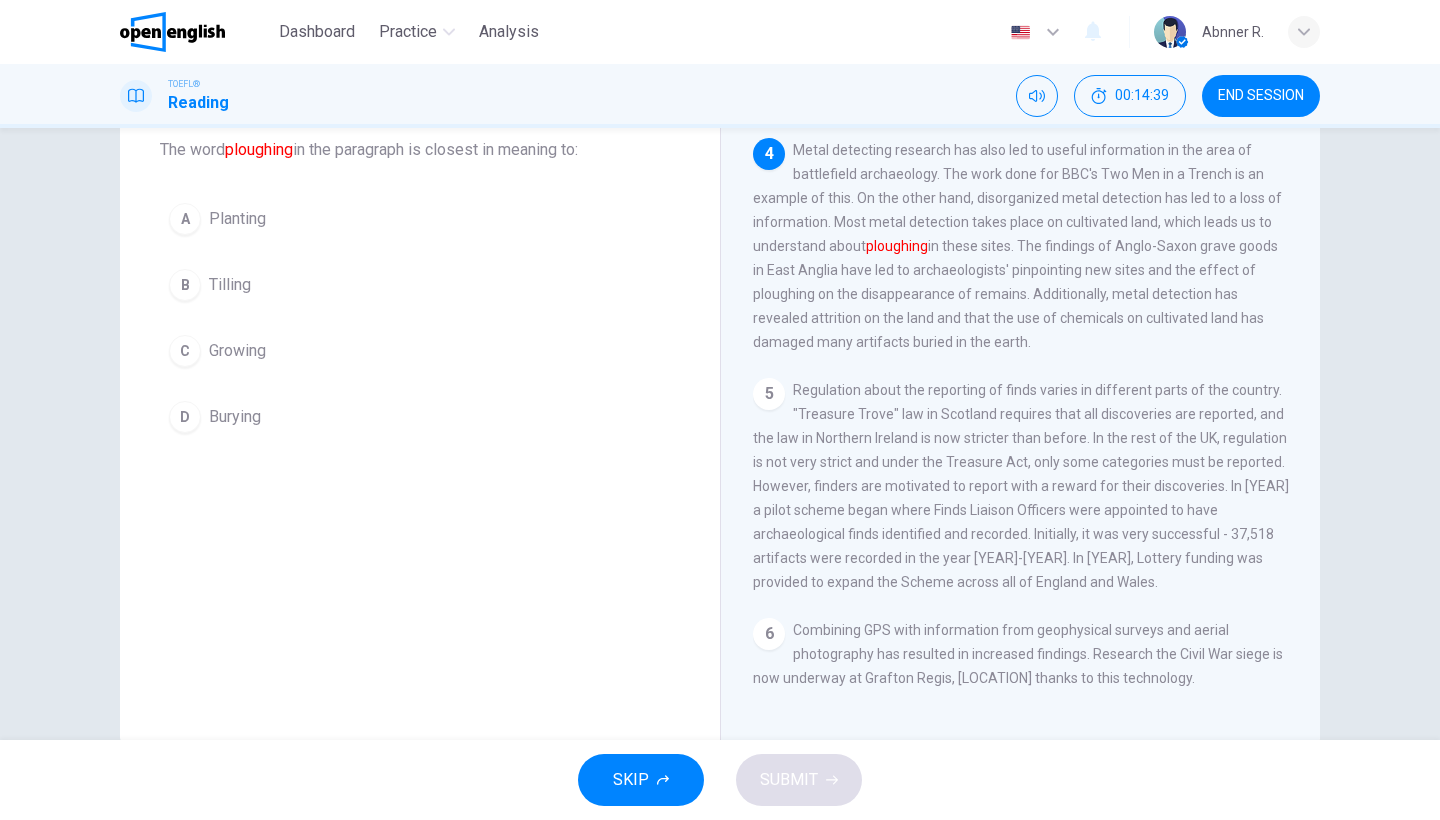 click on "C Growing" at bounding box center [420, 351] 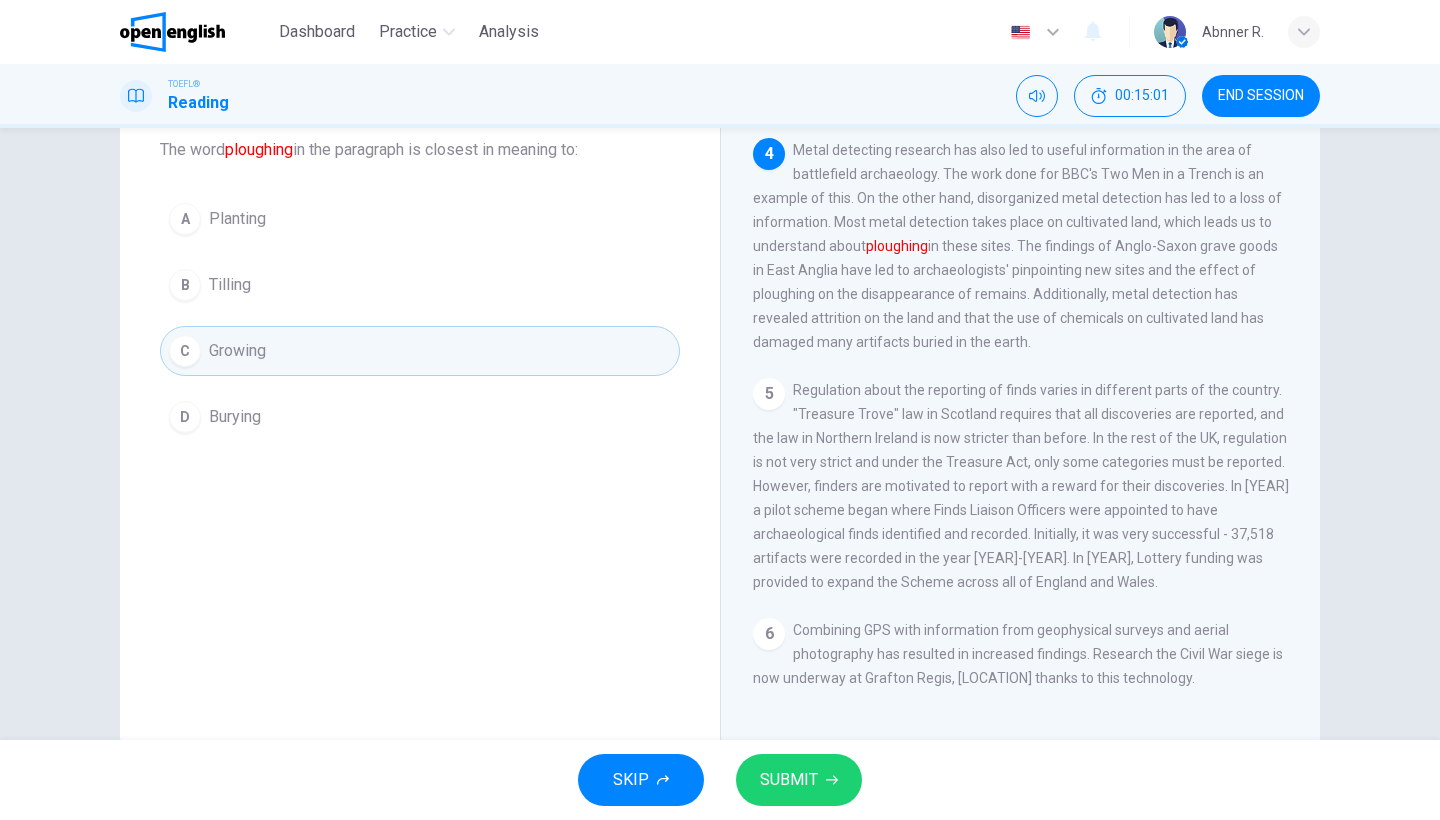 click on "SUBMIT" at bounding box center [799, 780] 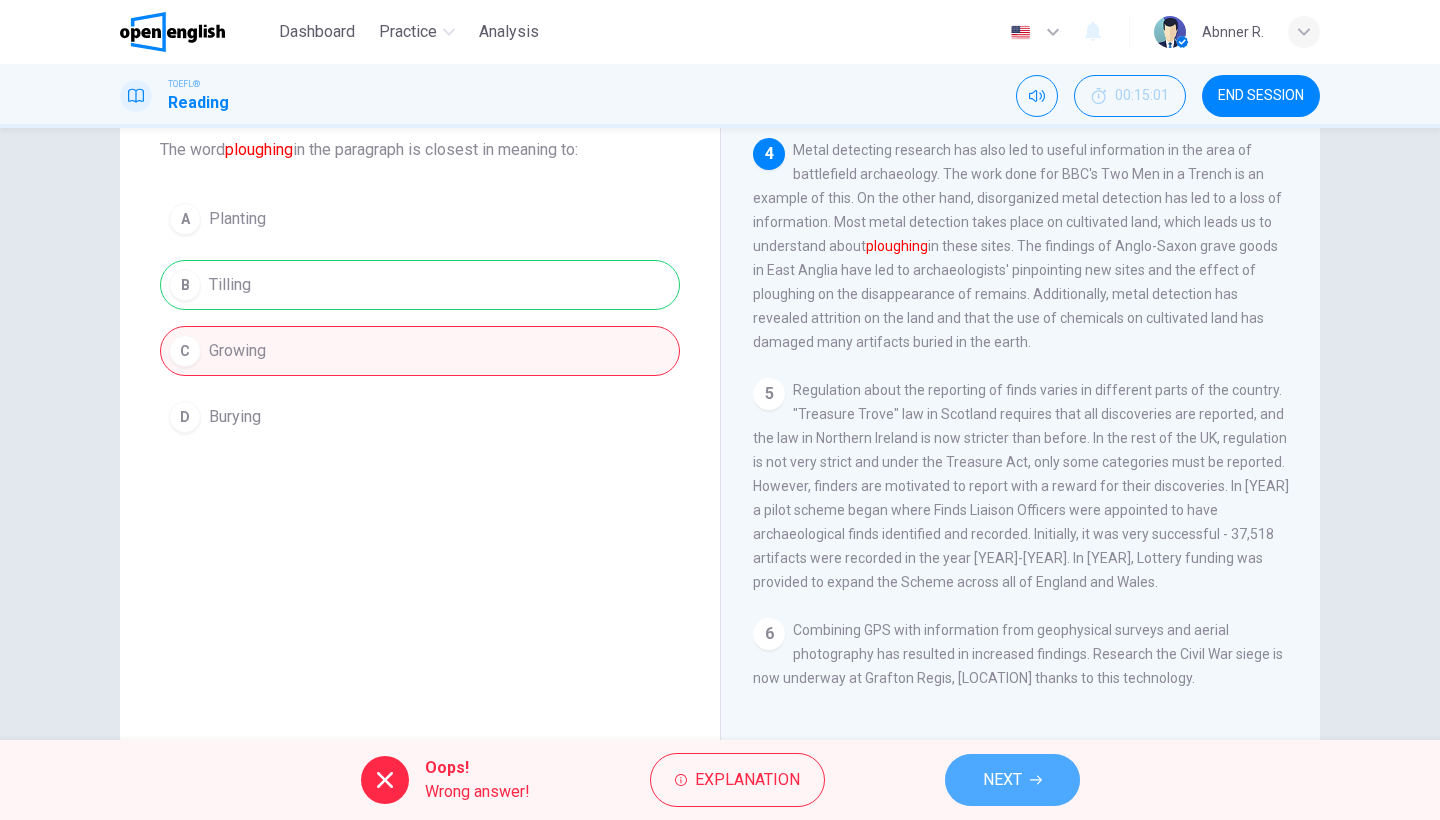 click on "NEXT" at bounding box center (1002, 780) 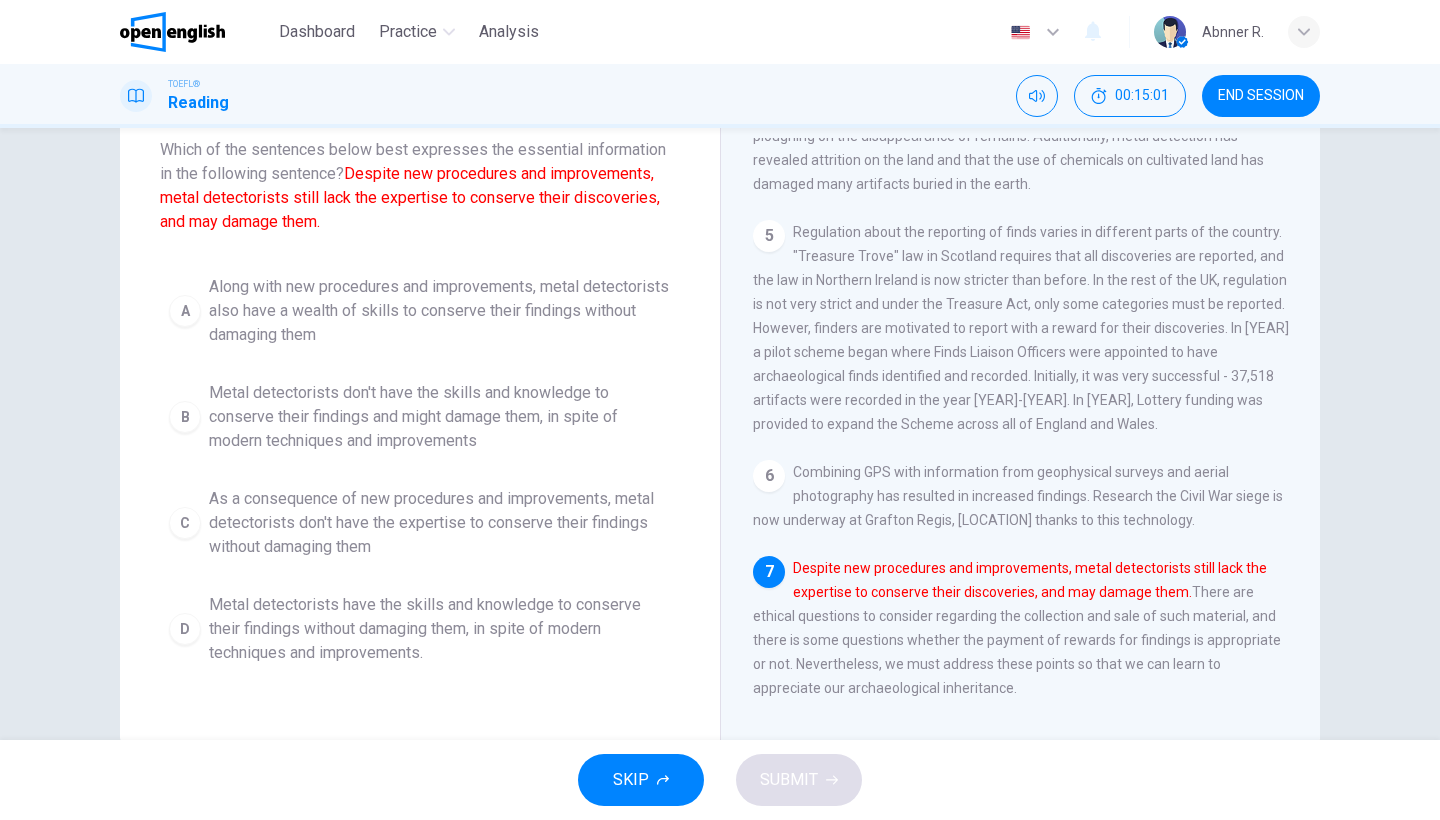 scroll, scrollTop: 889, scrollLeft: 0, axis: vertical 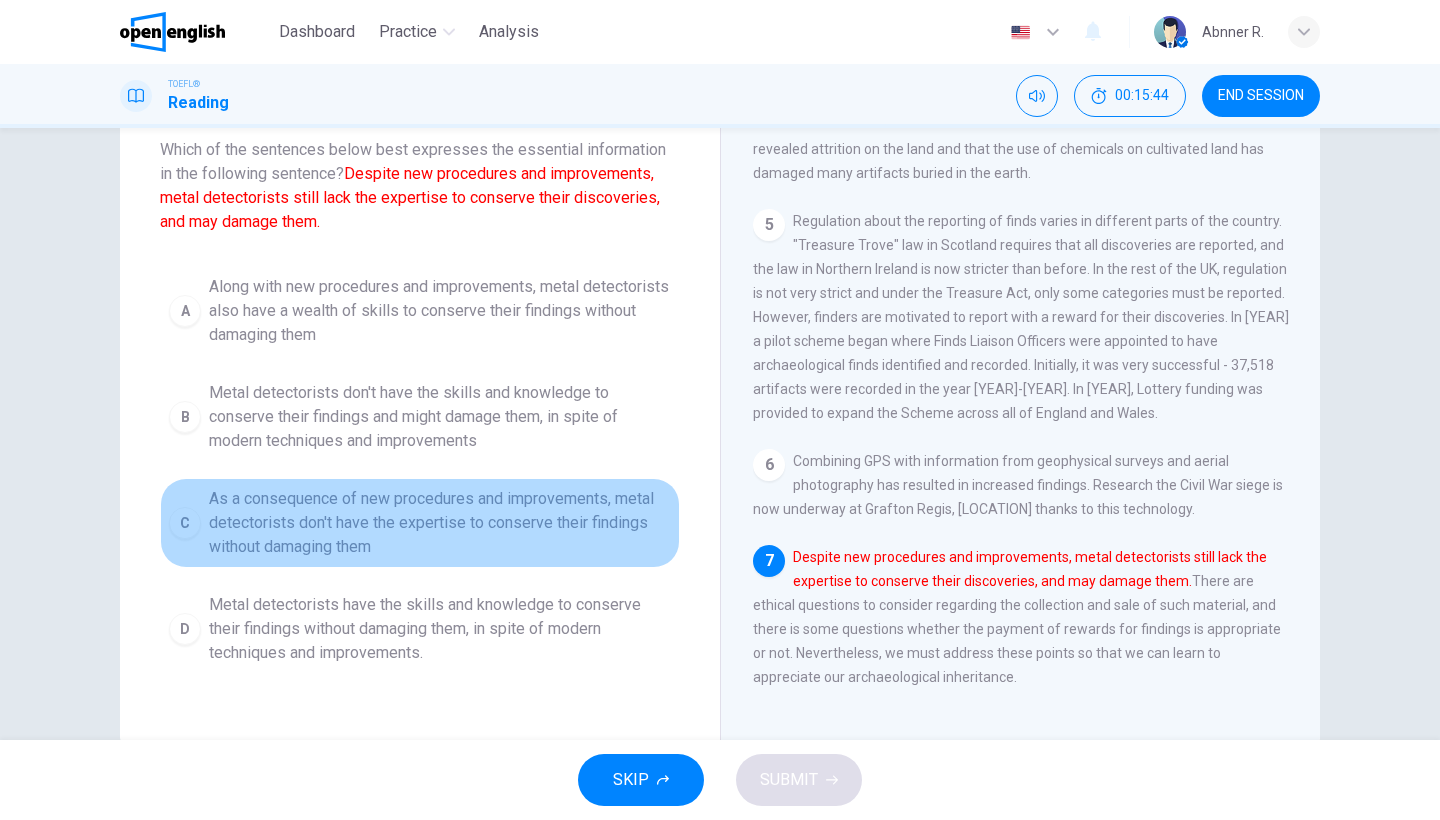 click on "As a consequence of new procedures and improvements, metal detectorists don't have the expertise to conserve their findings without damaging them" at bounding box center (440, 311) 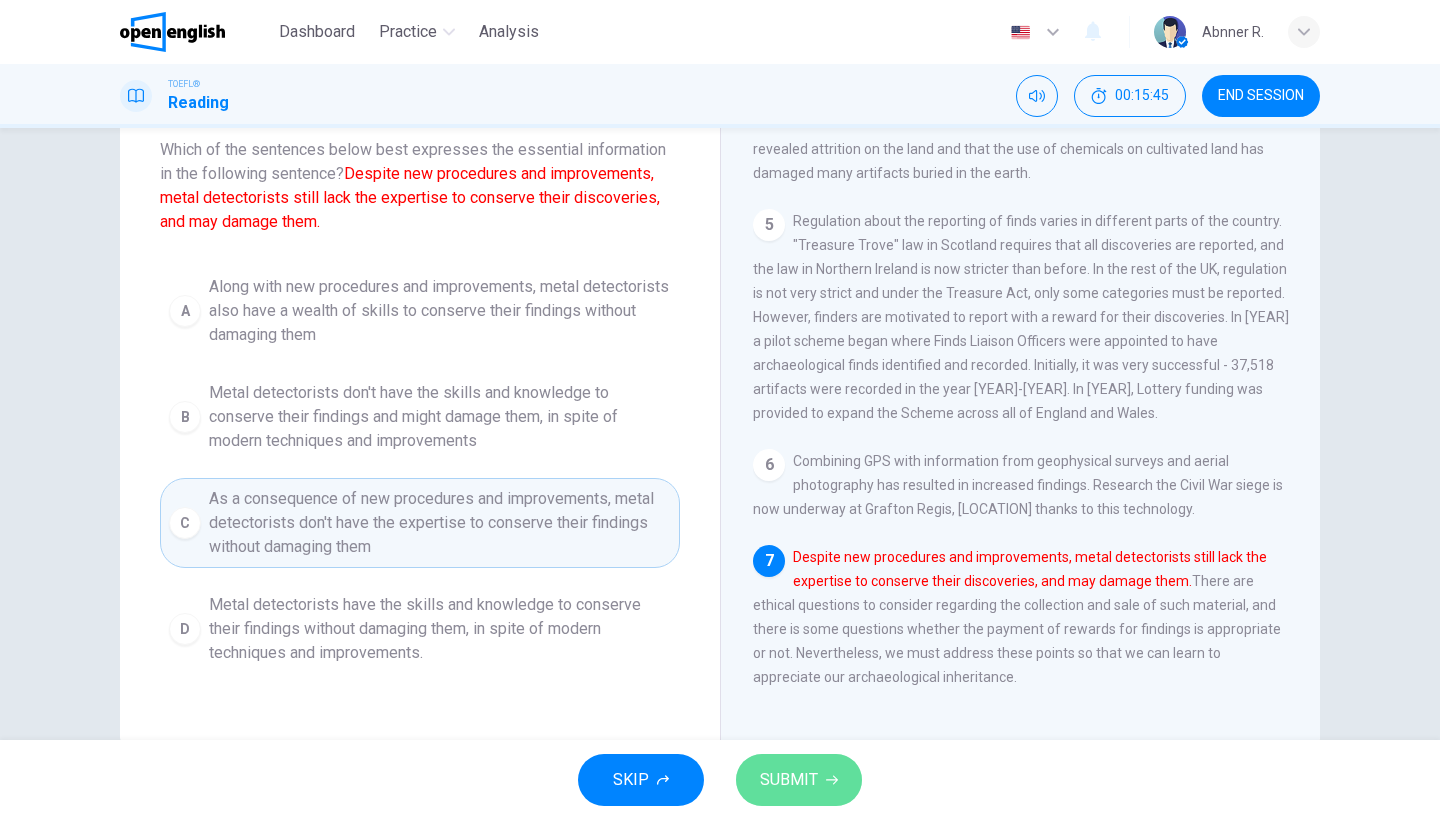 click on "SUBMIT" at bounding box center (789, 780) 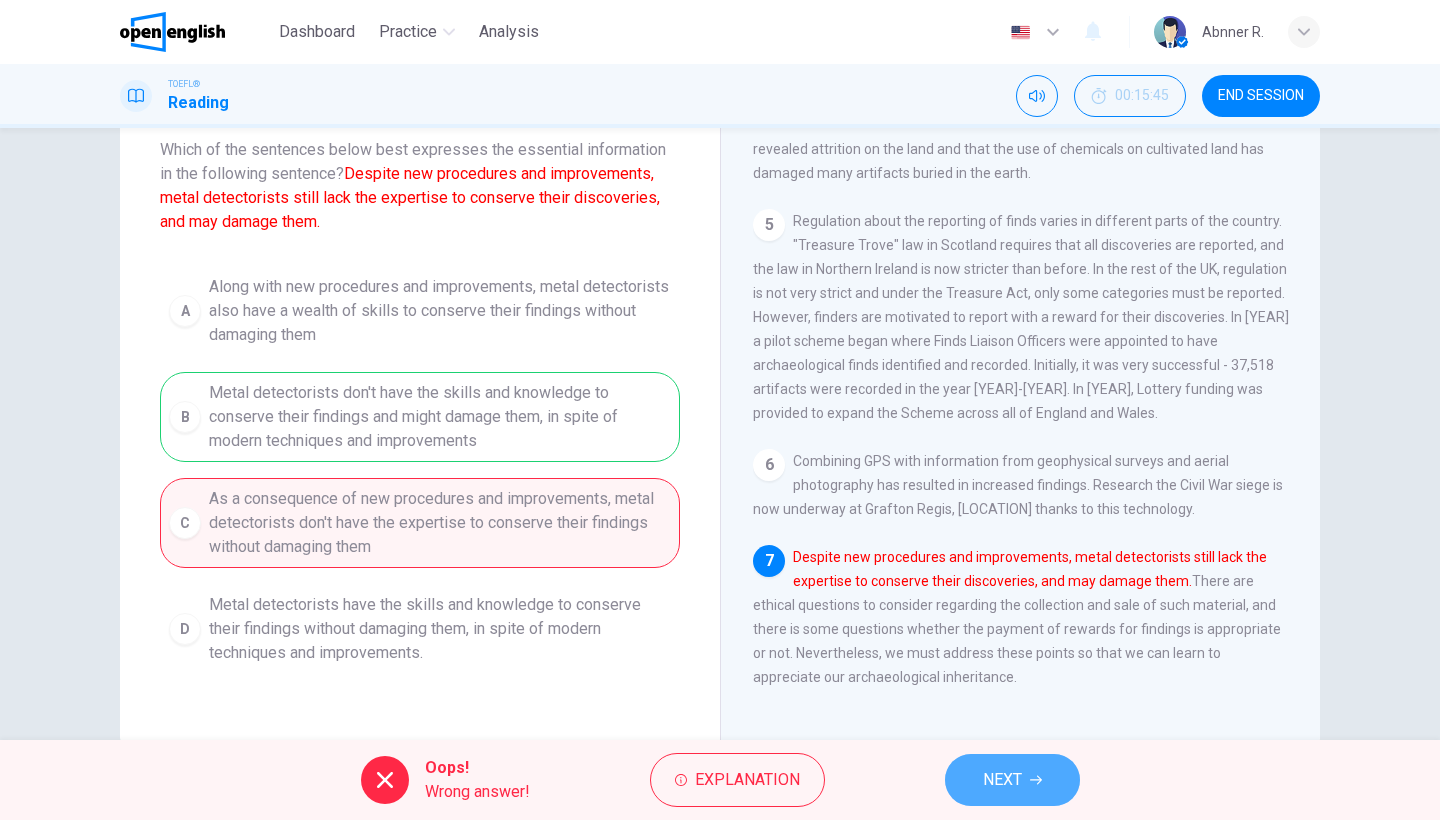 click on "NEXT" at bounding box center (1002, 780) 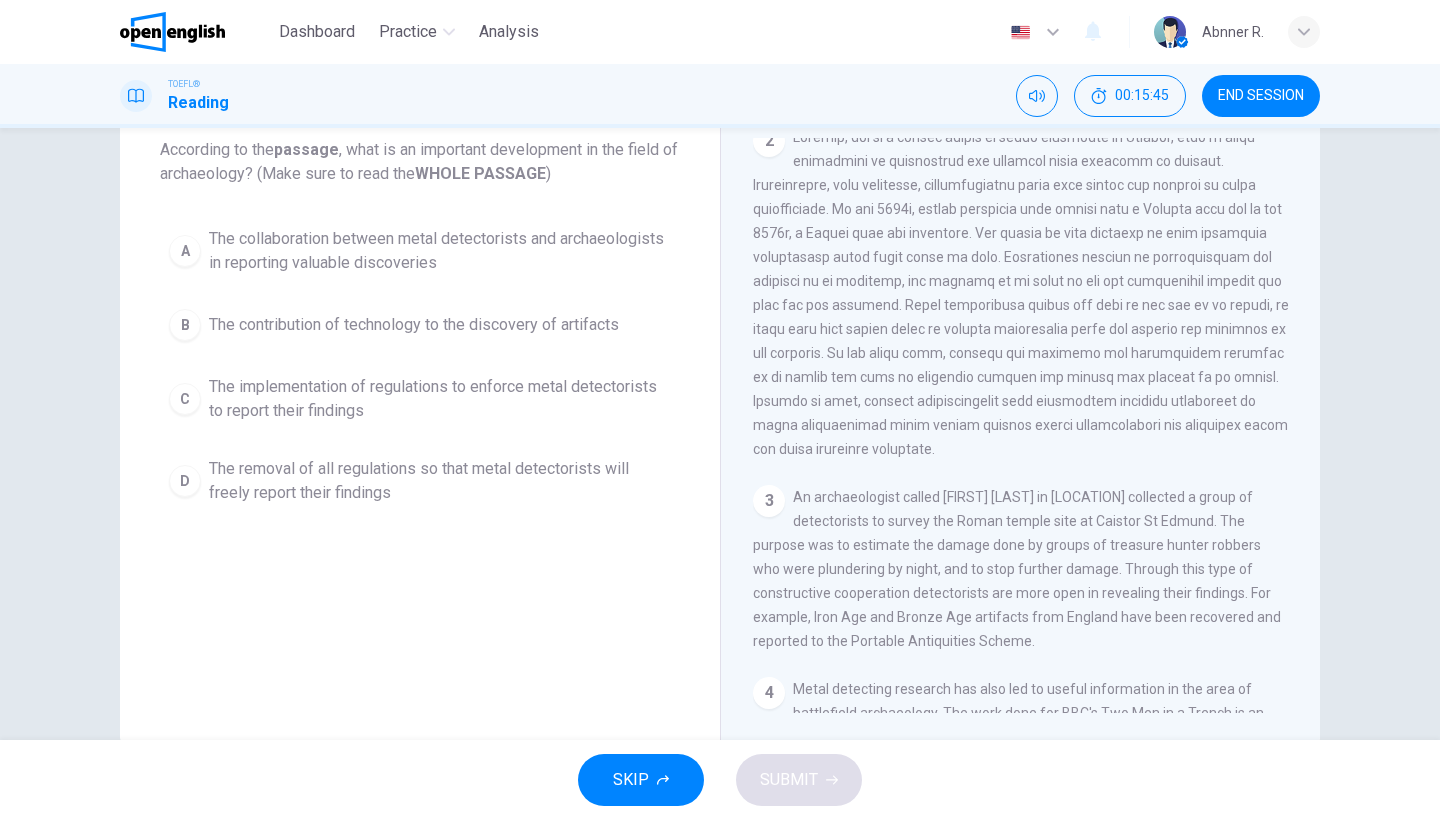 scroll, scrollTop: 0, scrollLeft: 0, axis: both 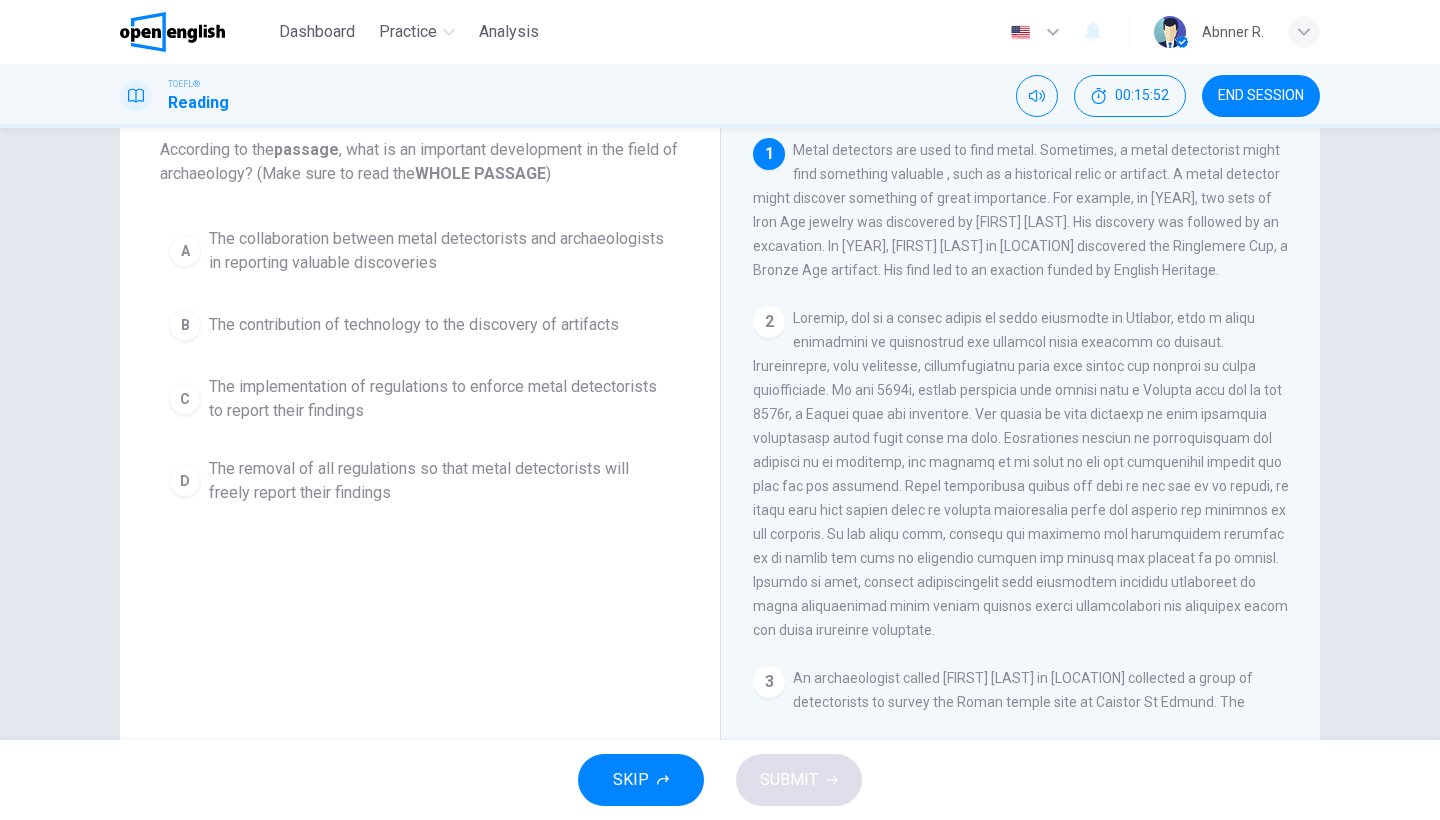 click on "The collaboration between metal detectorists and archaeologists in reporting valuable discoveries" at bounding box center [440, 251] 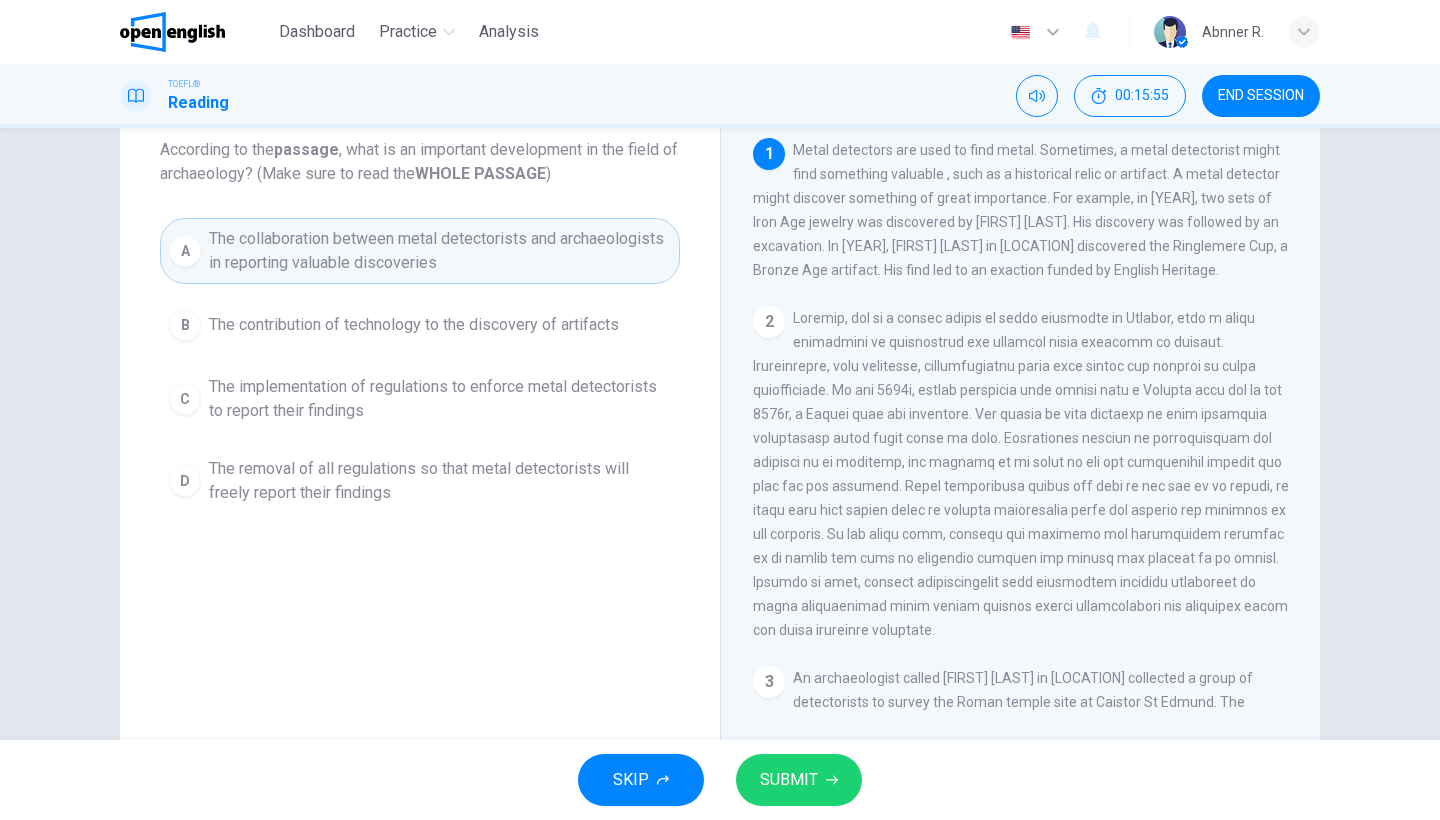 click on "SUBMIT" at bounding box center [789, 780] 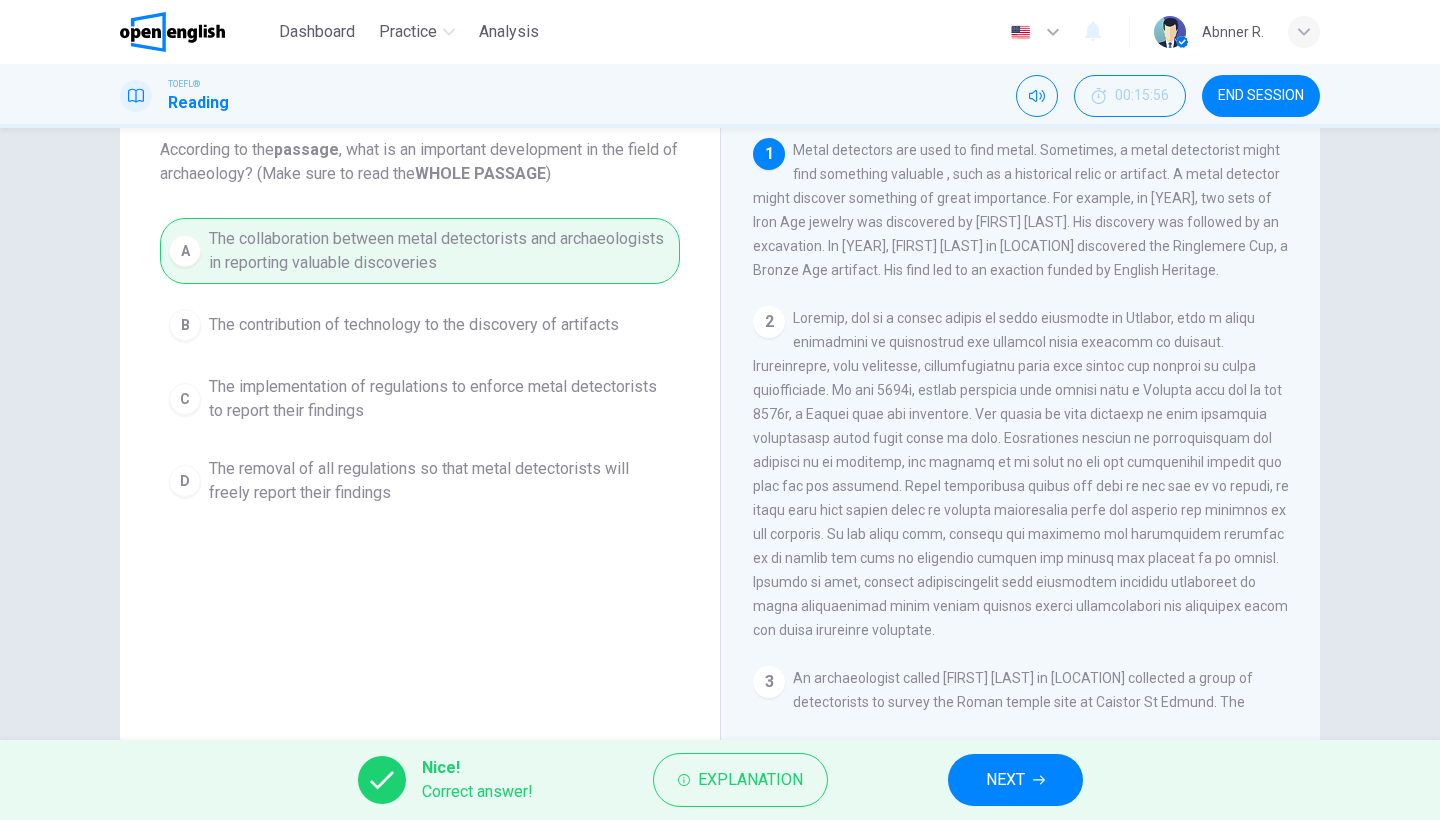 click on "NEXT" at bounding box center (1015, 780) 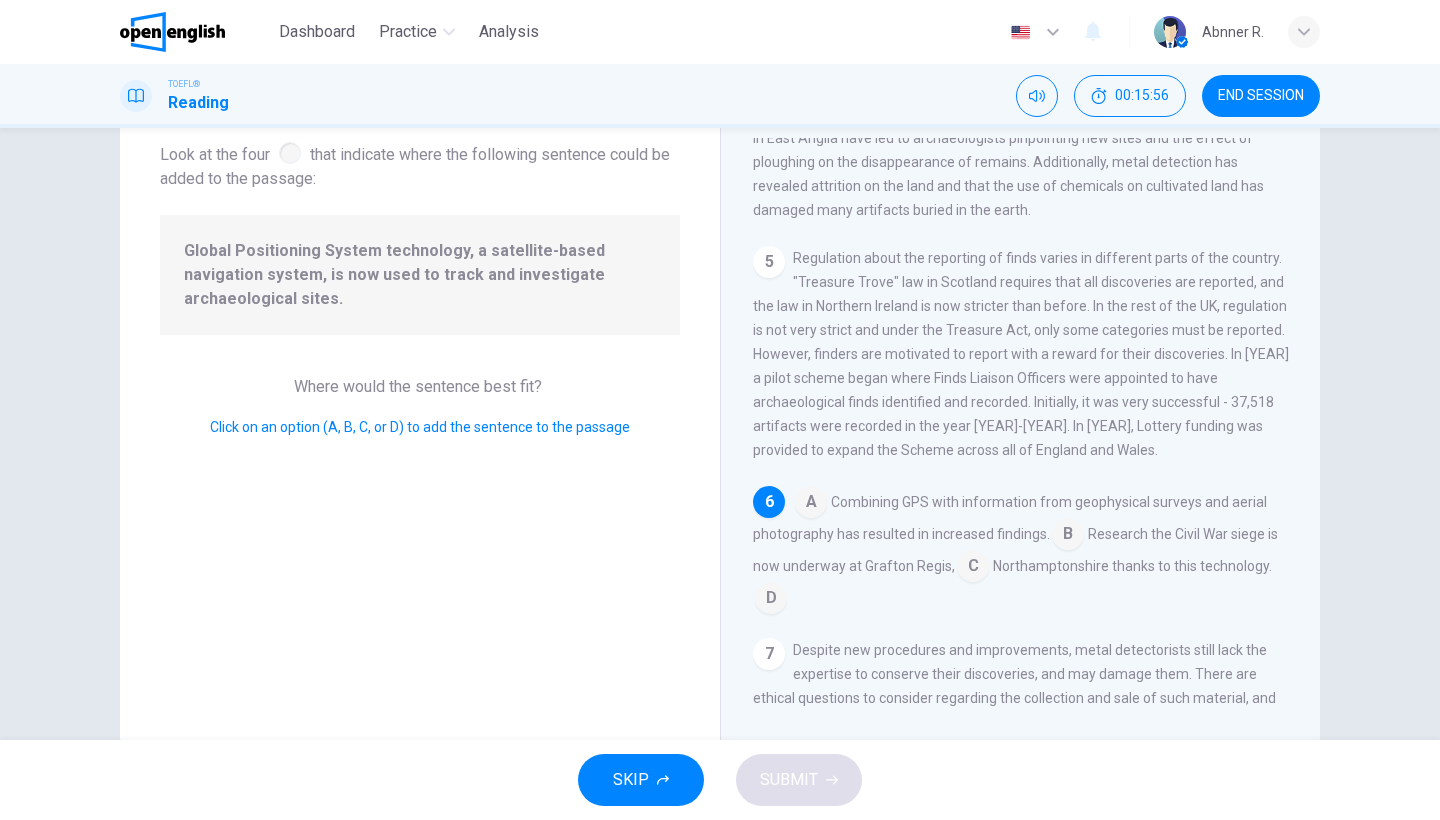 scroll, scrollTop: 945, scrollLeft: 0, axis: vertical 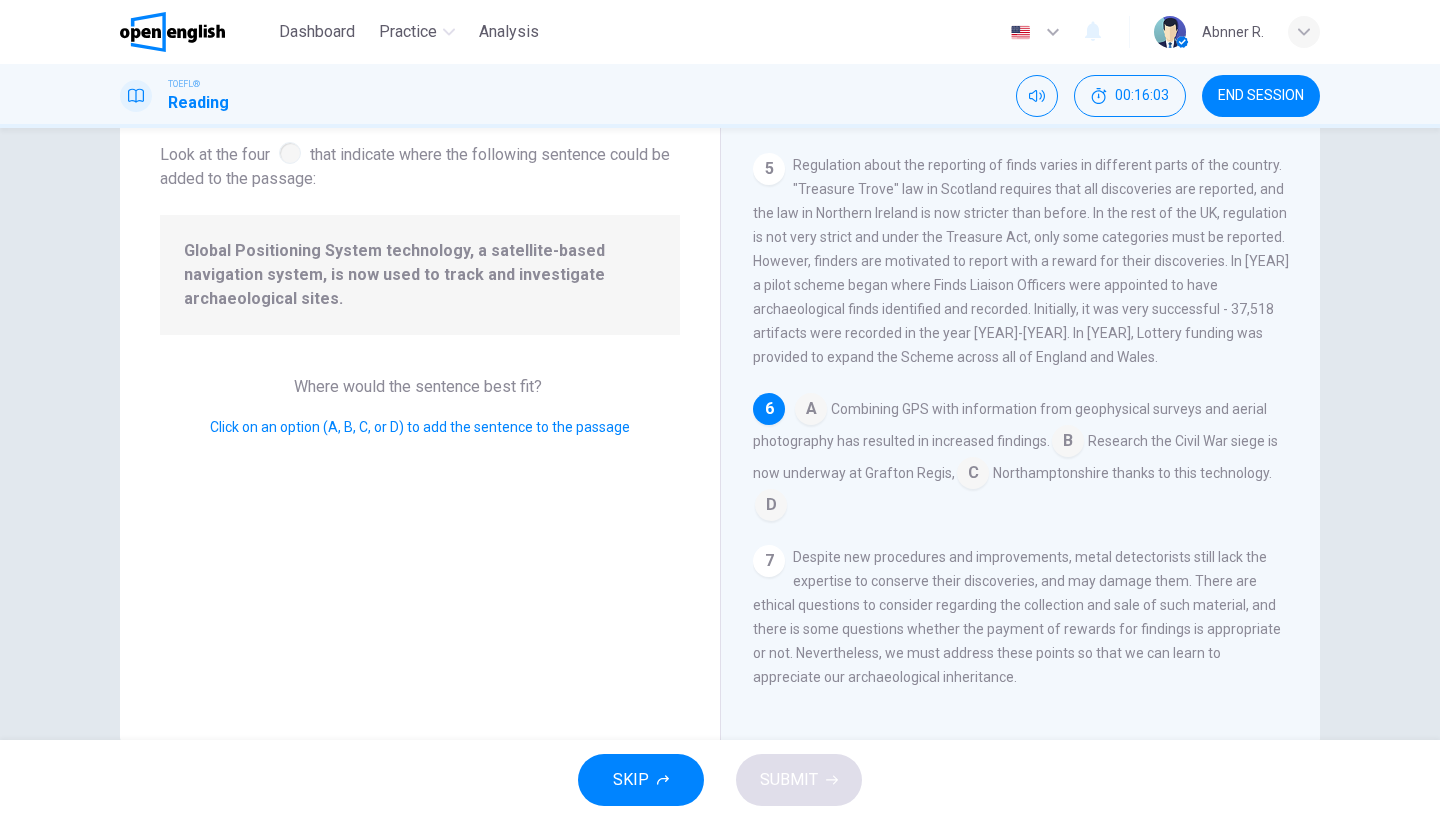 click at bounding box center [811, 411] 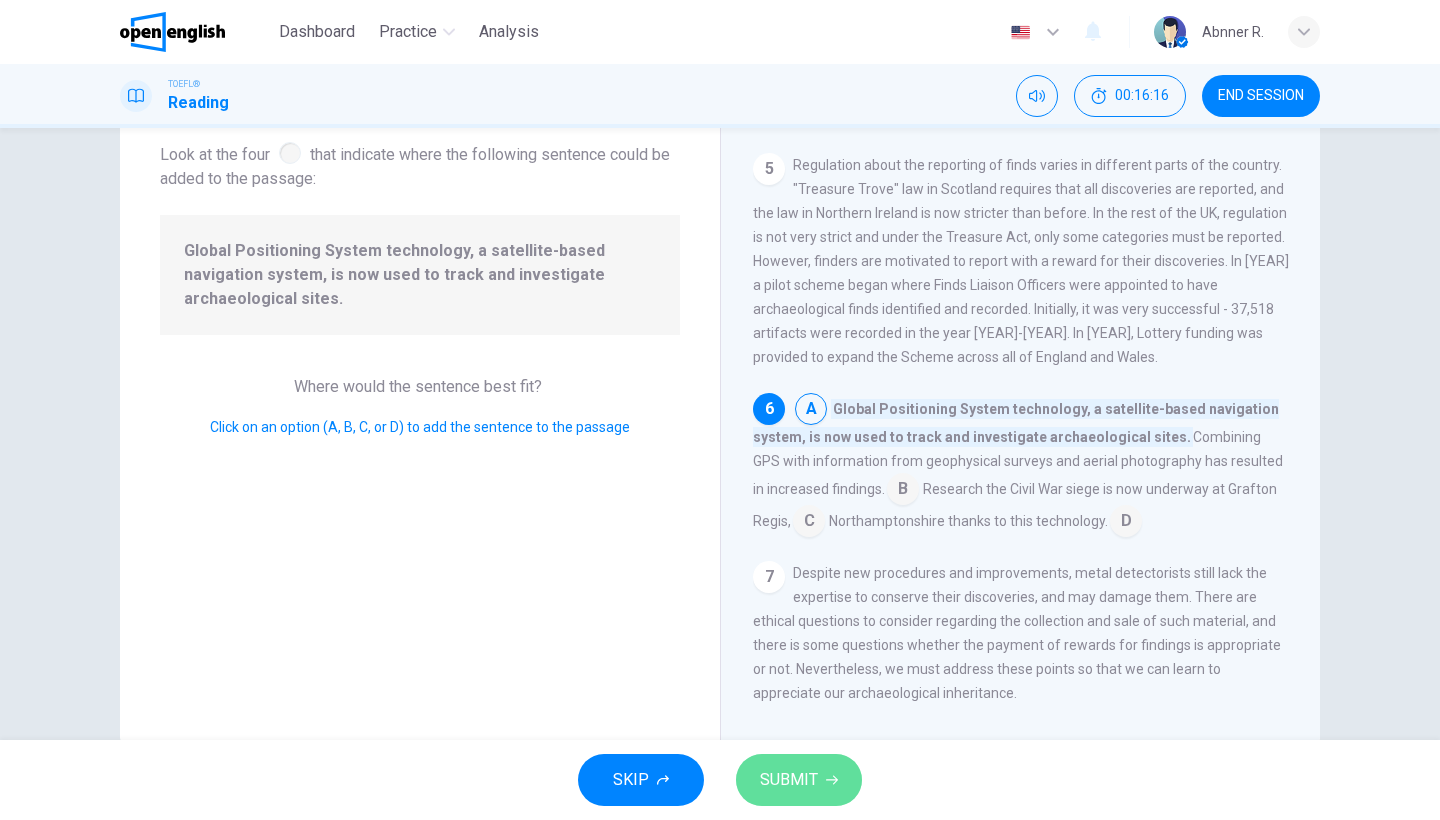 click on "SUBMIT" at bounding box center [799, 780] 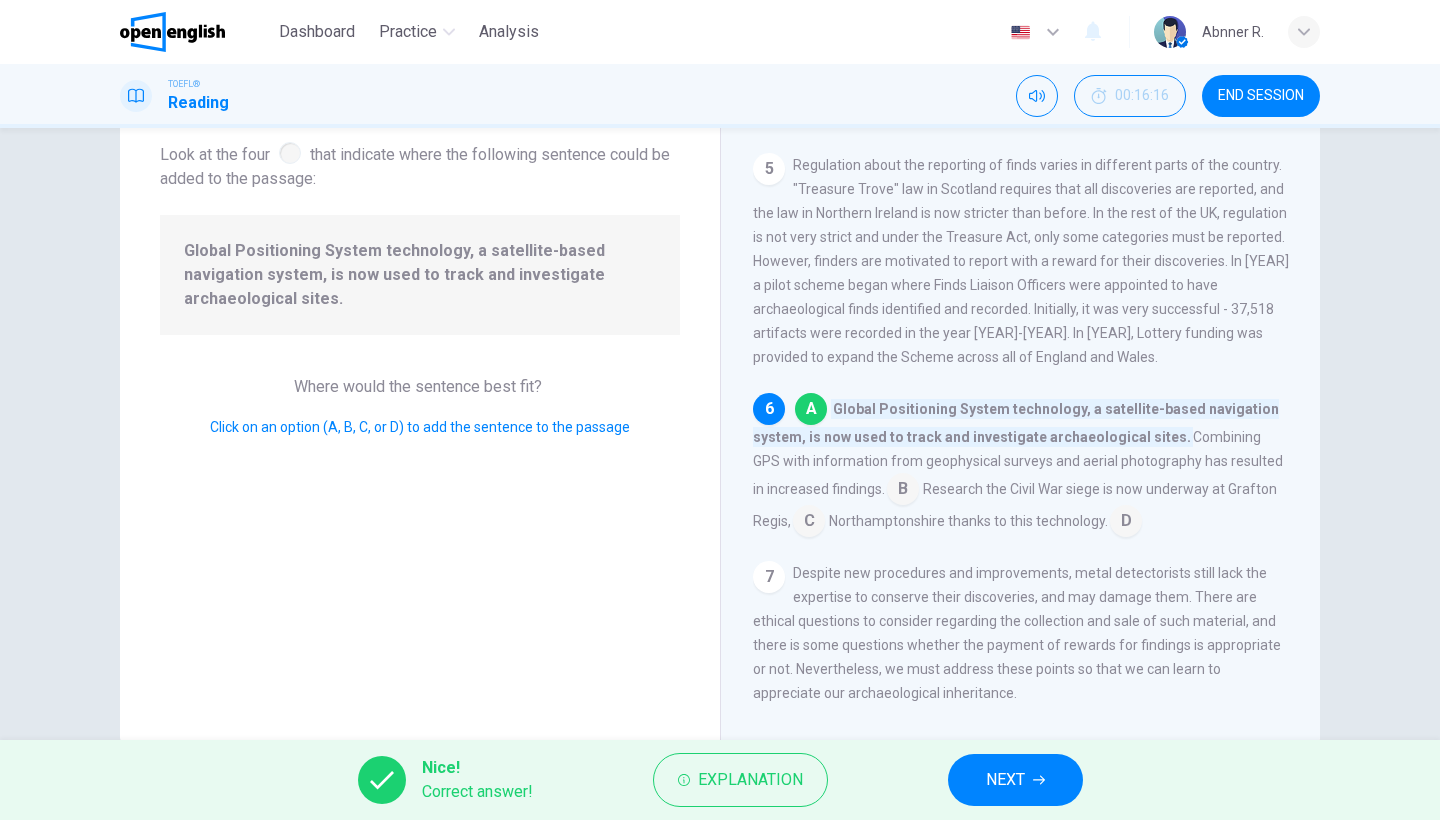 click on "NEXT" at bounding box center (1015, 780) 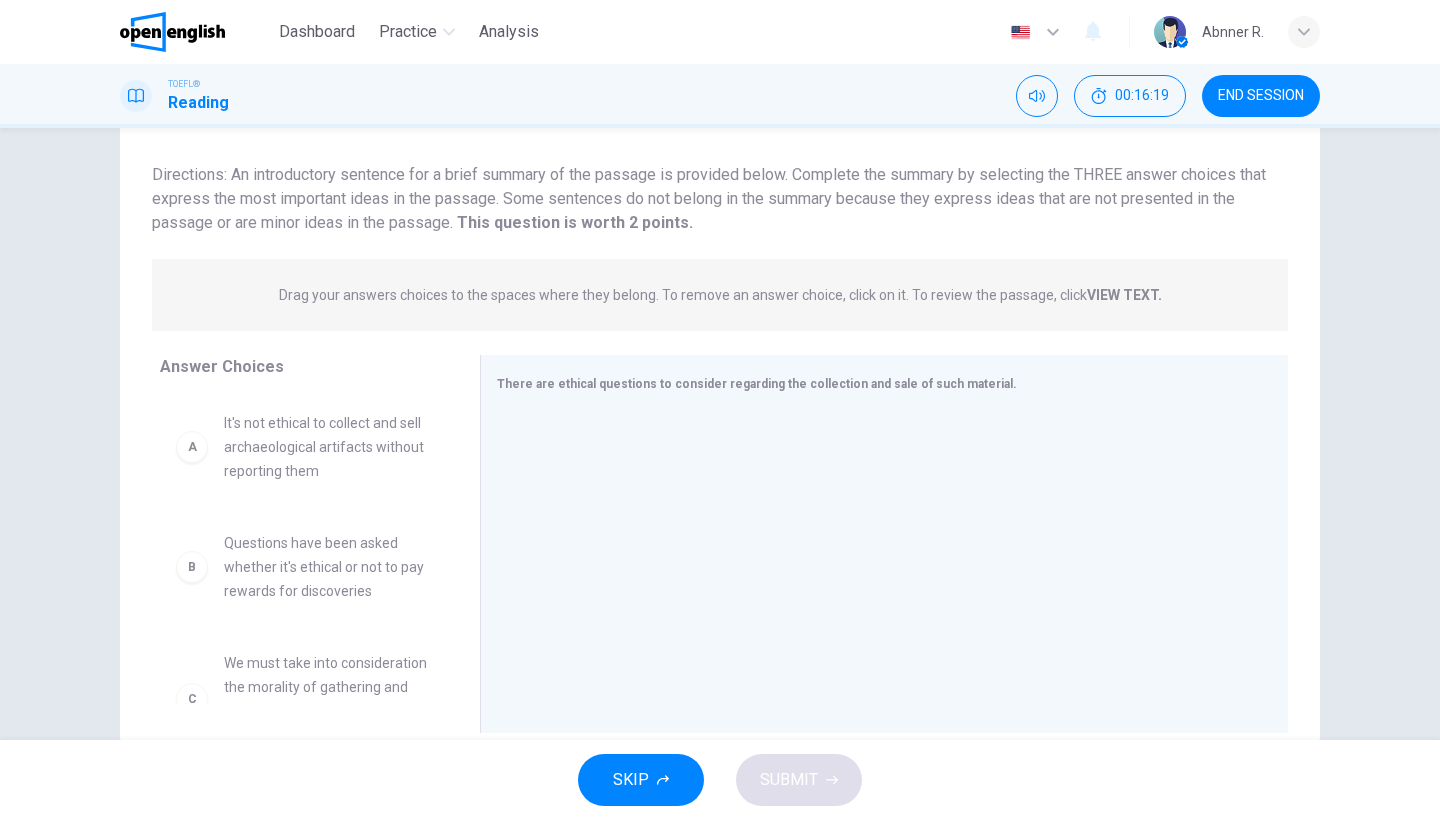 scroll, scrollTop: 0, scrollLeft: 0, axis: both 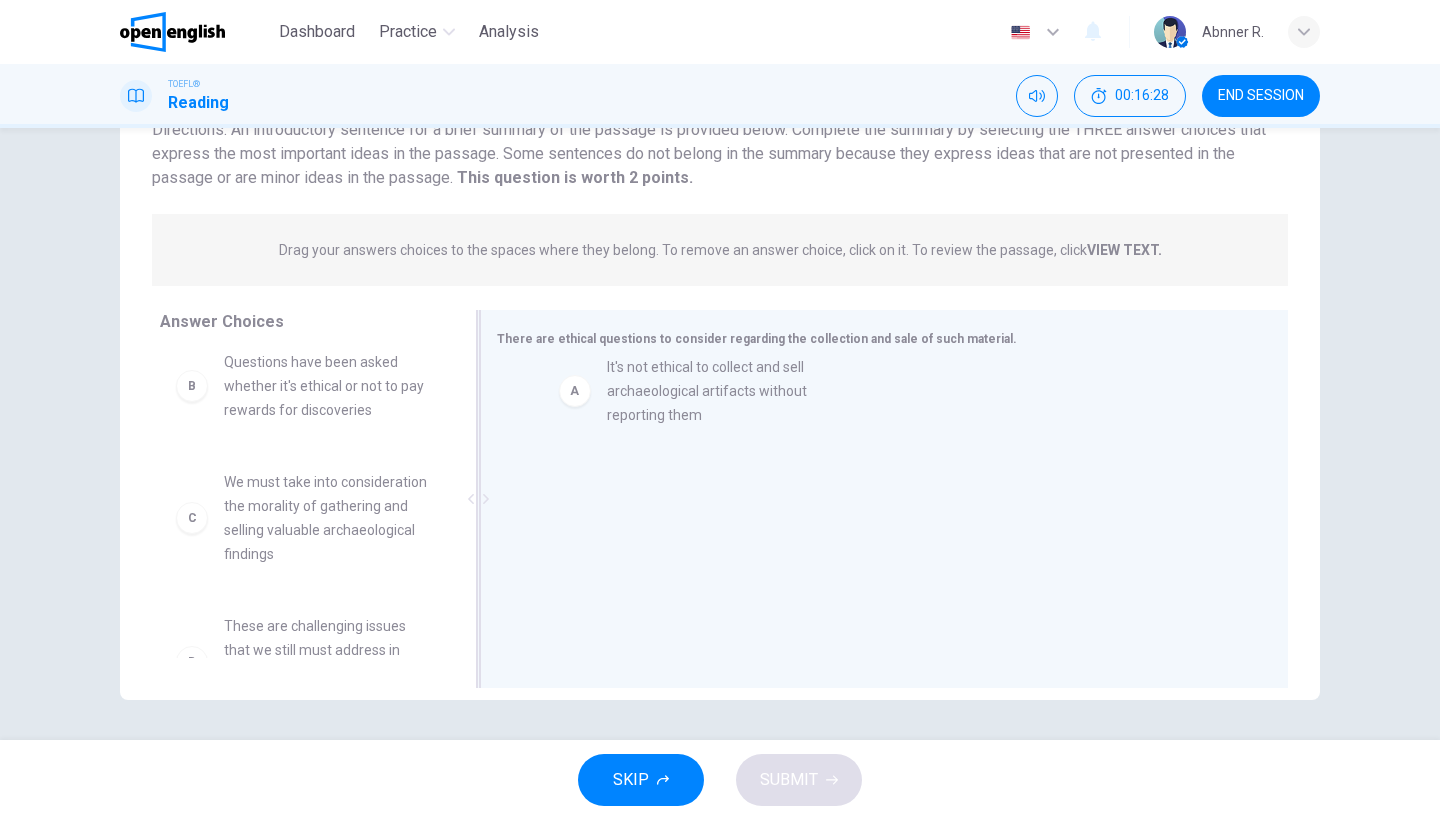 drag, startPoint x: 320, startPoint y: 380, endPoint x: 722, endPoint y: 389, distance: 402.10074 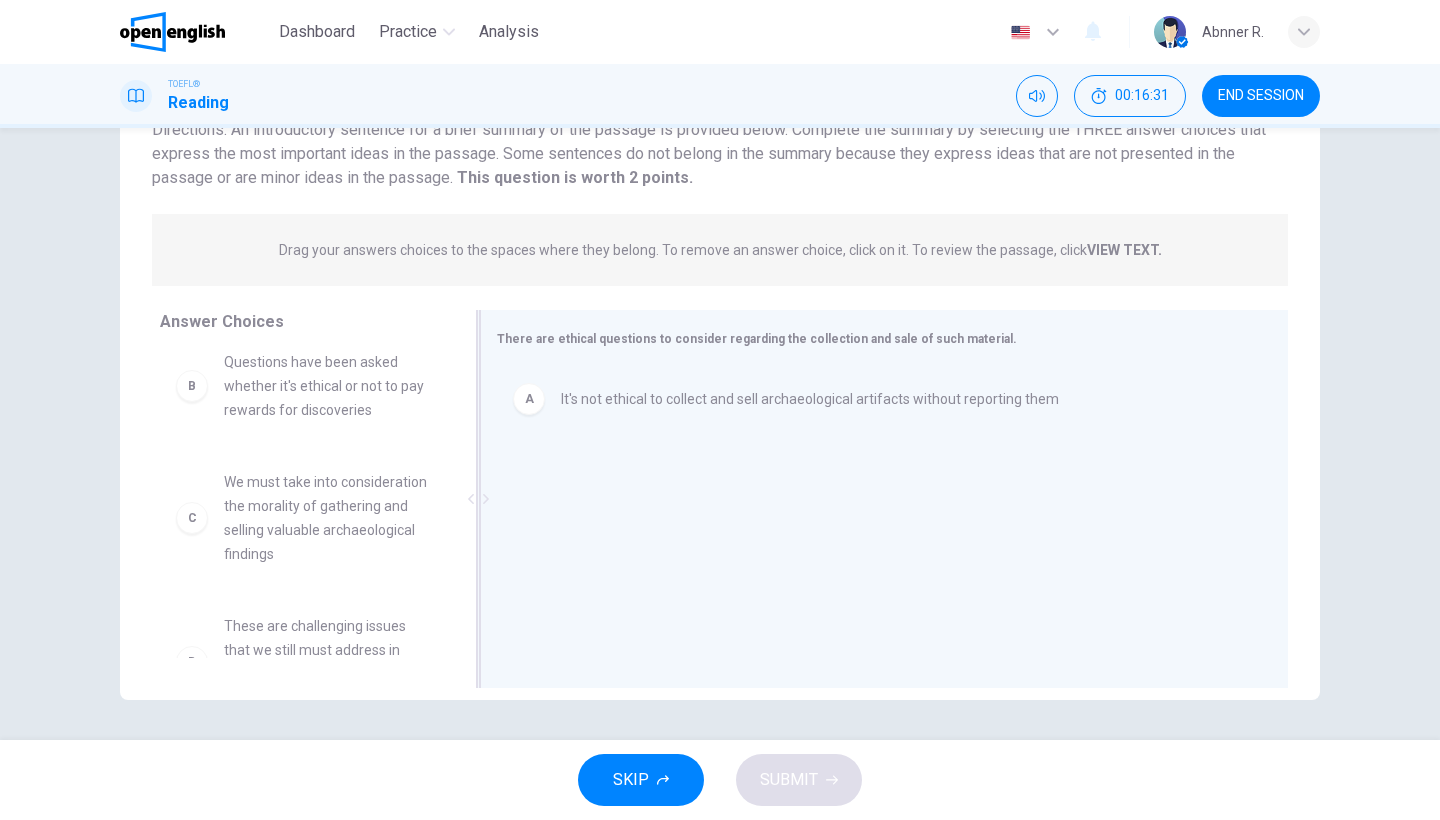 scroll, scrollTop: 11, scrollLeft: 0, axis: vertical 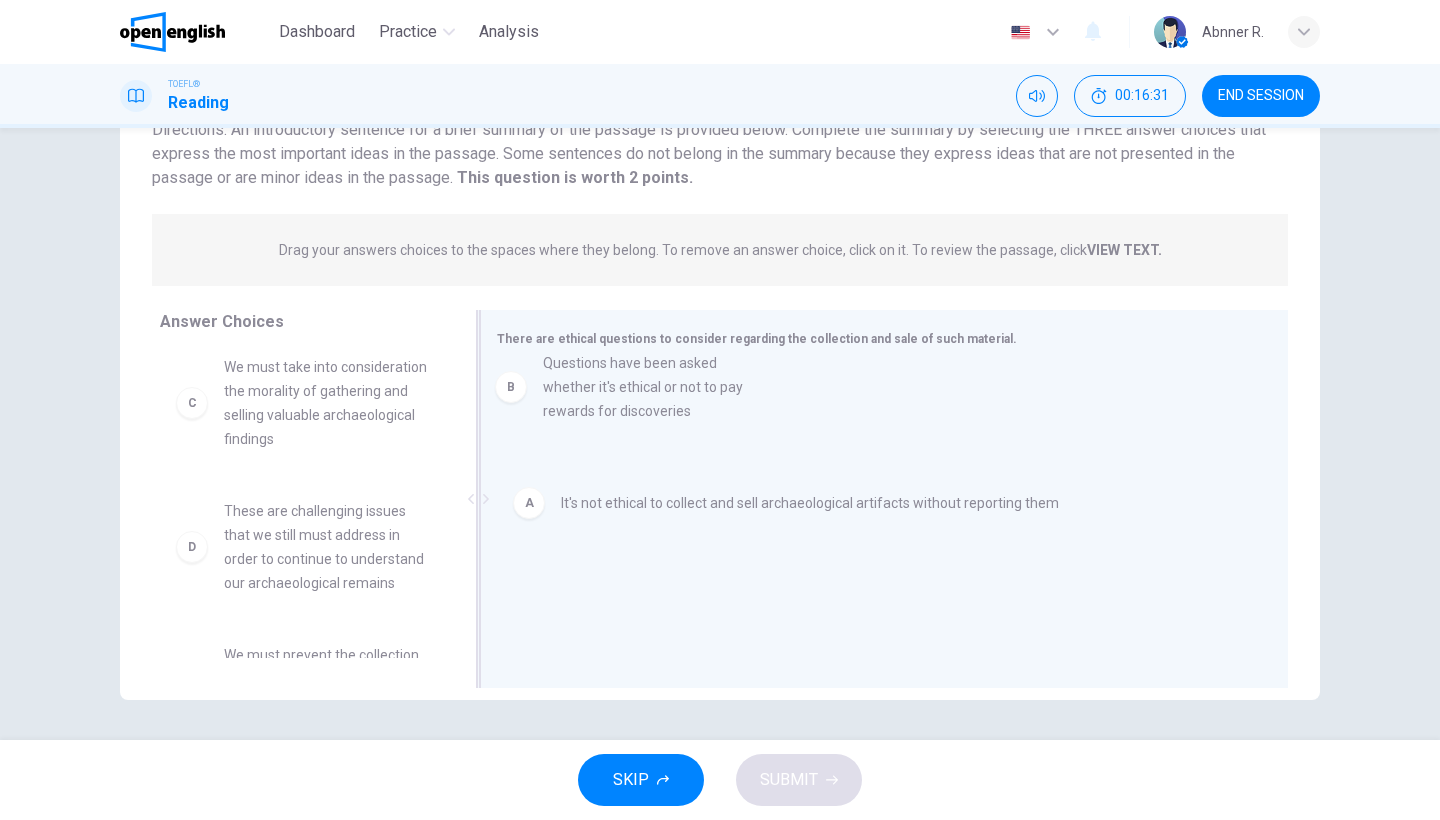 drag, startPoint x: 389, startPoint y: 400, endPoint x: 807, endPoint y: 414, distance: 418.23438 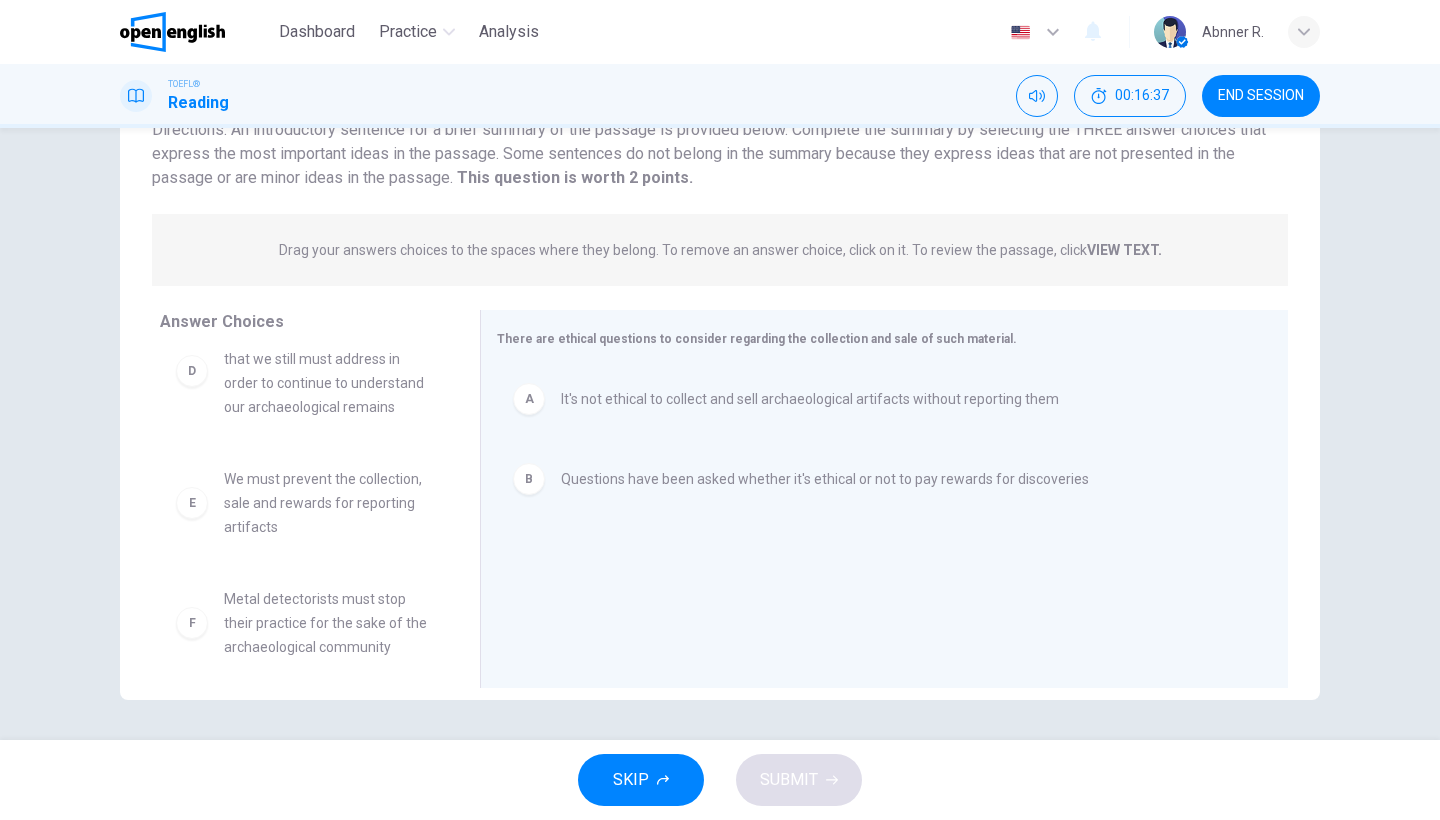 scroll, scrollTop: 204, scrollLeft: 0, axis: vertical 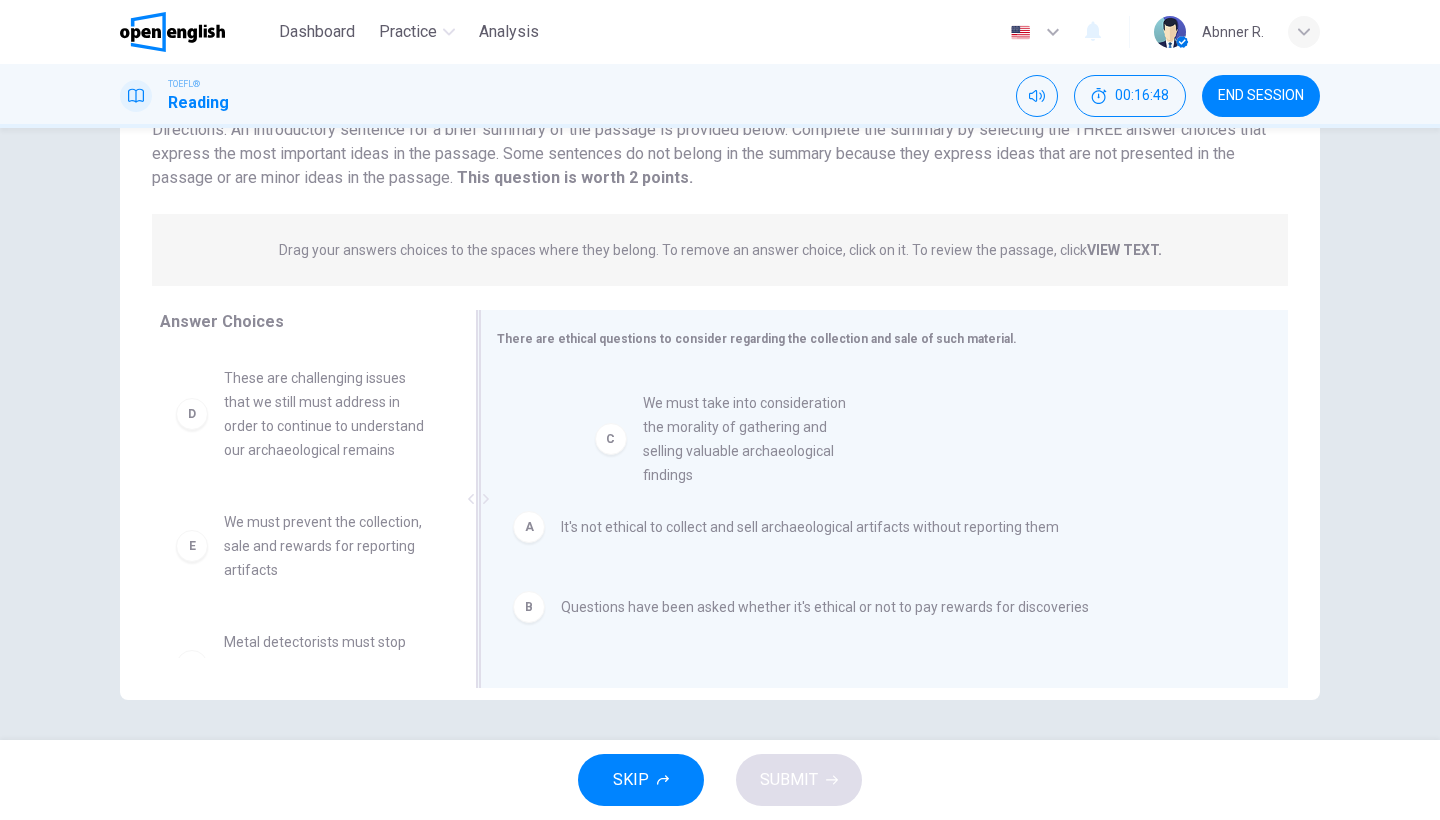 drag, startPoint x: 400, startPoint y: 410, endPoint x: 830, endPoint y: 437, distance: 430.84683 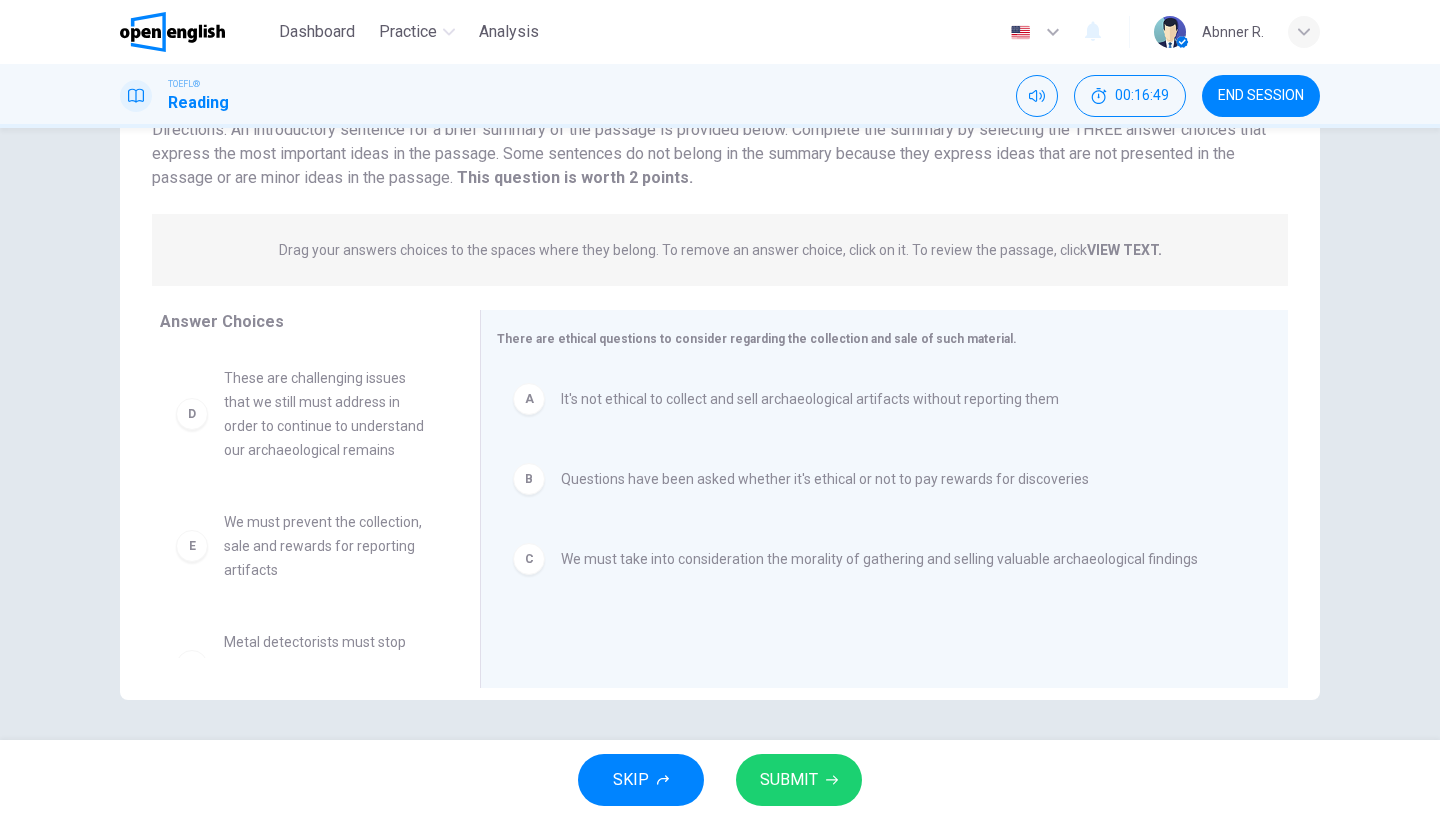 click on "SUBMIT" at bounding box center [799, 780] 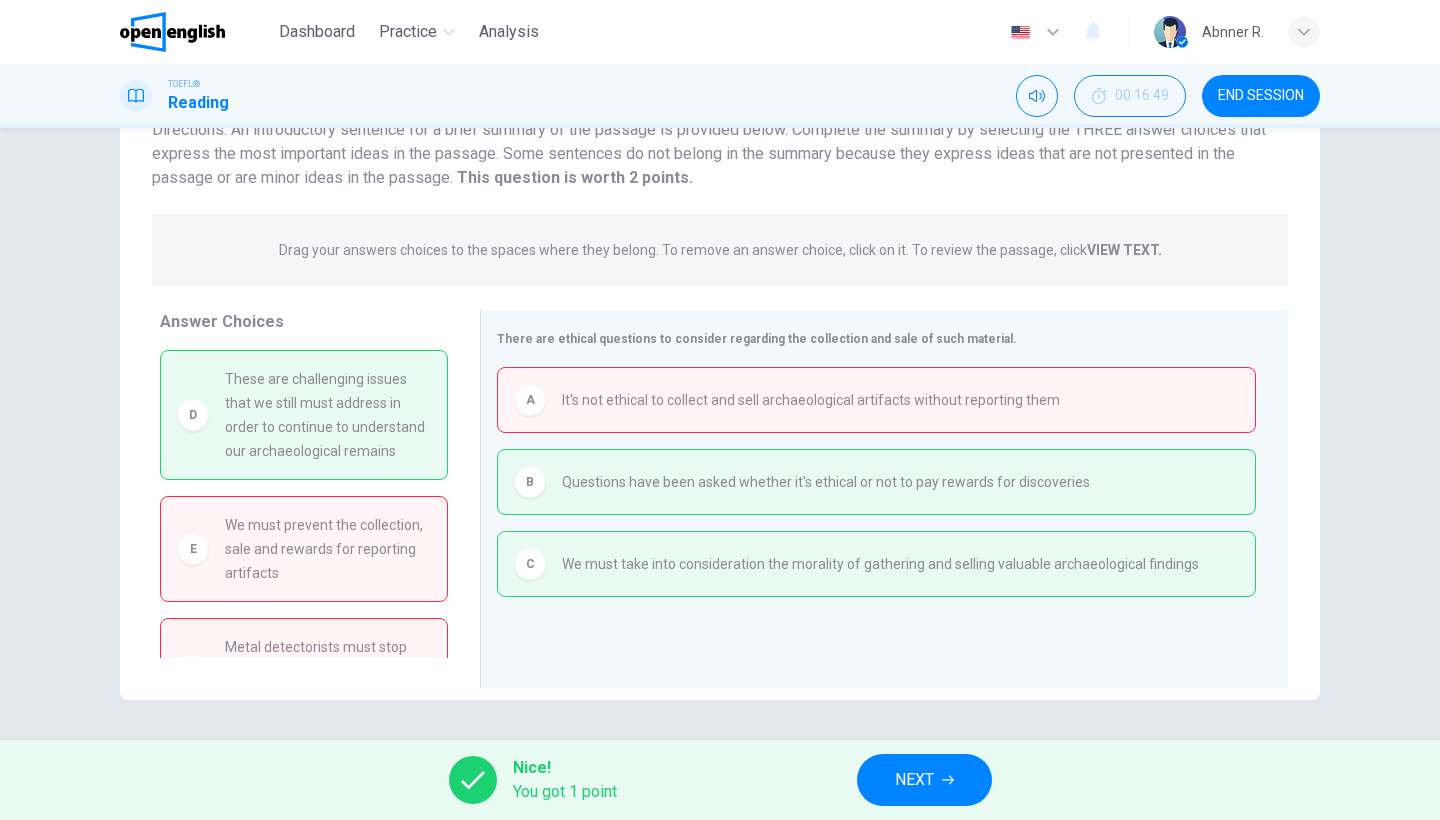 click on "NEXT" at bounding box center [914, 780] 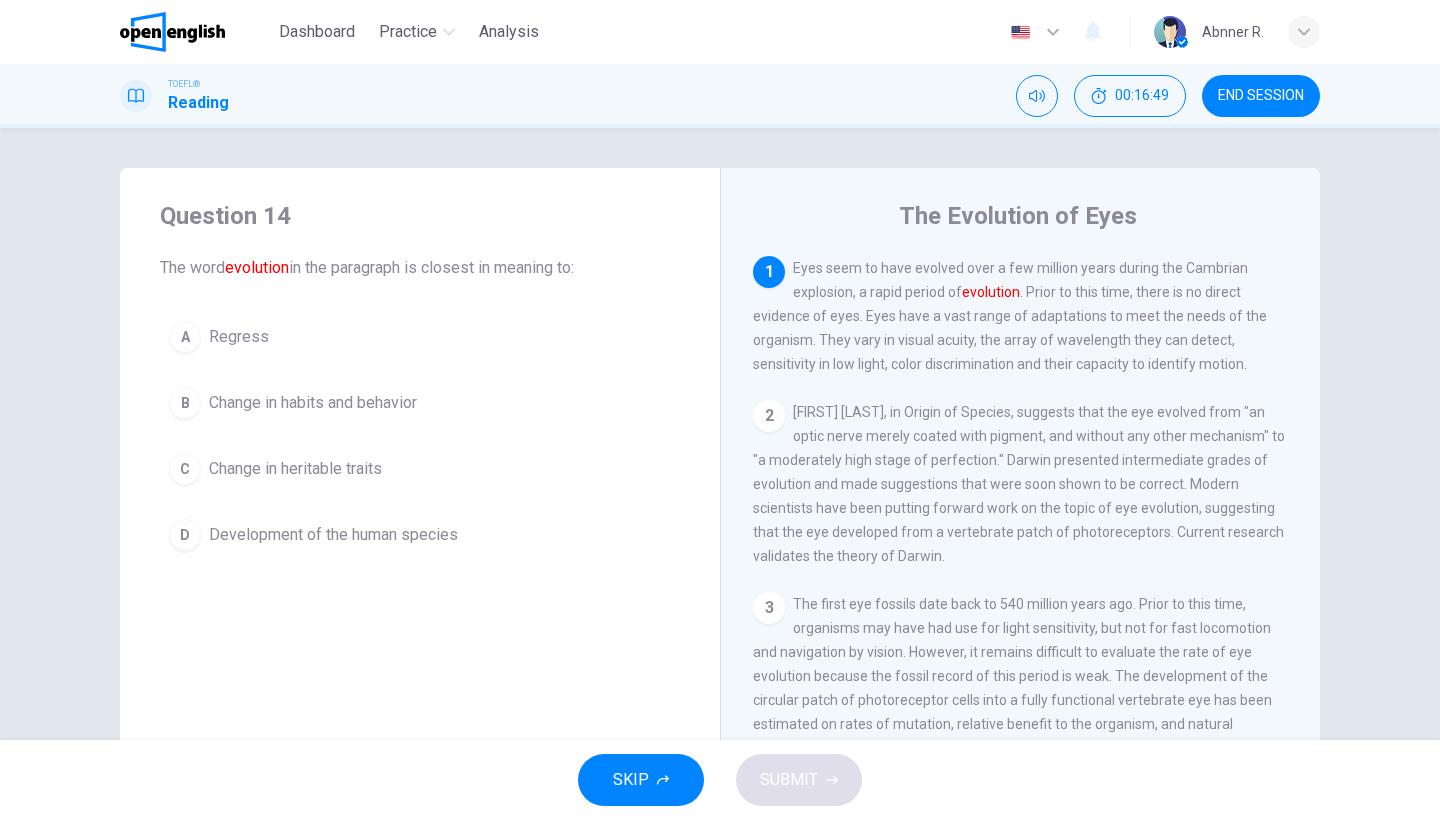 click on "END SESSION" at bounding box center (1261, 96) 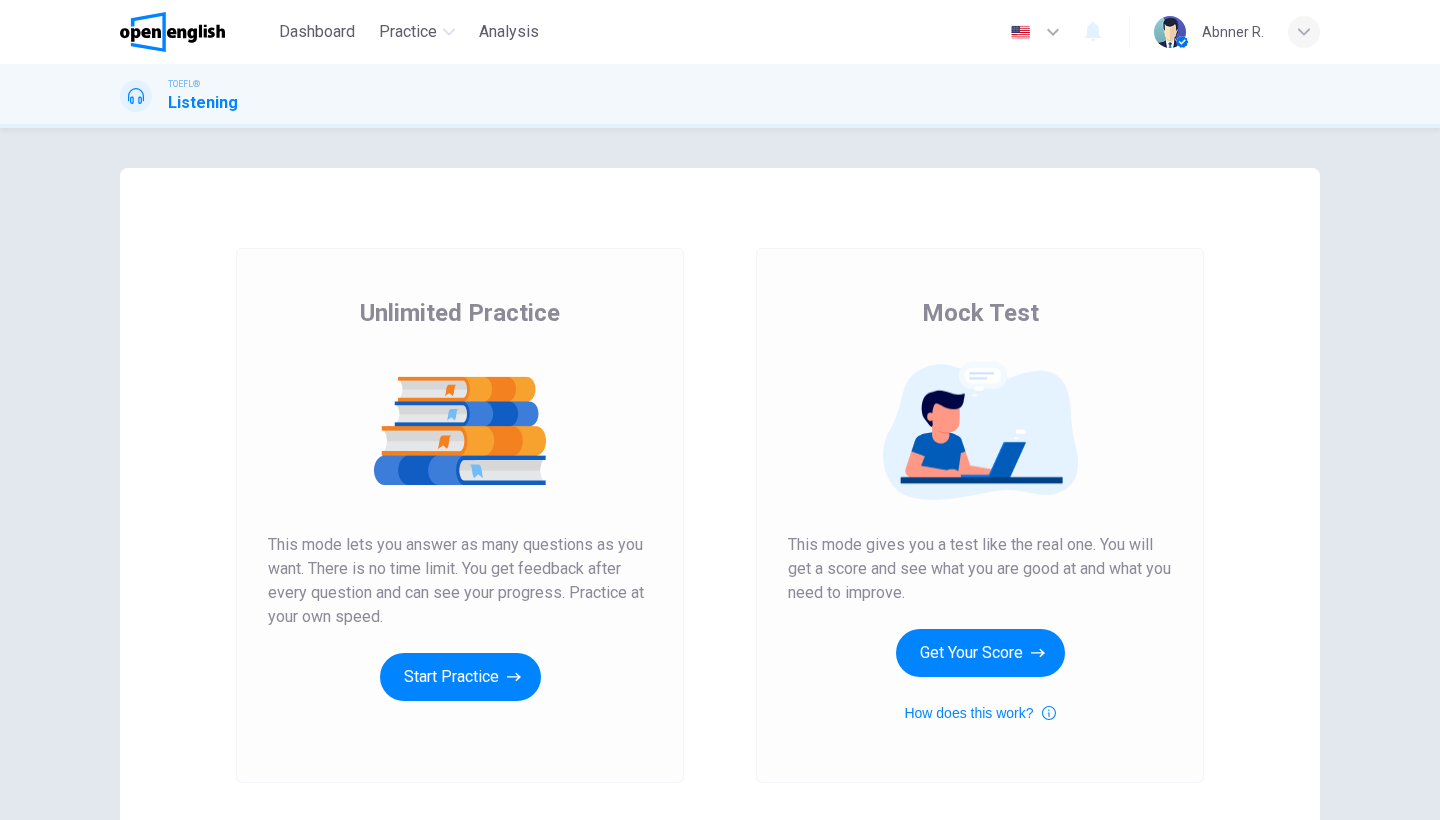 scroll, scrollTop: 0, scrollLeft: 0, axis: both 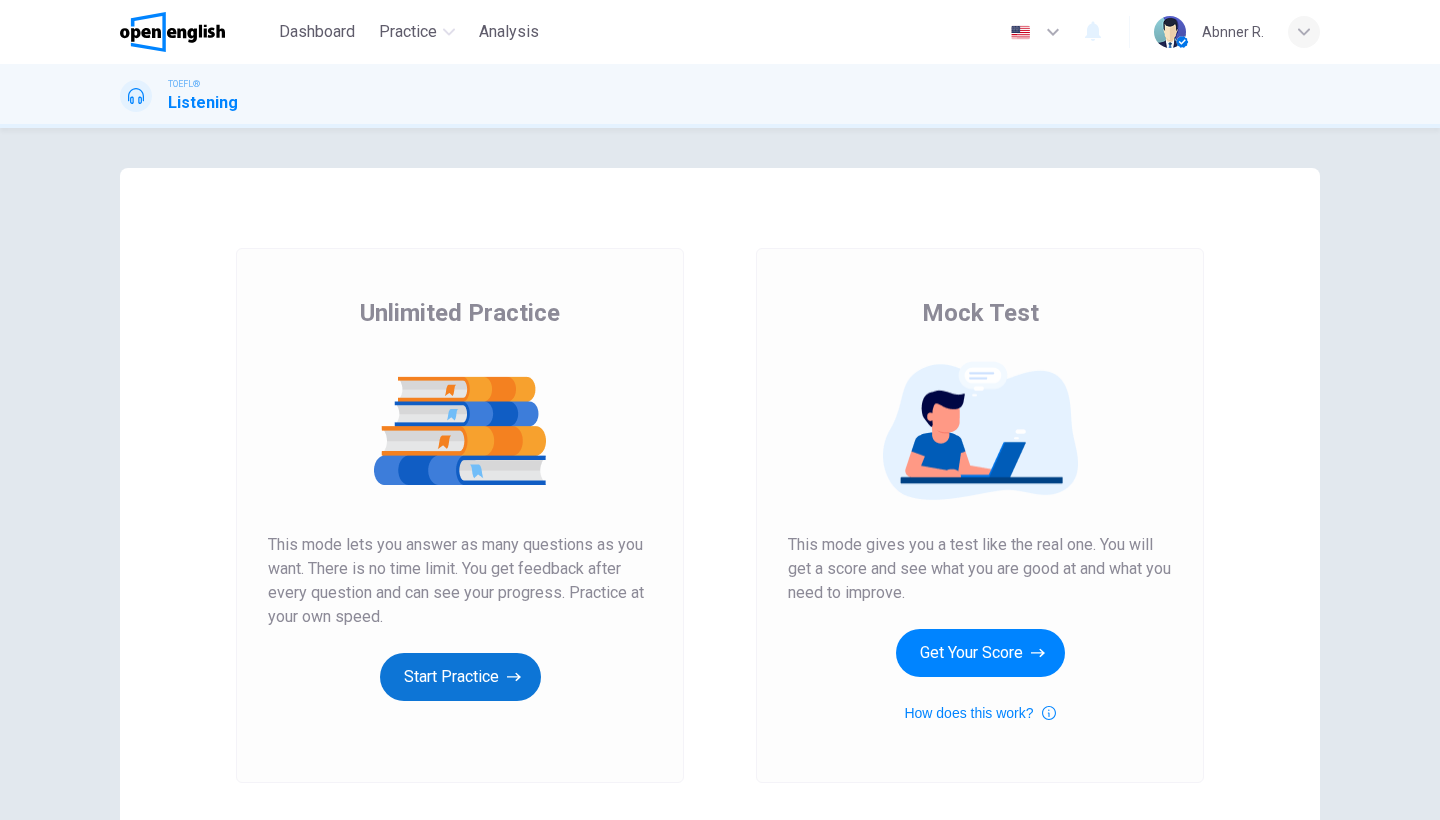 drag, startPoint x: 0, startPoint y: 0, endPoint x: 489, endPoint y: 666, distance: 826.2427 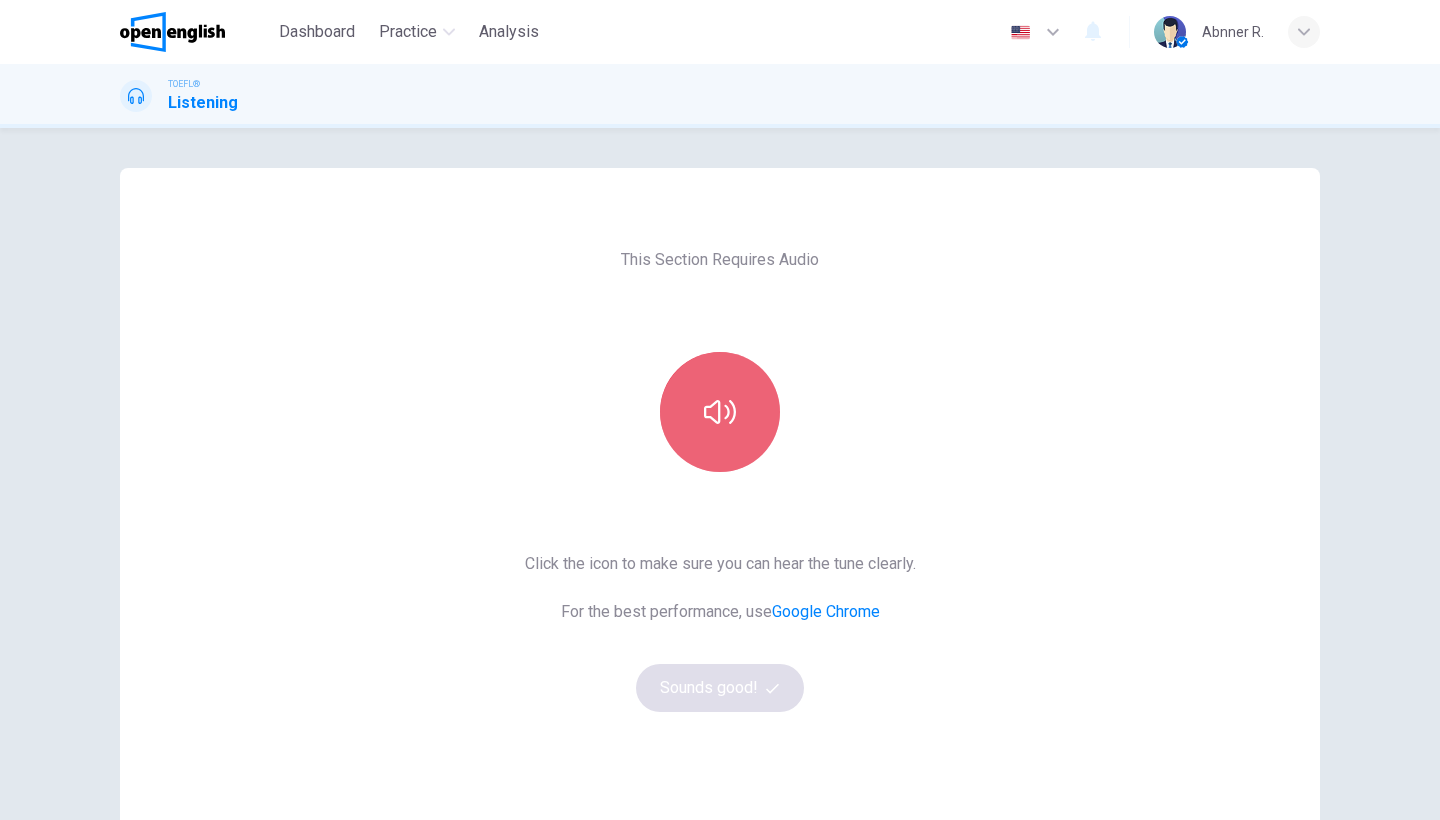 drag, startPoint x: 768, startPoint y: 391, endPoint x: 752, endPoint y: 439, distance: 50.596443 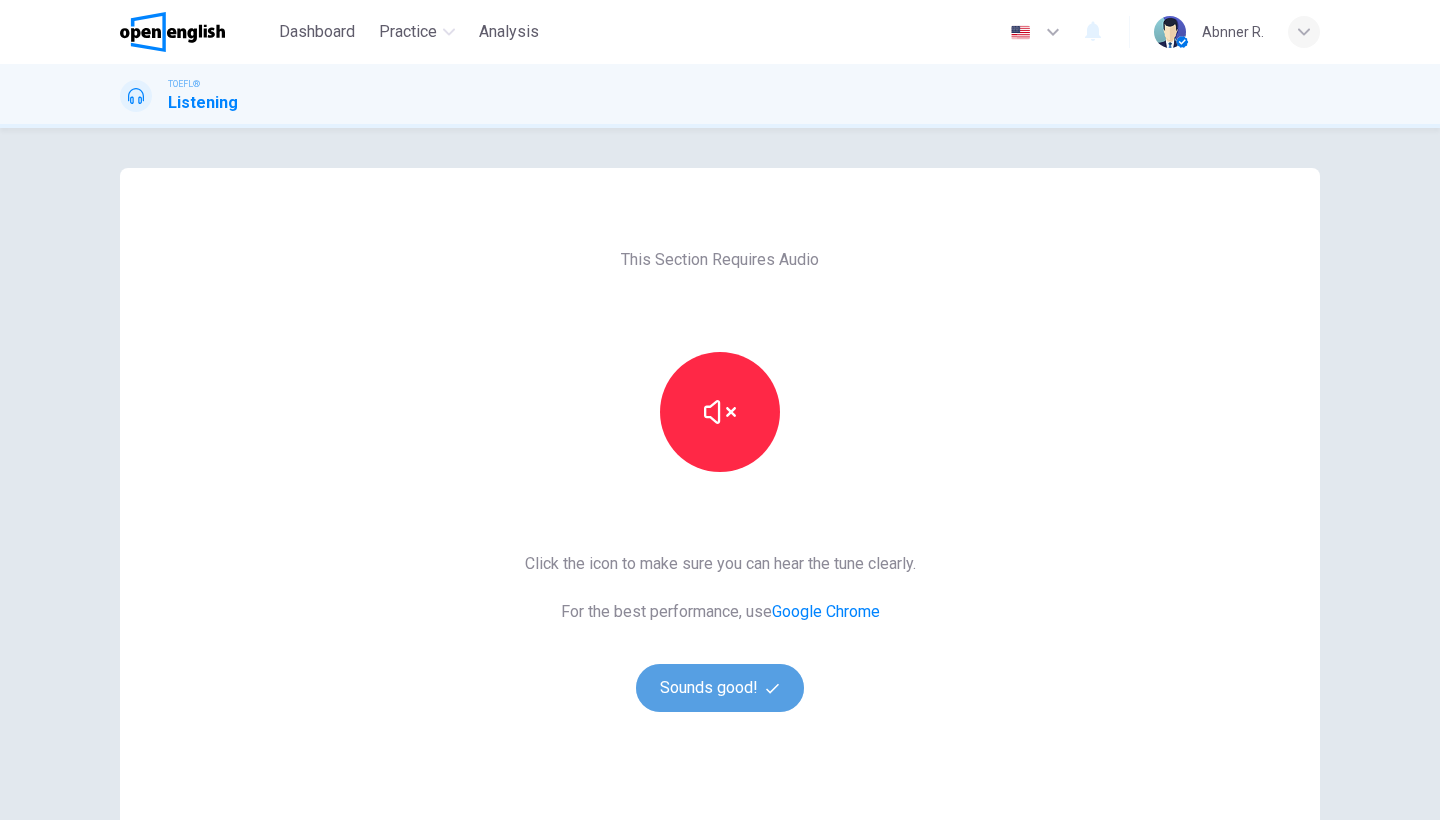 click on "Sounds good!" at bounding box center [720, 688] 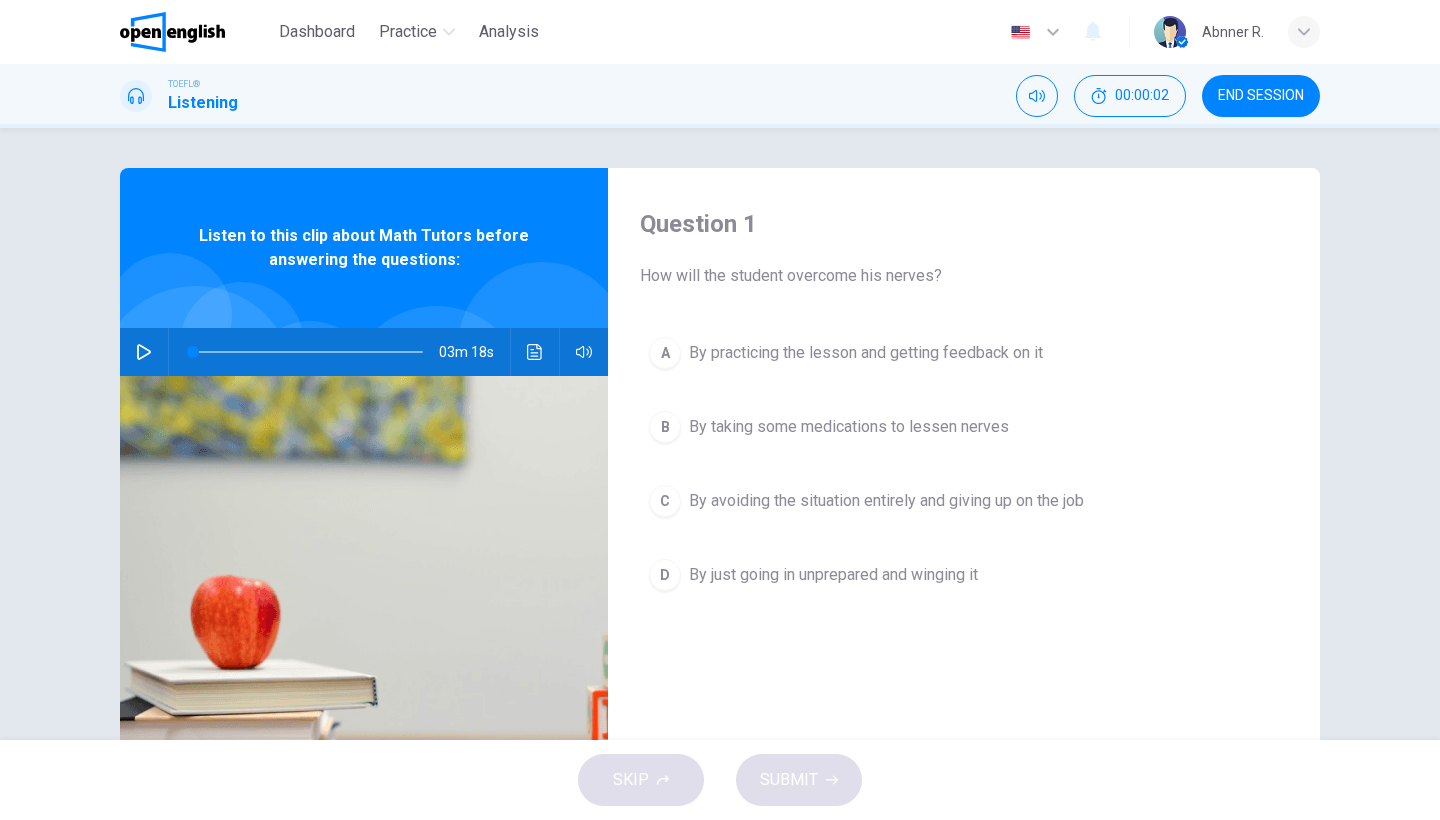 click at bounding box center (144, 352) 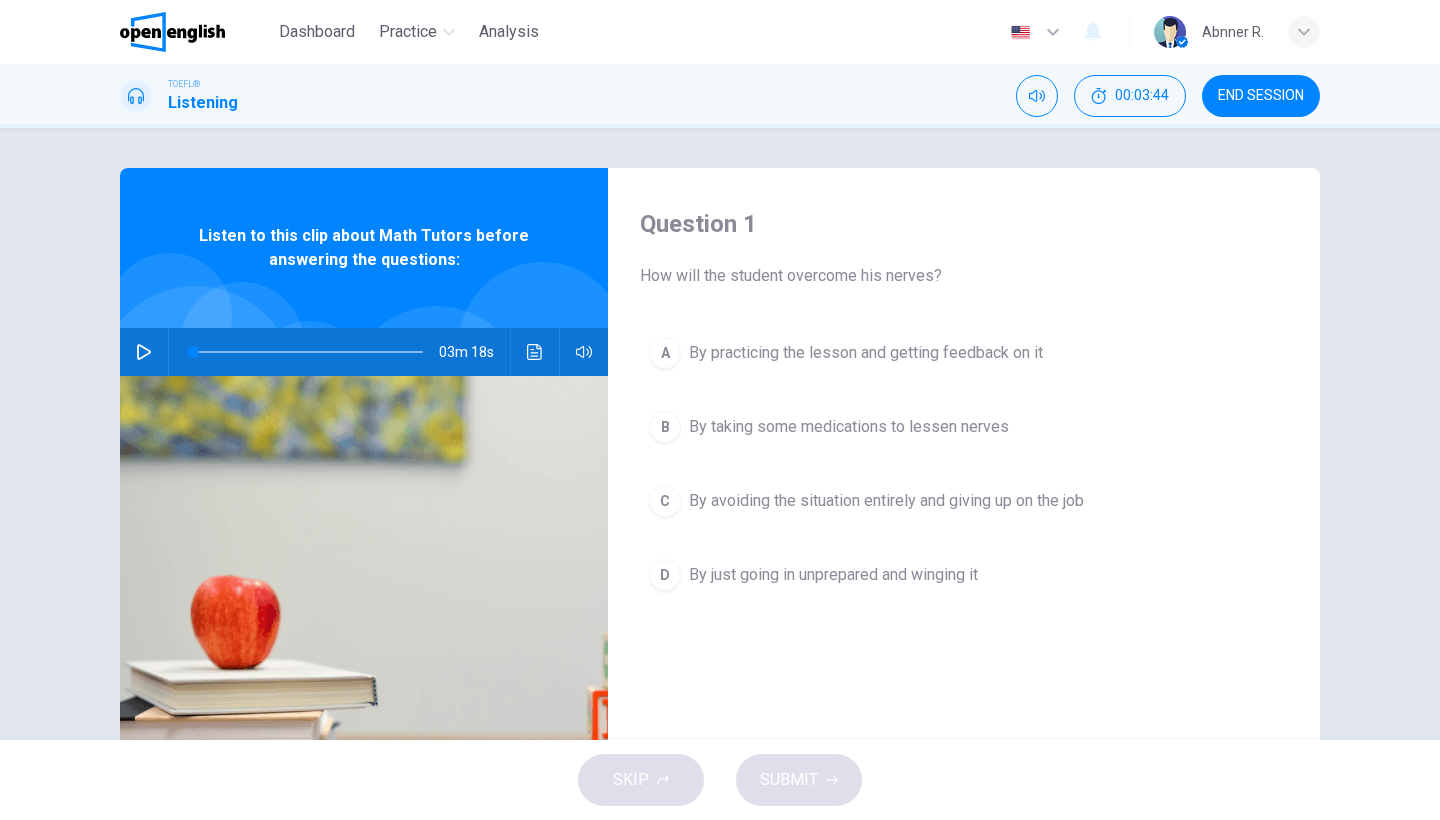 click on "By practicing the lesson and getting feedback on it" at bounding box center [866, 353] 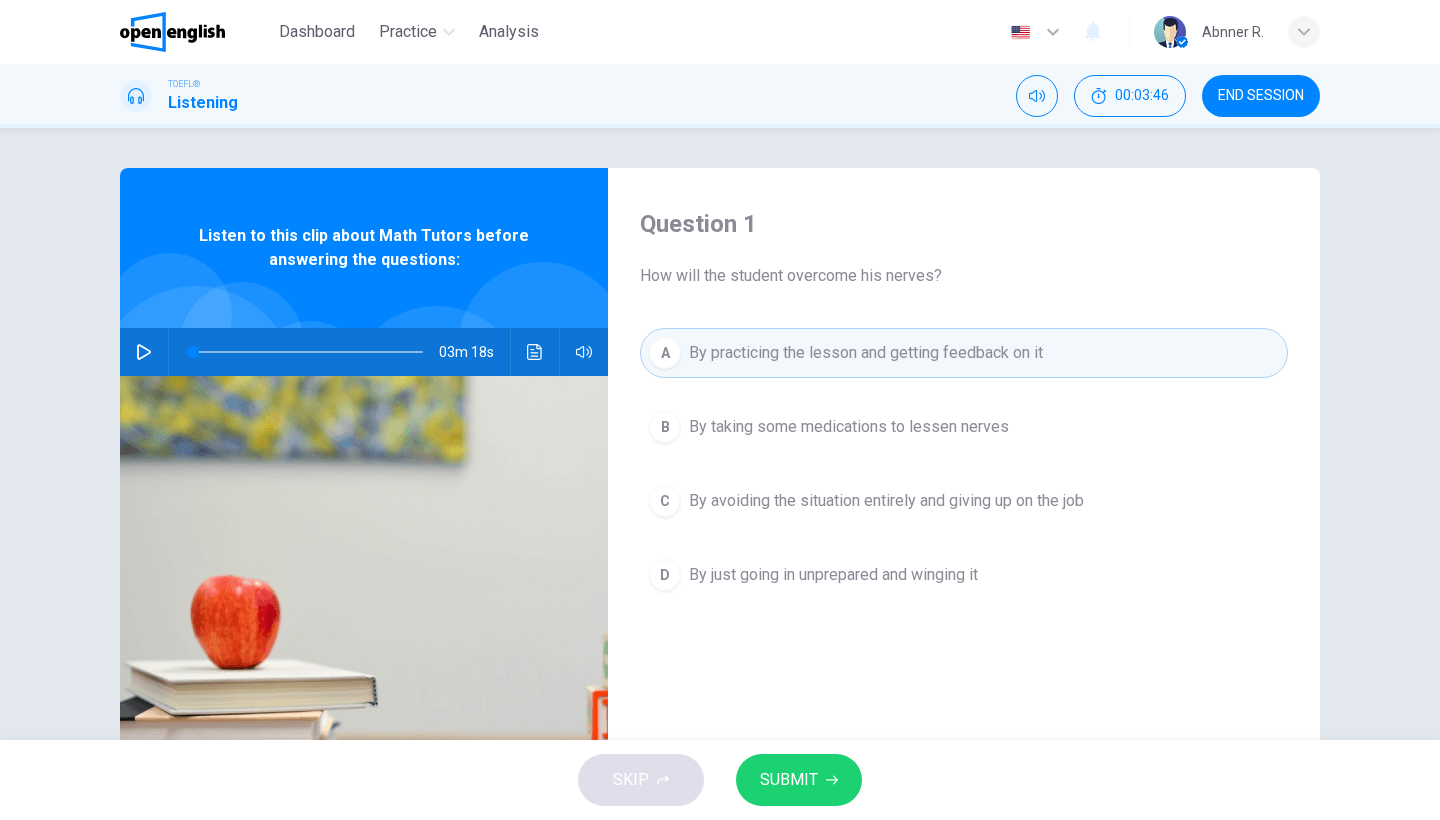 click on "SUBMIT" at bounding box center [789, 780] 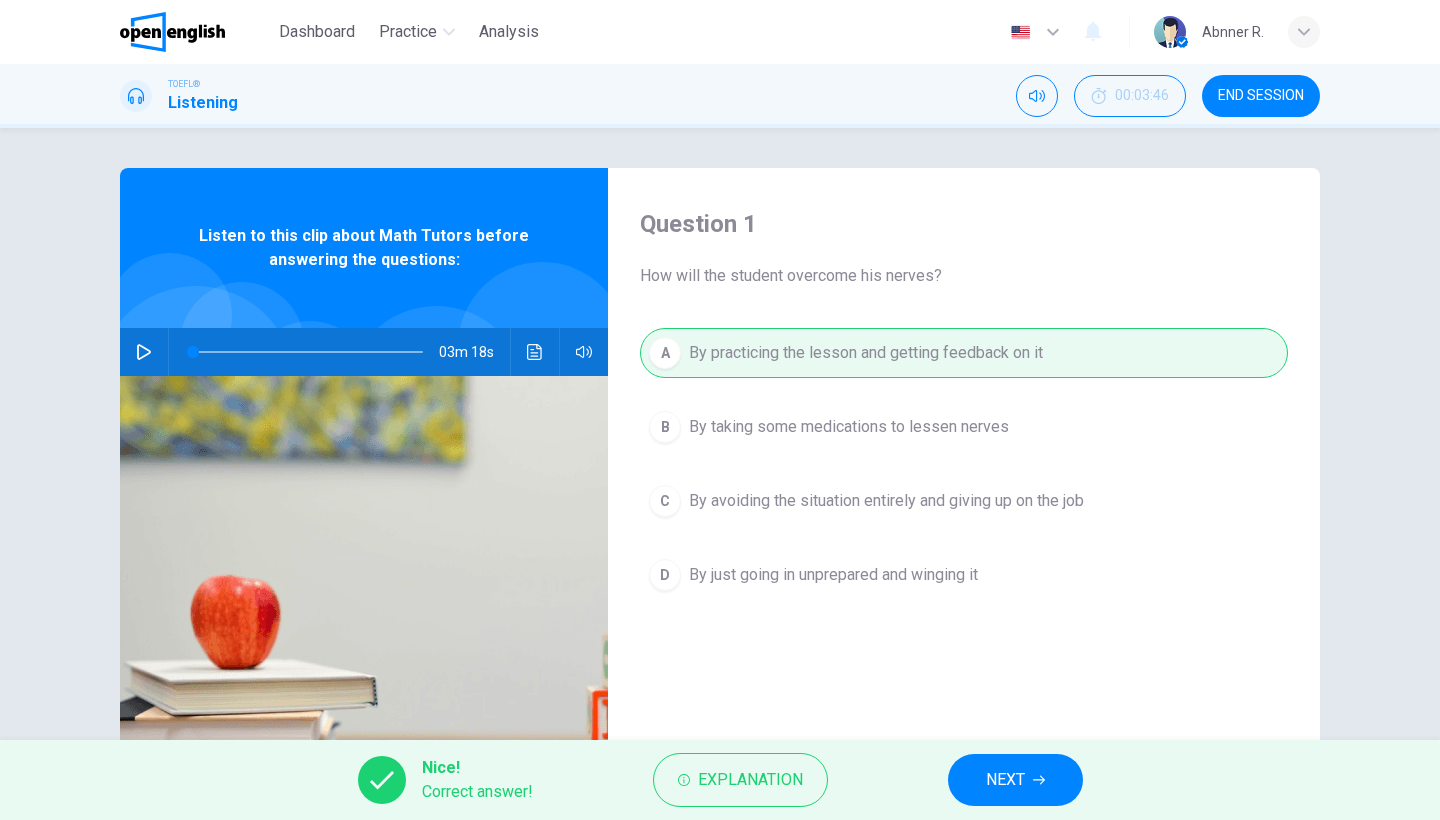 click on "NEXT" at bounding box center [1005, 780] 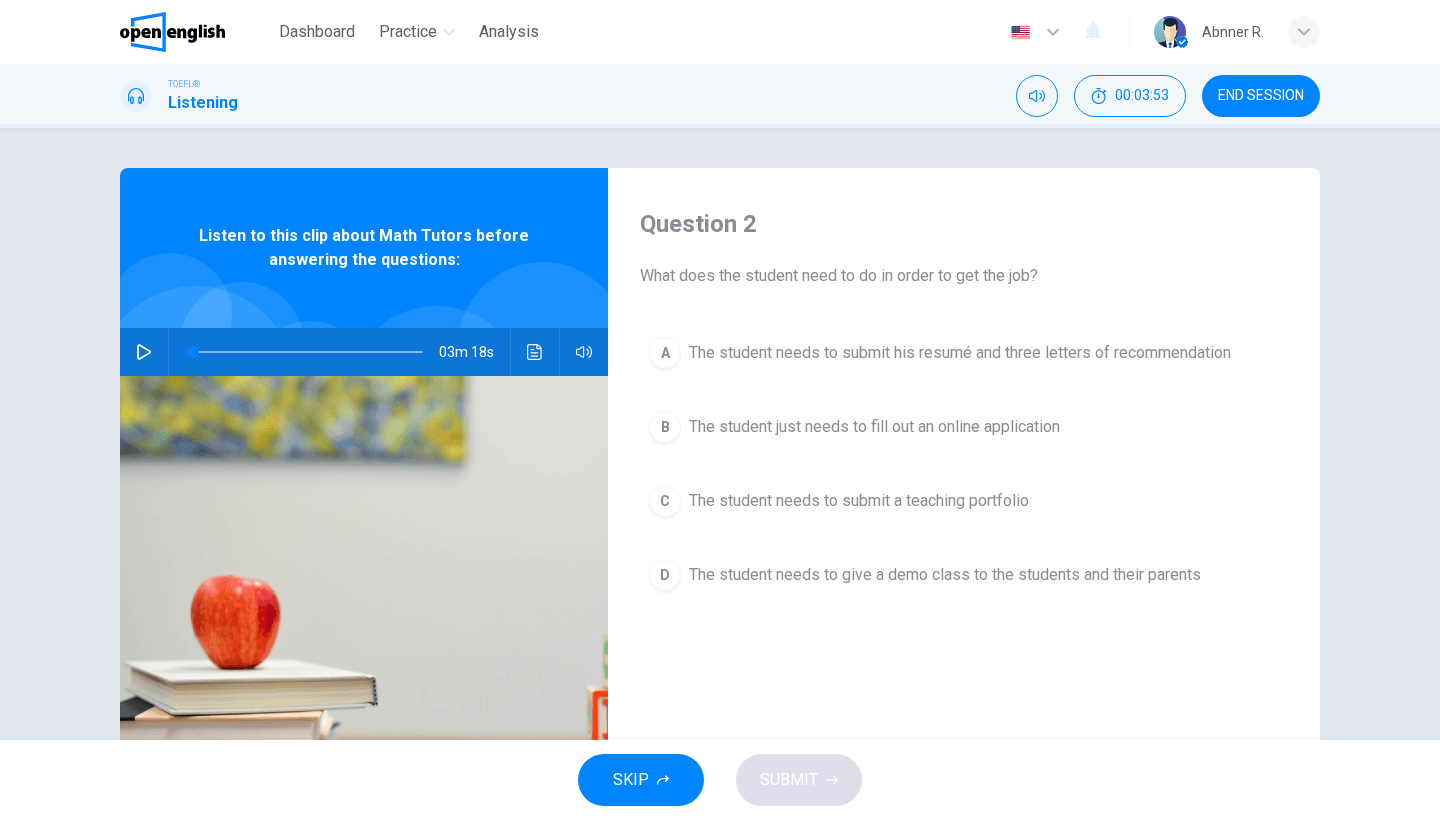 click on "The student needs to submit his resumé and three letters of recommendation" at bounding box center (960, 353) 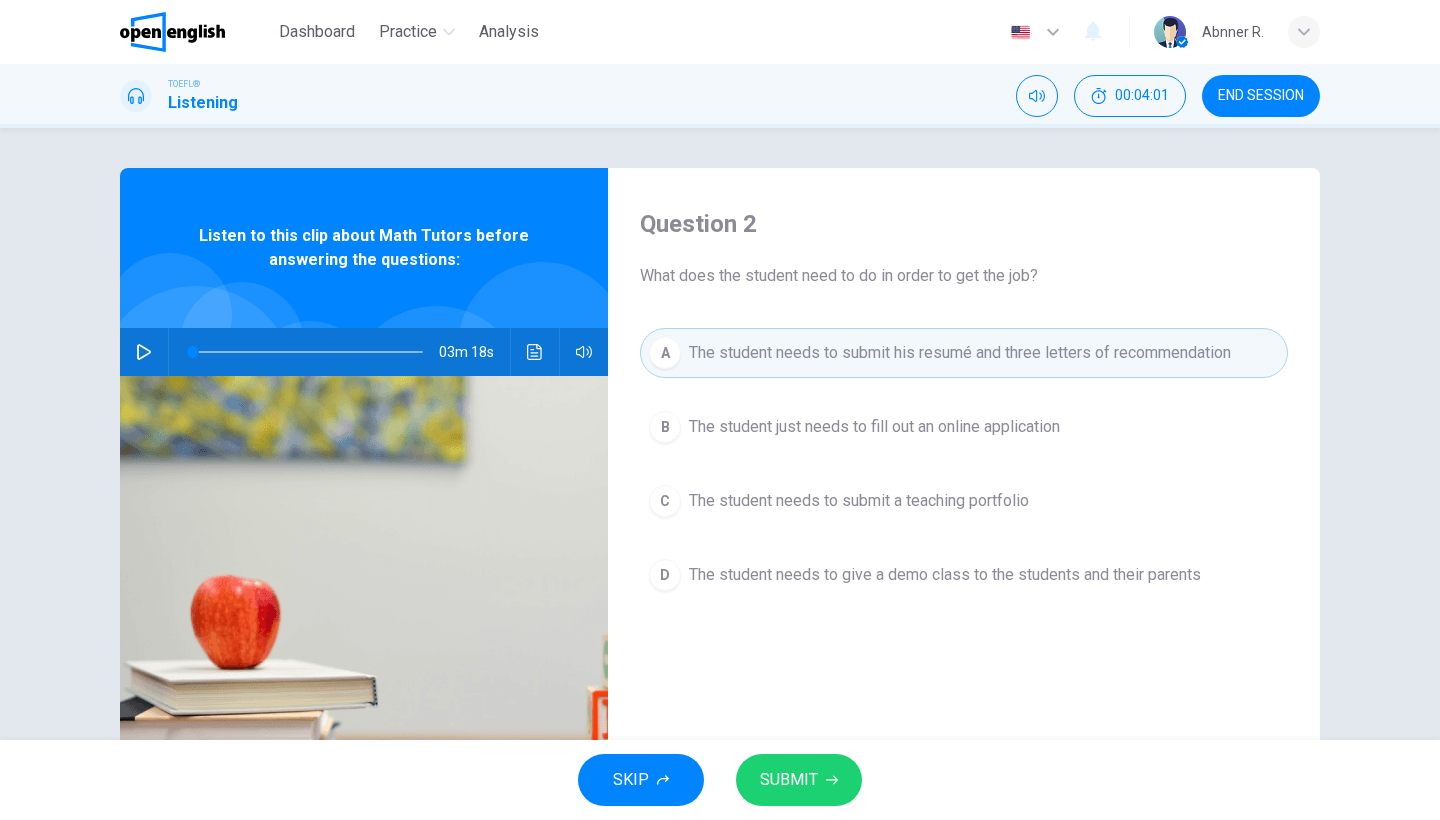 click on "The student needs to give a demo class to the students and their parents" at bounding box center [874, 427] 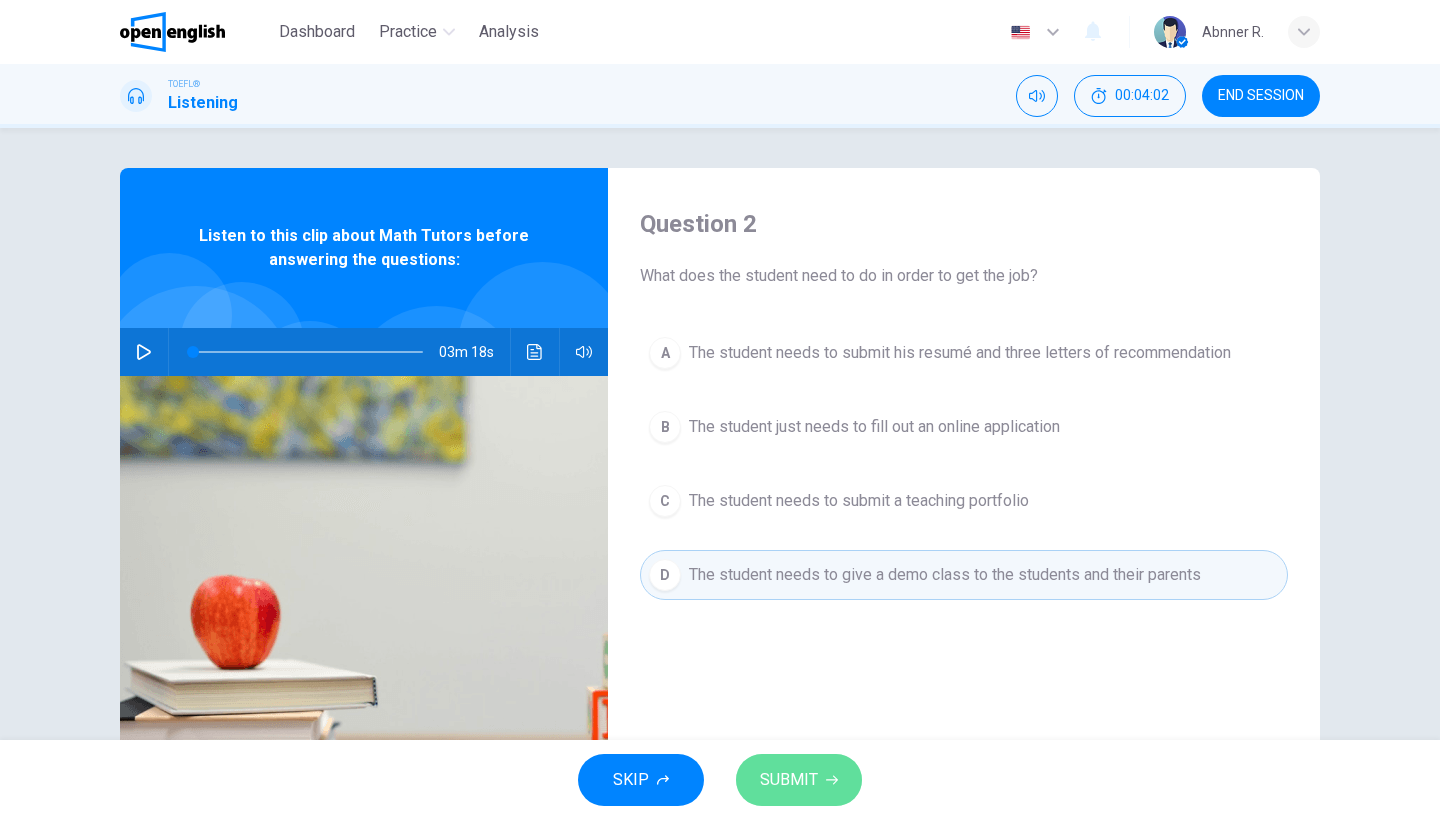 click on "SUBMIT" at bounding box center (789, 780) 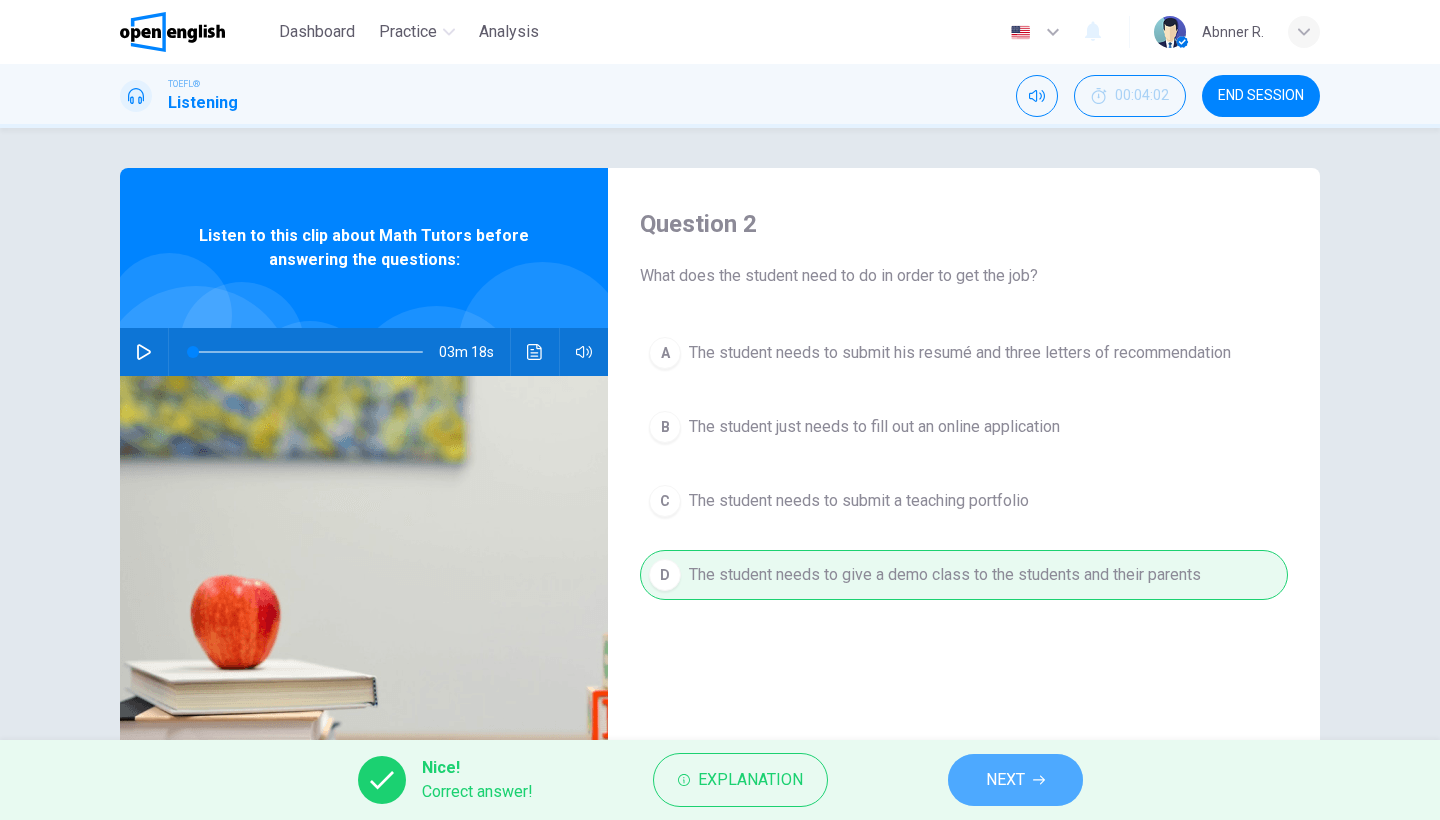 click on "NEXT" at bounding box center (1005, 780) 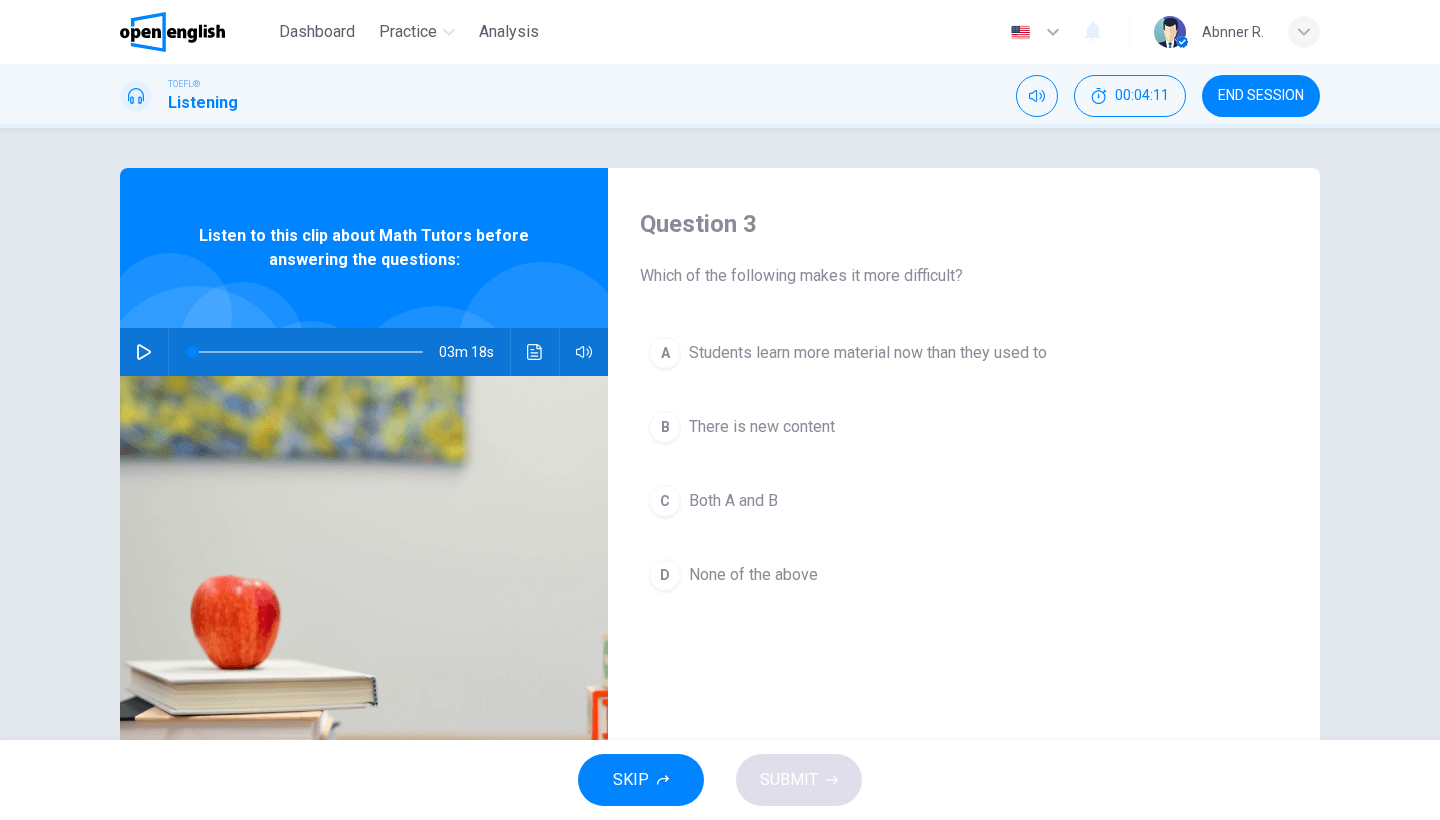 click on "Both A and B" at bounding box center [868, 353] 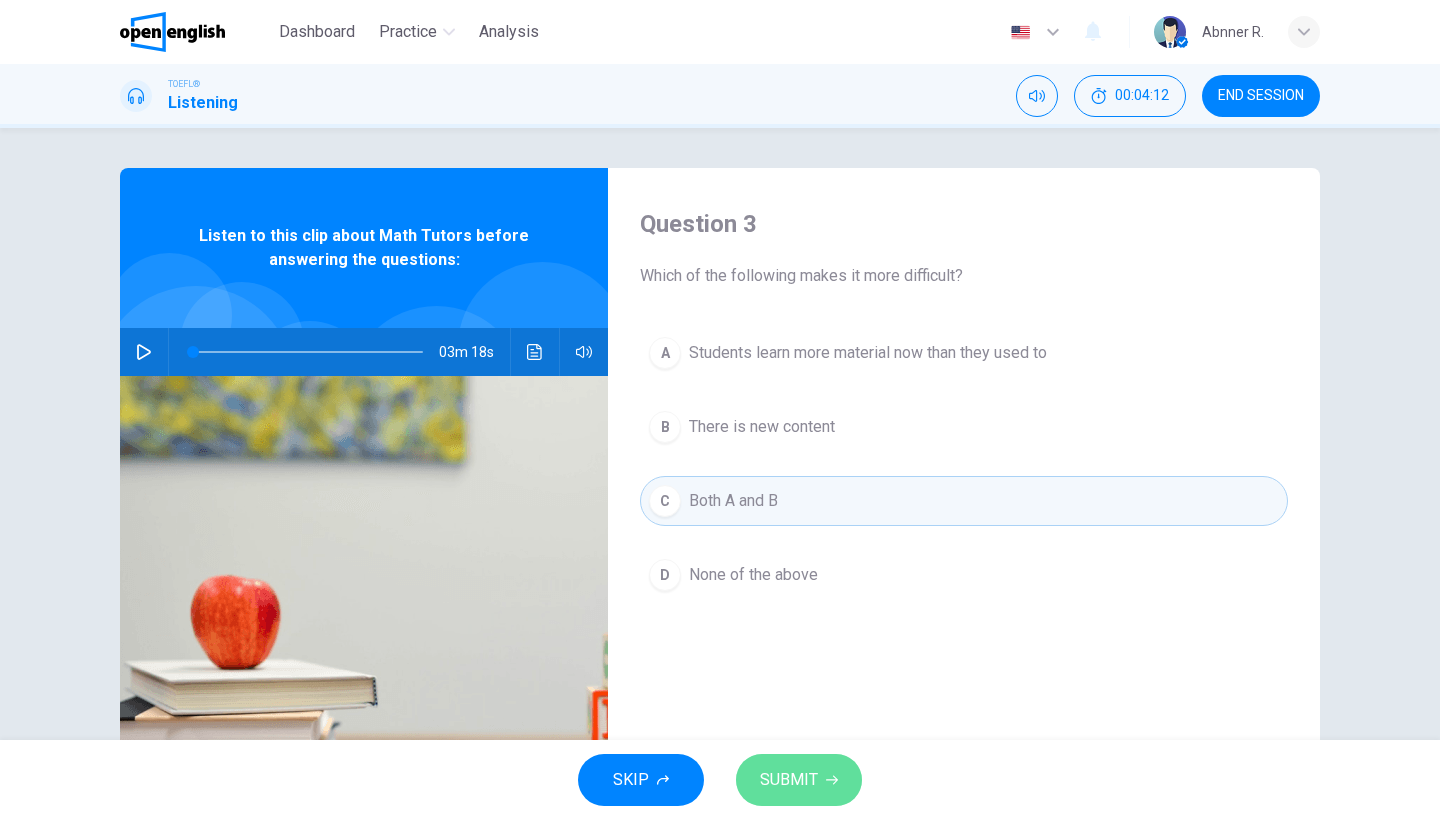 click on "SUBMIT" at bounding box center (799, 780) 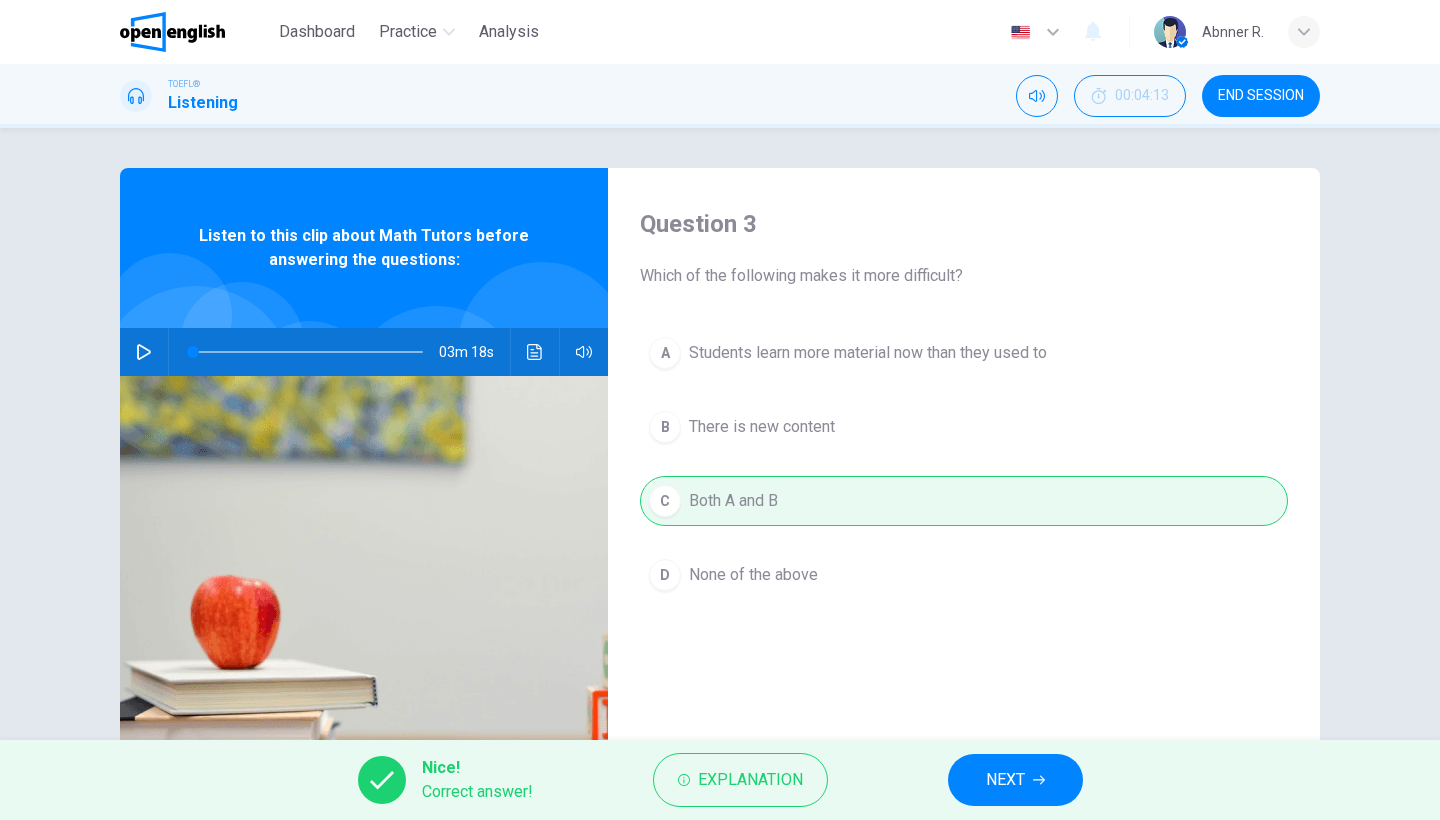 click on "NEXT" at bounding box center (1015, 780) 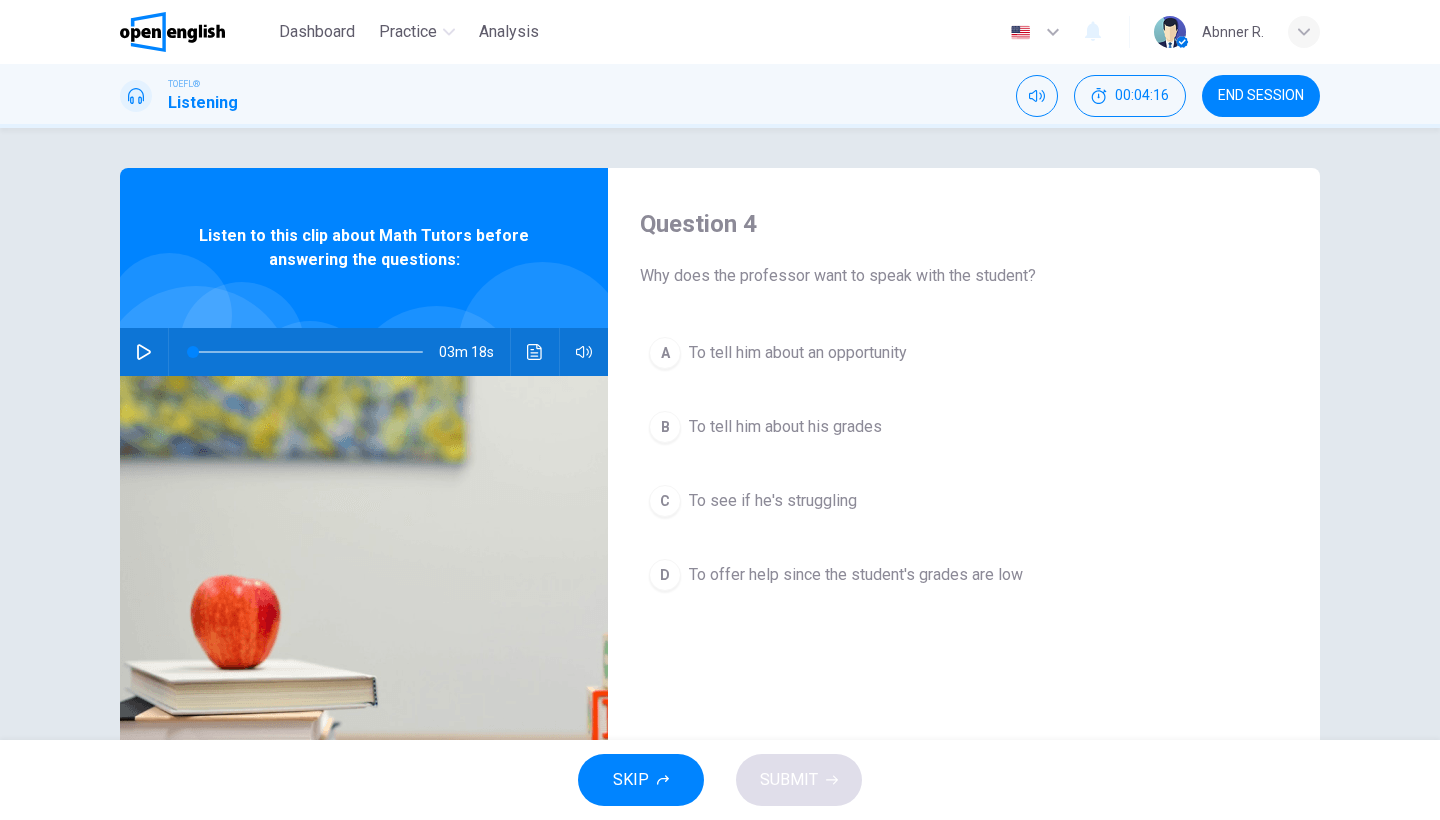 click on "To tell him about an opportunity" at bounding box center [798, 353] 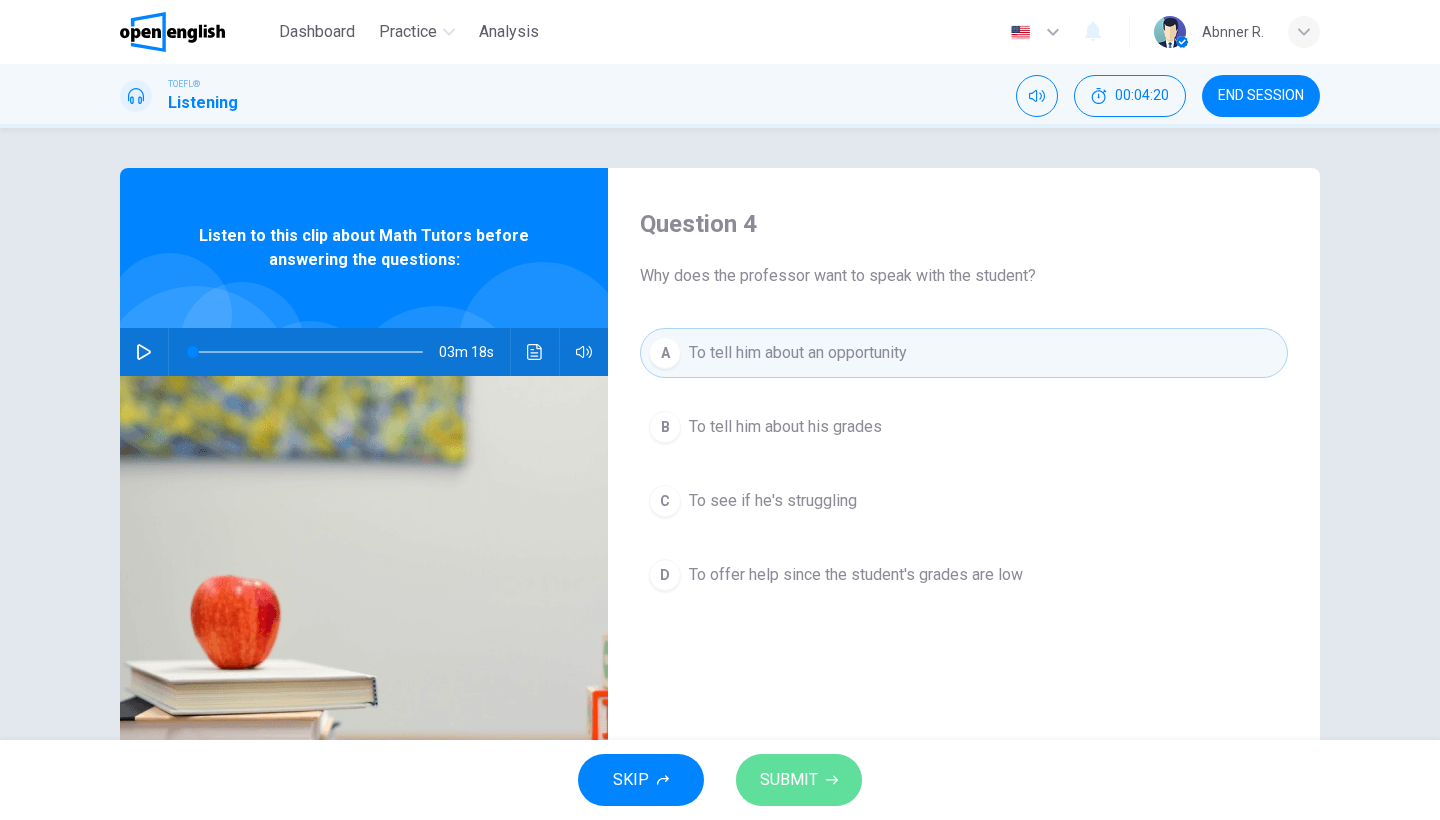 click at bounding box center [832, 780] 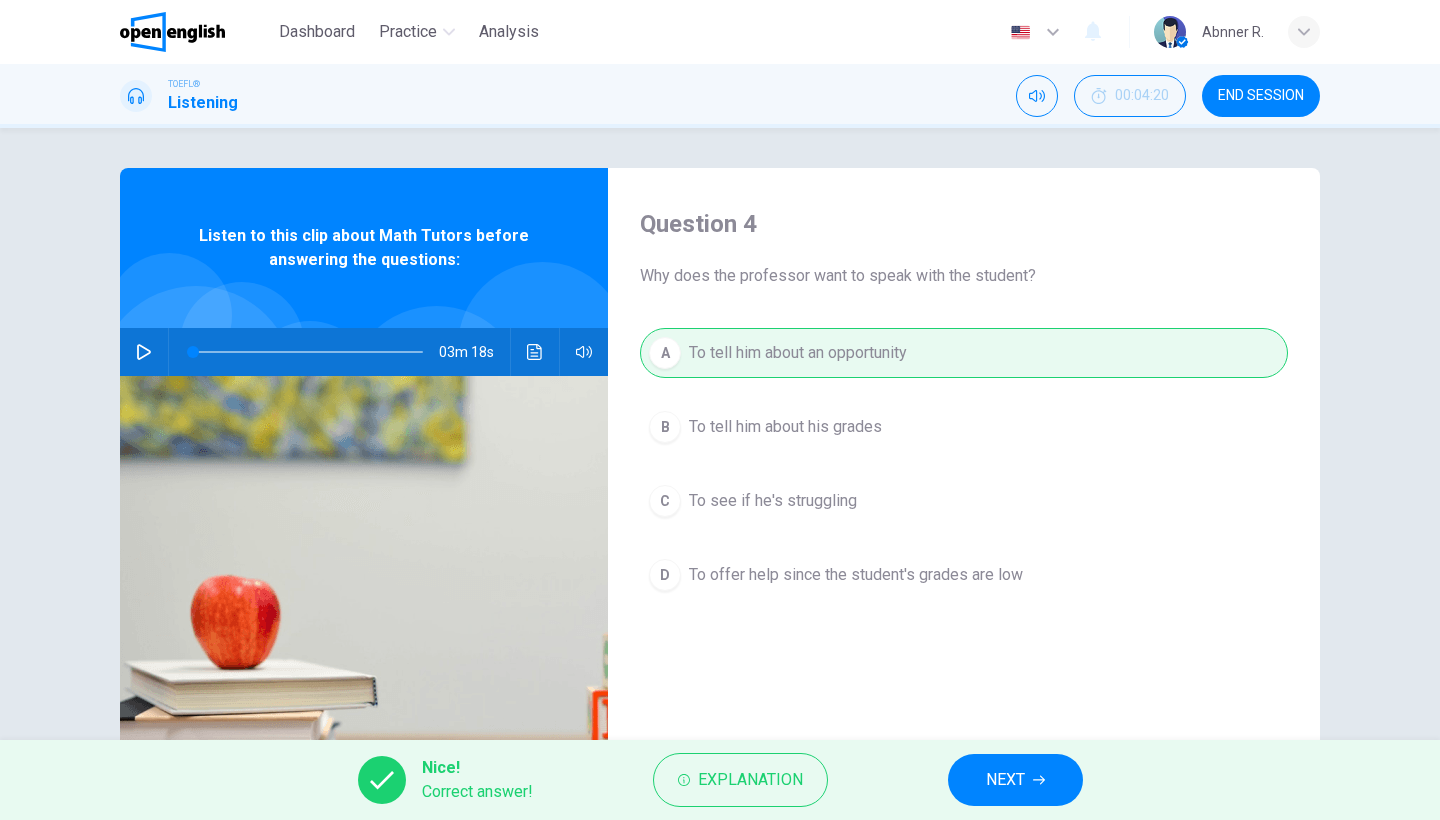 click on "NEXT" at bounding box center [1015, 780] 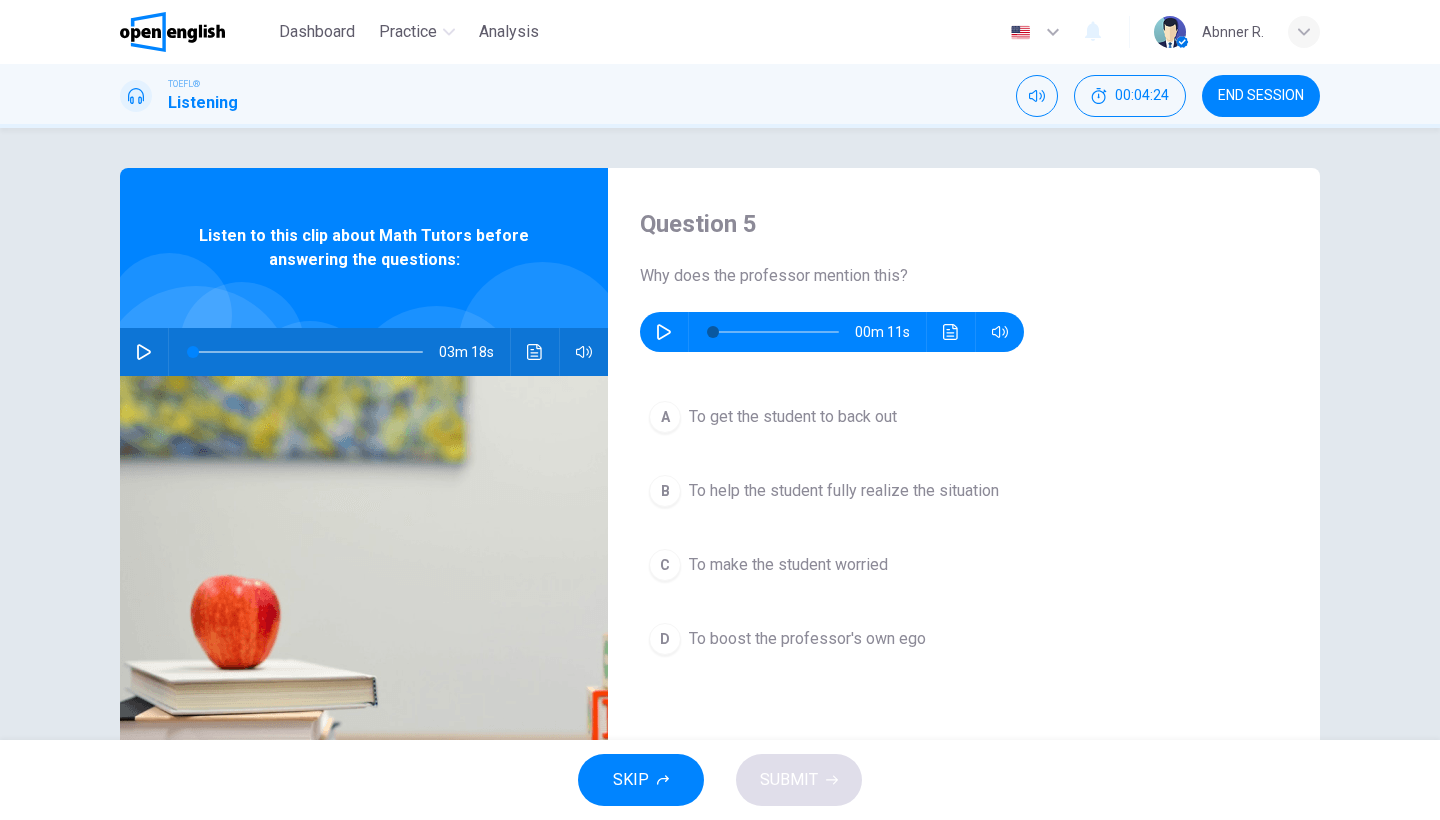 click at bounding box center (664, 332) 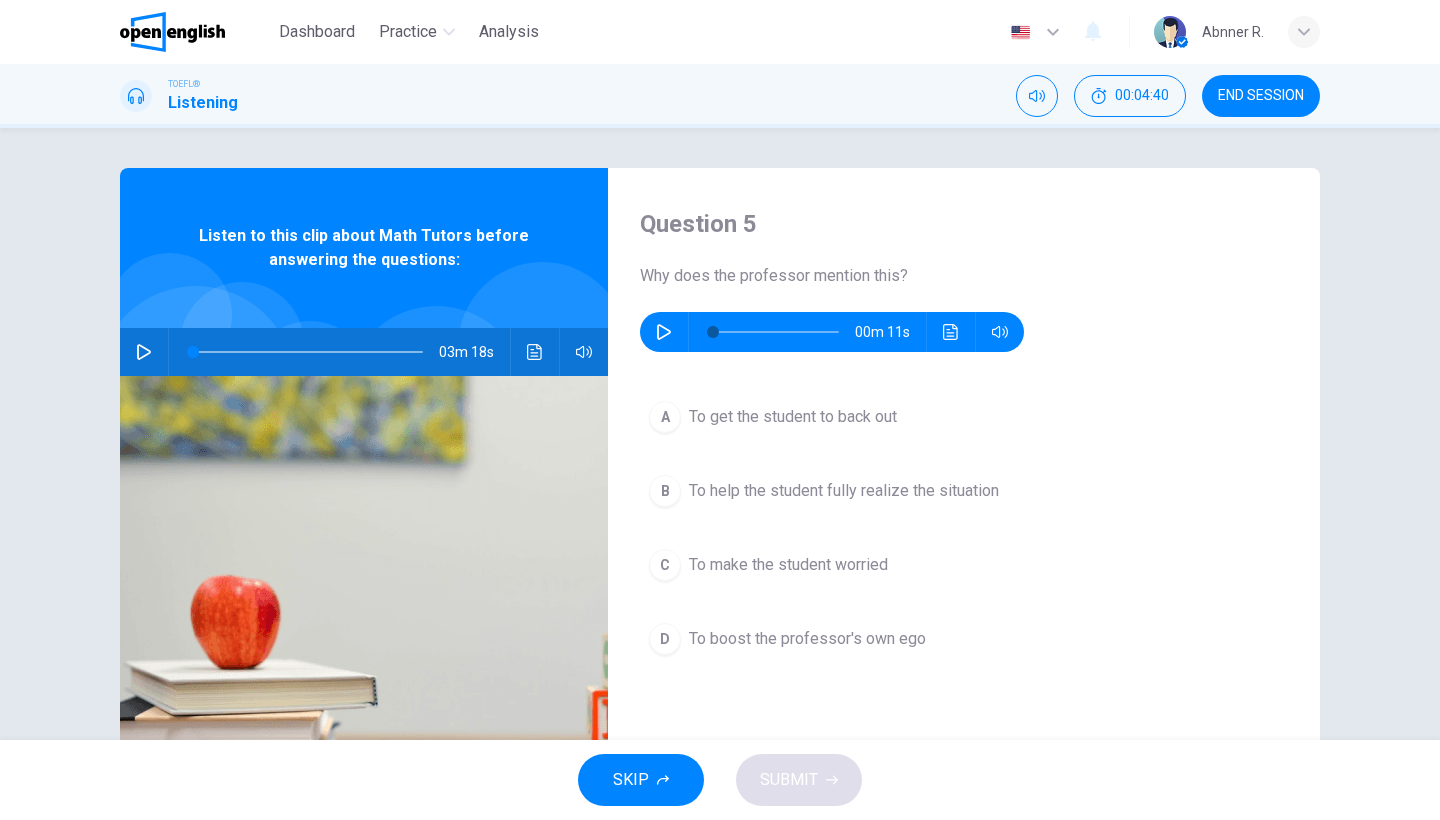click on "To help the student fully realize the situation" at bounding box center (793, 417) 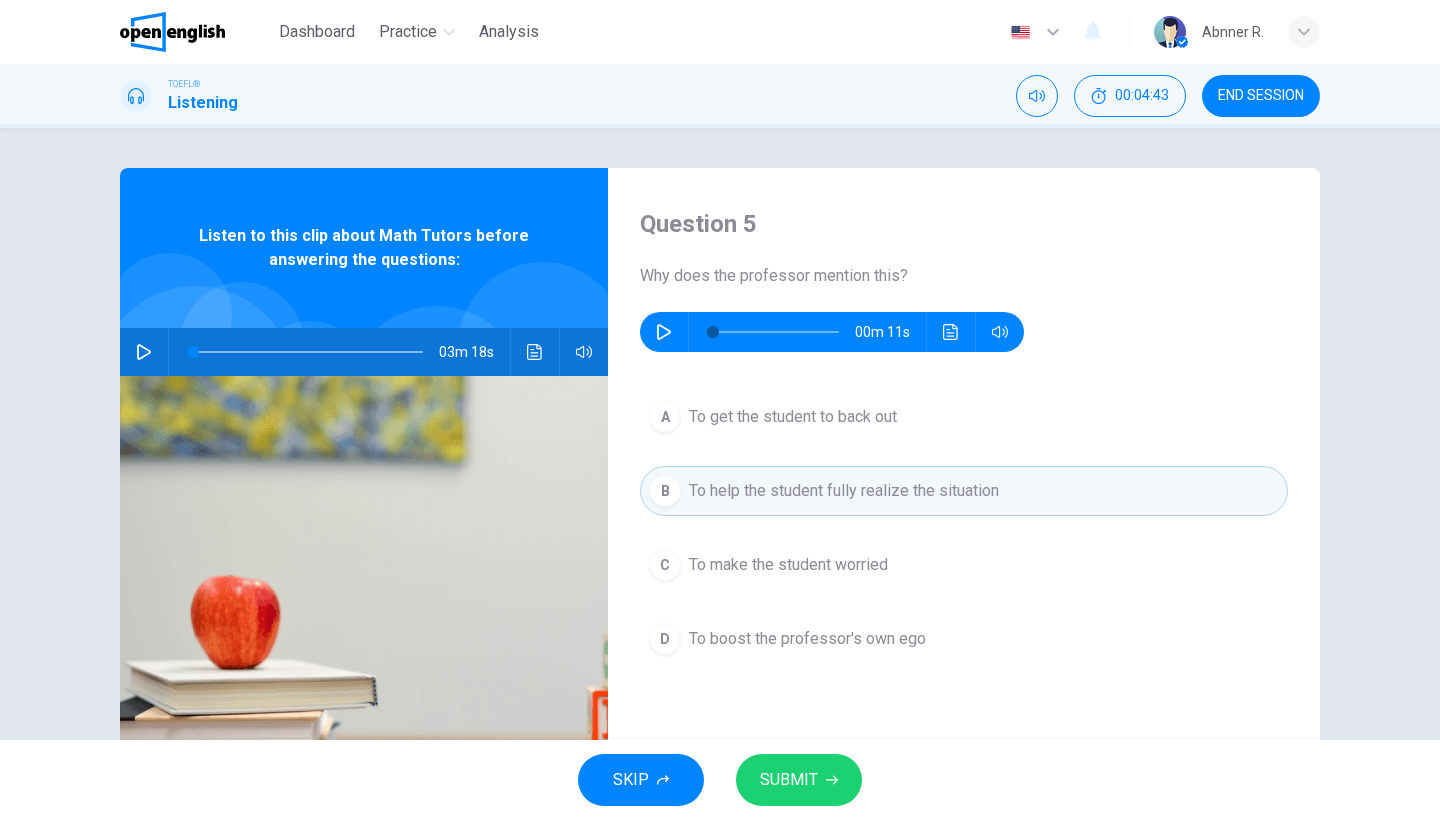 click on "SUBMIT" at bounding box center [799, 780] 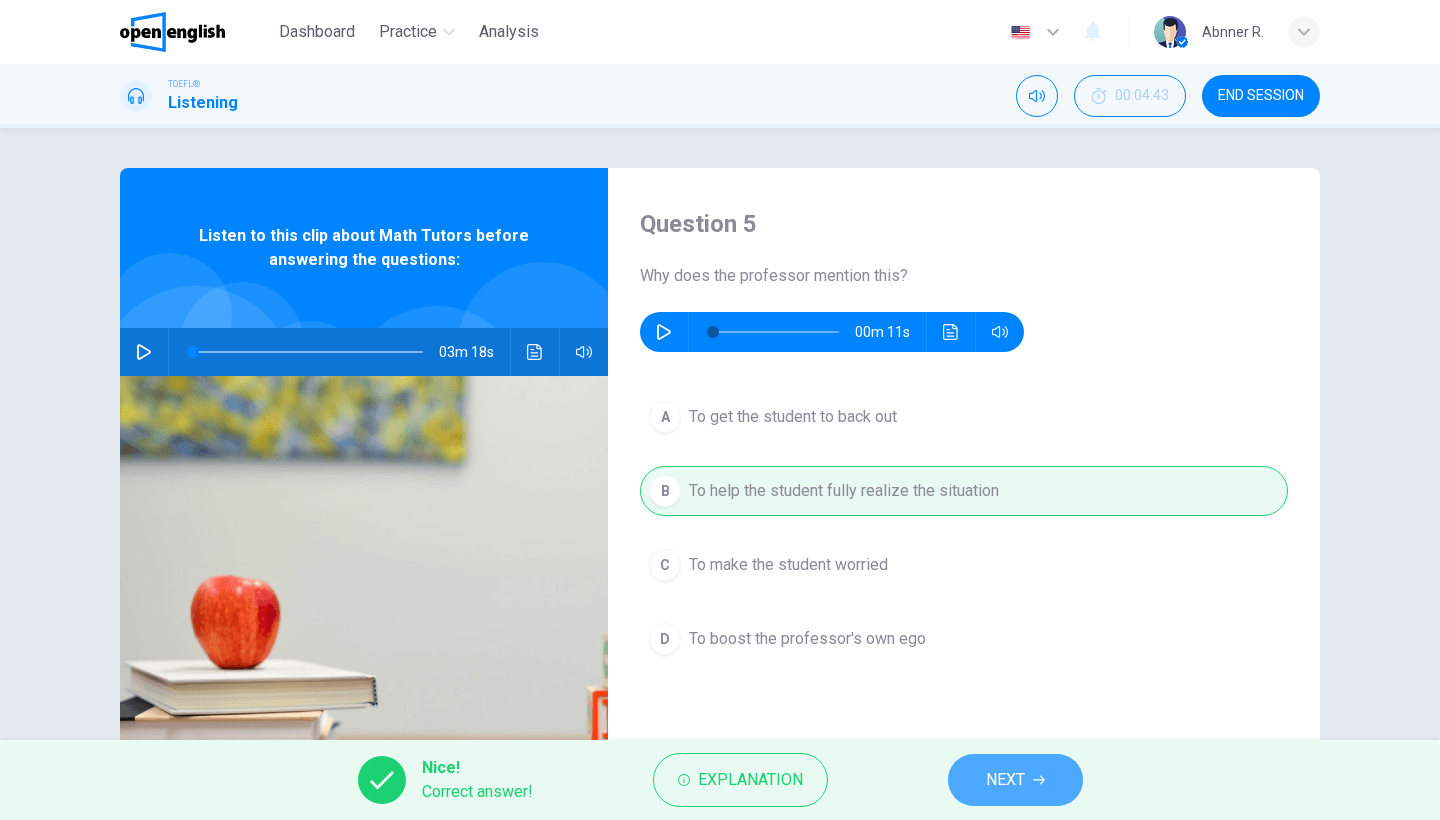 click on "NEXT" at bounding box center [1015, 780] 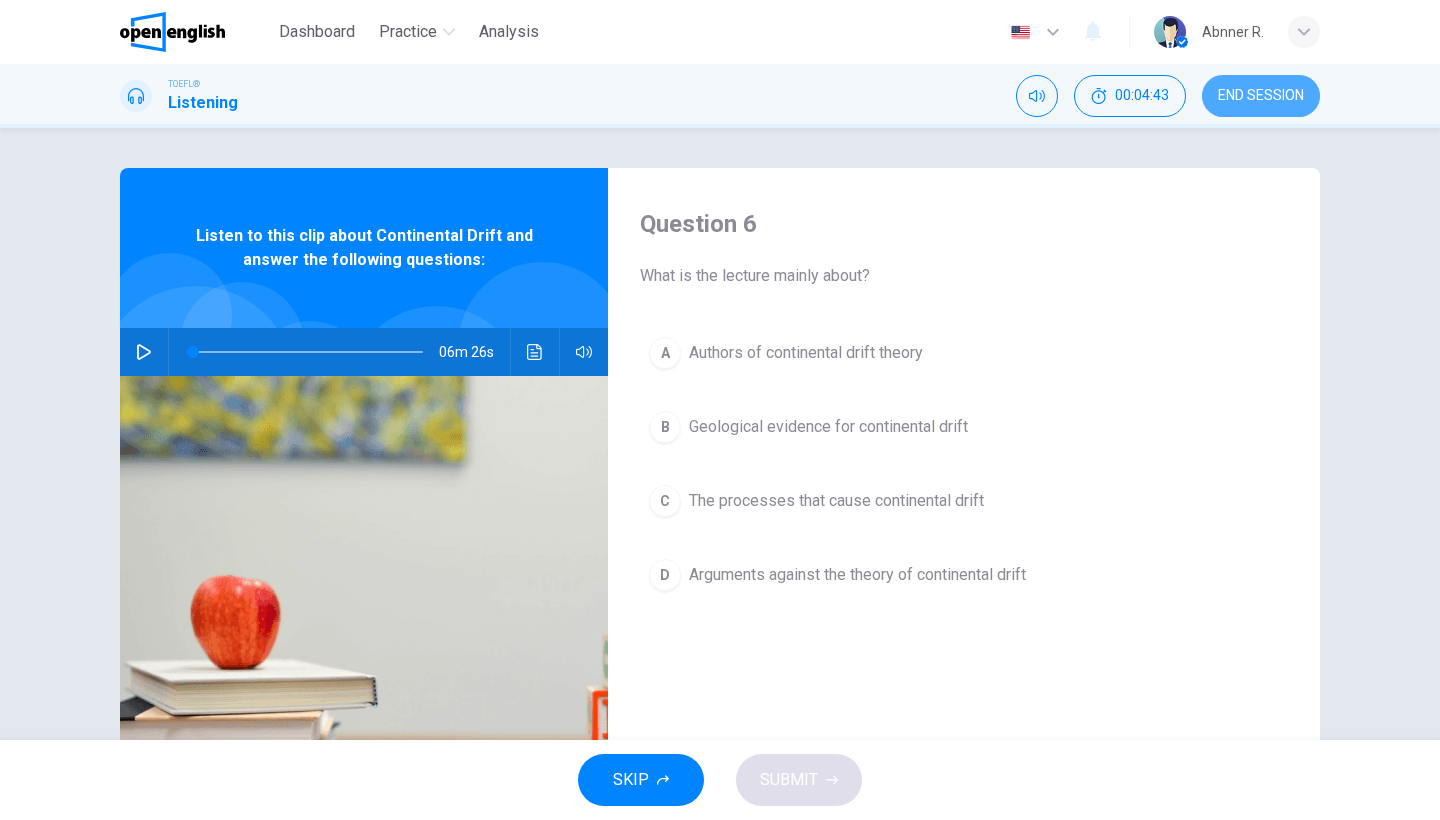 click on "END SESSION" at bounding box center (1261, 96) 